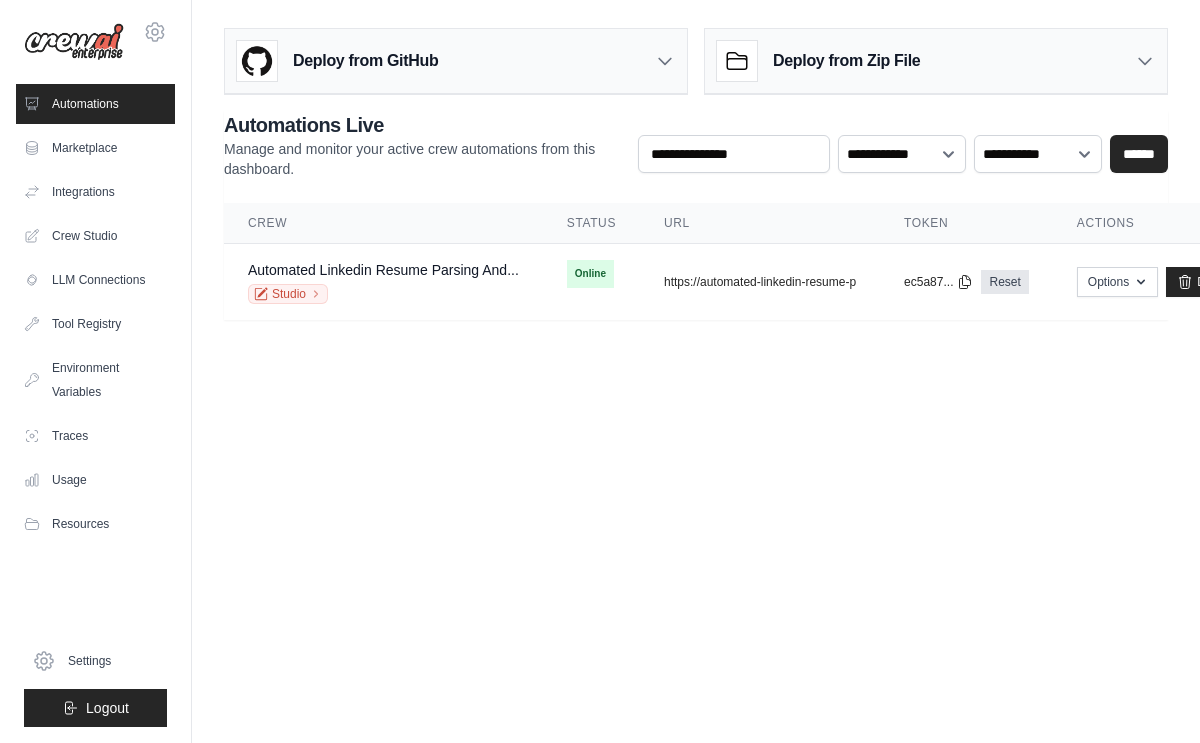 scroll, scrollTop: 0, scrollLeft: 0, axis: both 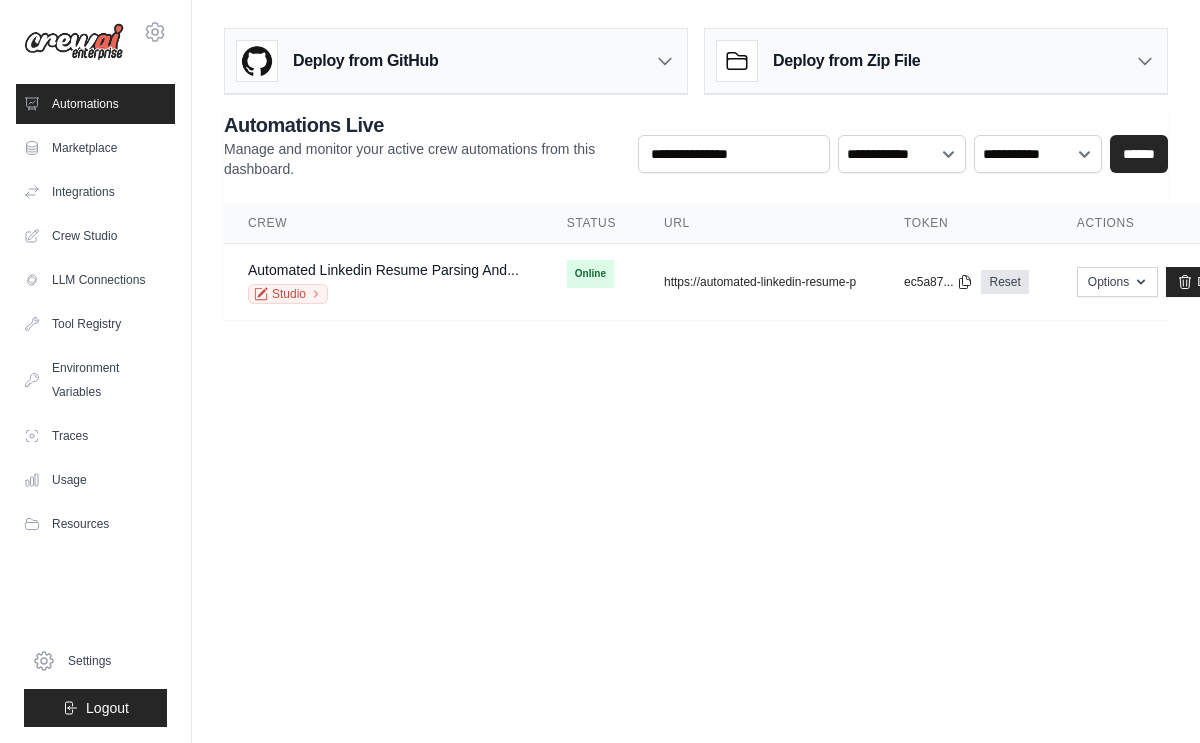 click on "Automations" at bounding box center [95, 104] 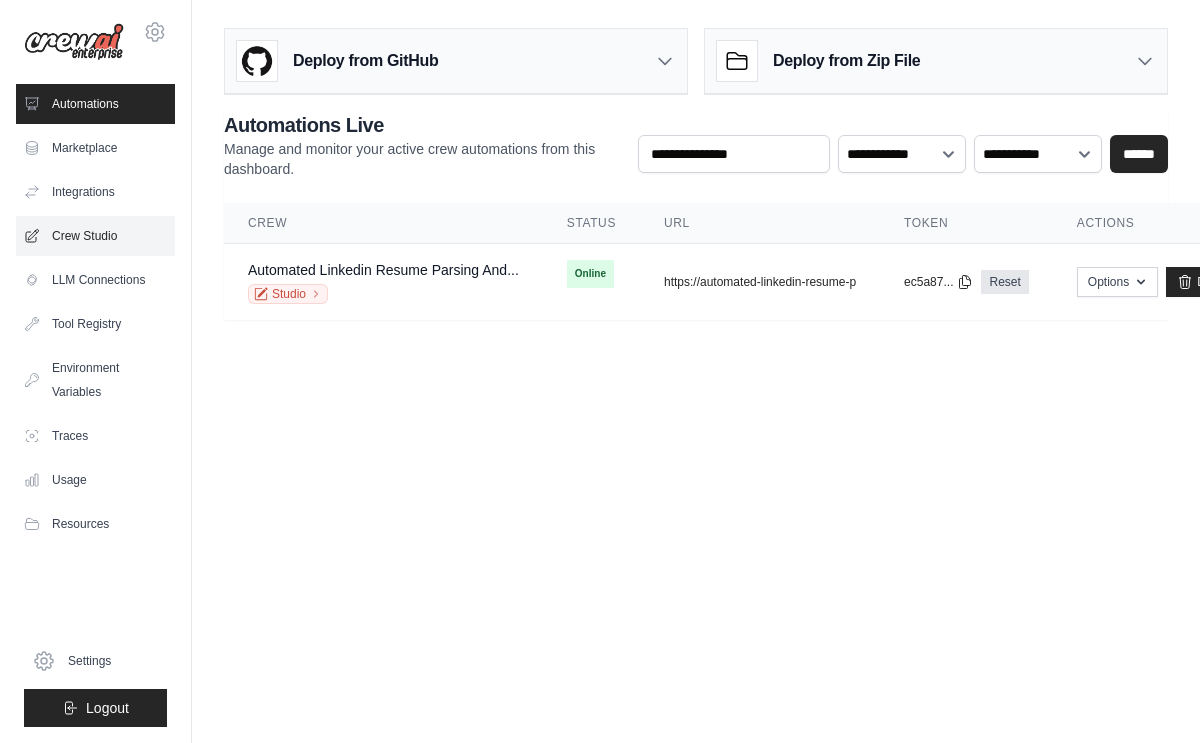 click on "Crew Studio" at bounding box center [95, 236] 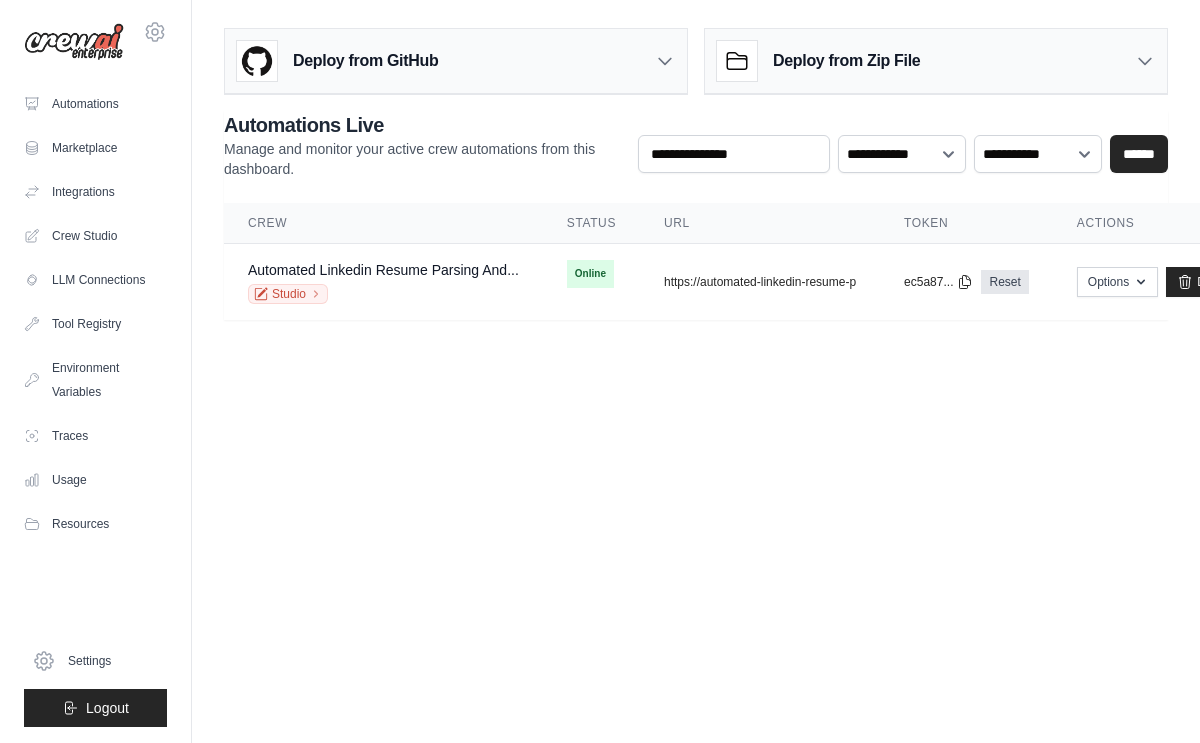 scroll, scrollTop: 0, scrollLeft: 0, axis: both 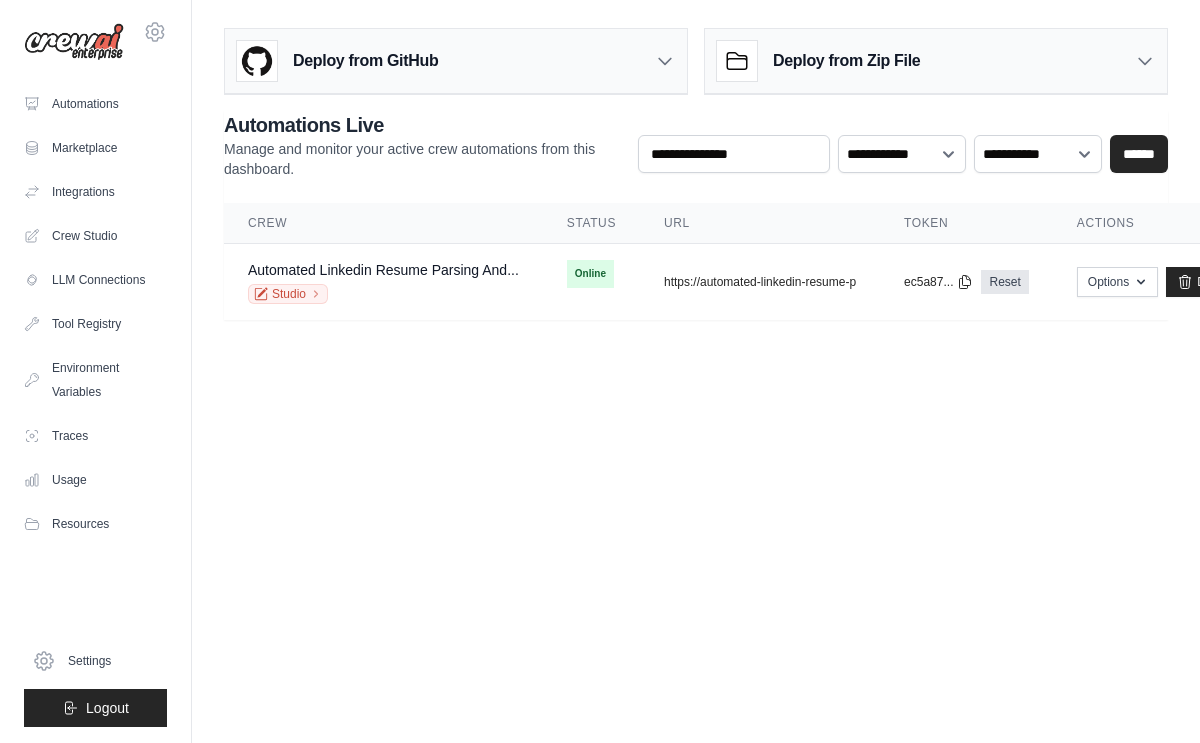 click on "Deploy from GitHub" at bounding box center (365, 61) 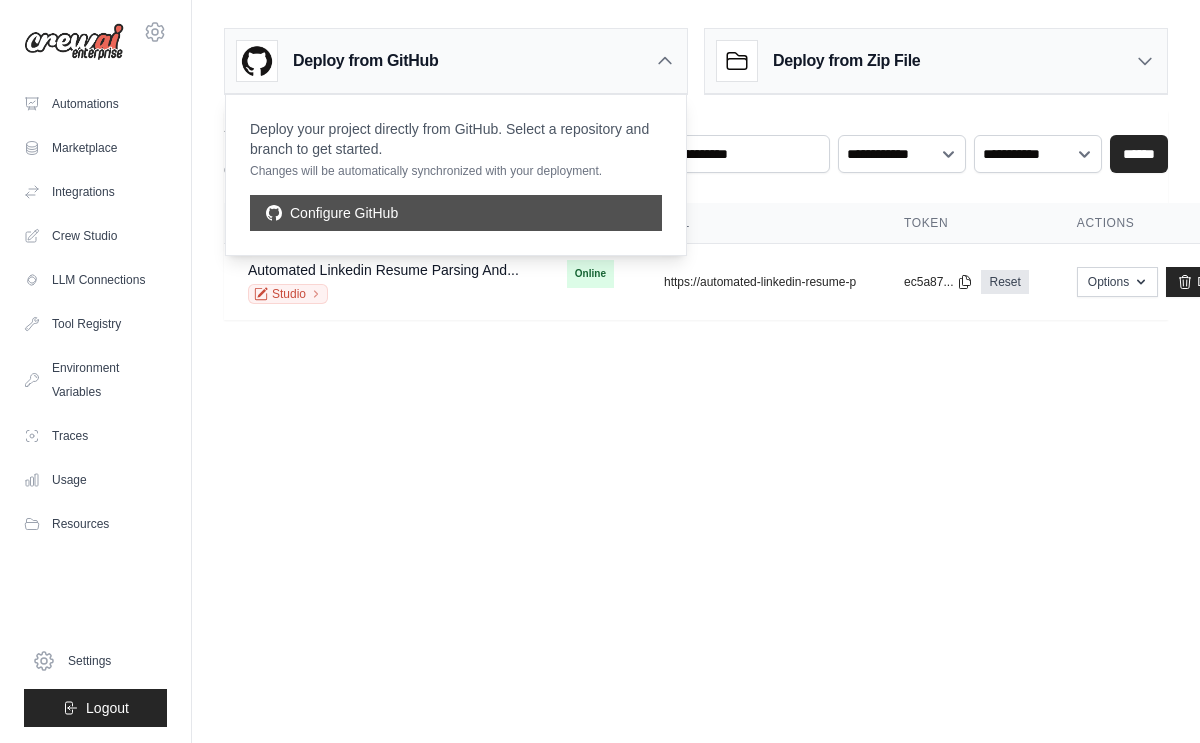 click on "Configure GitHub" at bounding box center (456, 213) 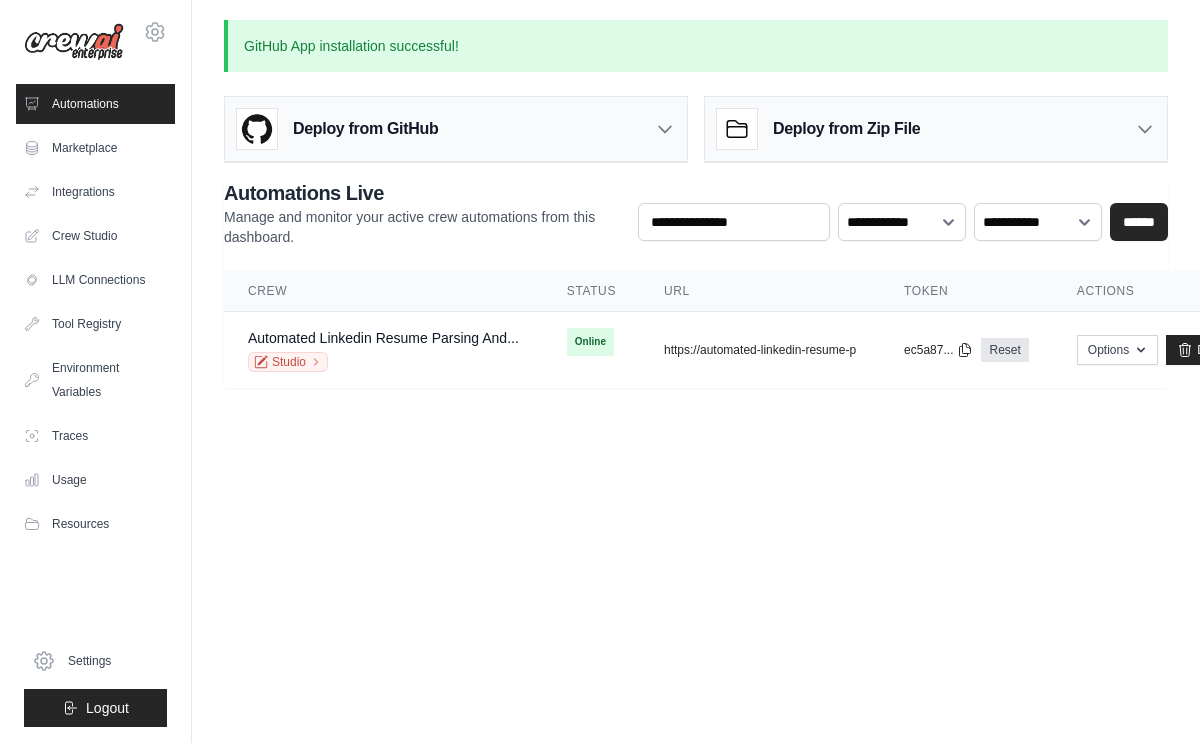 scroll, scrollTop: 0, scrollLeft: 0, axis: both 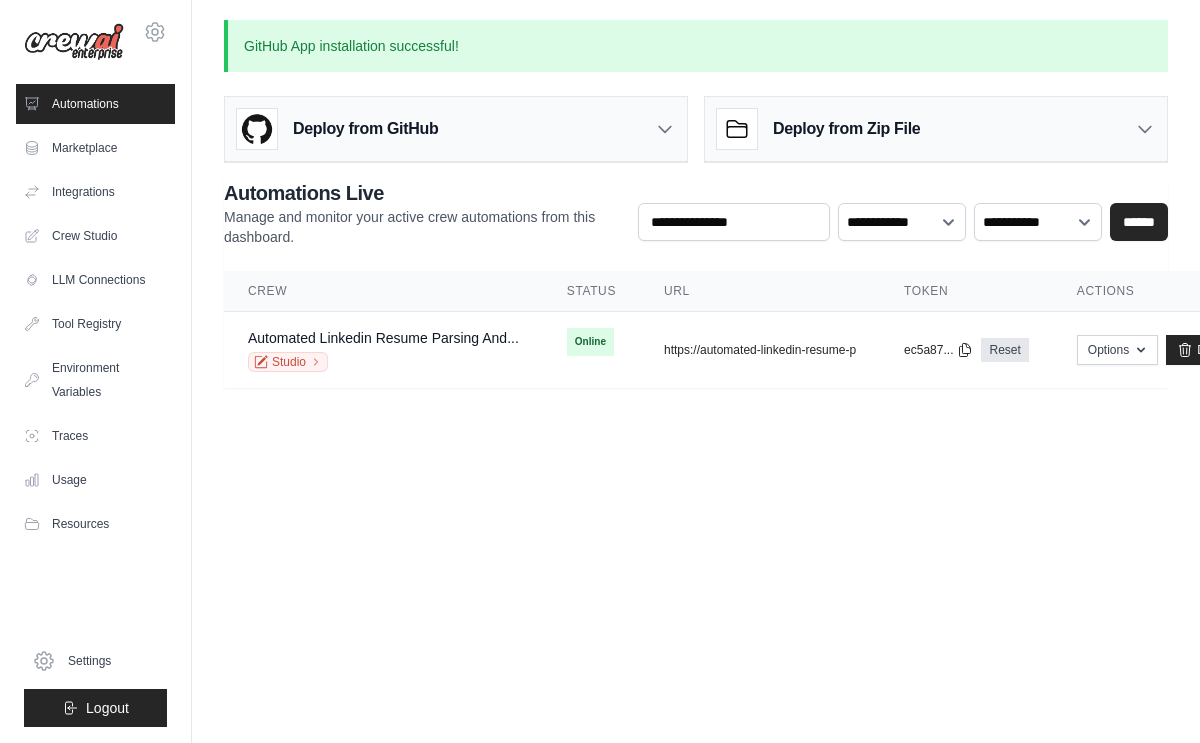 click 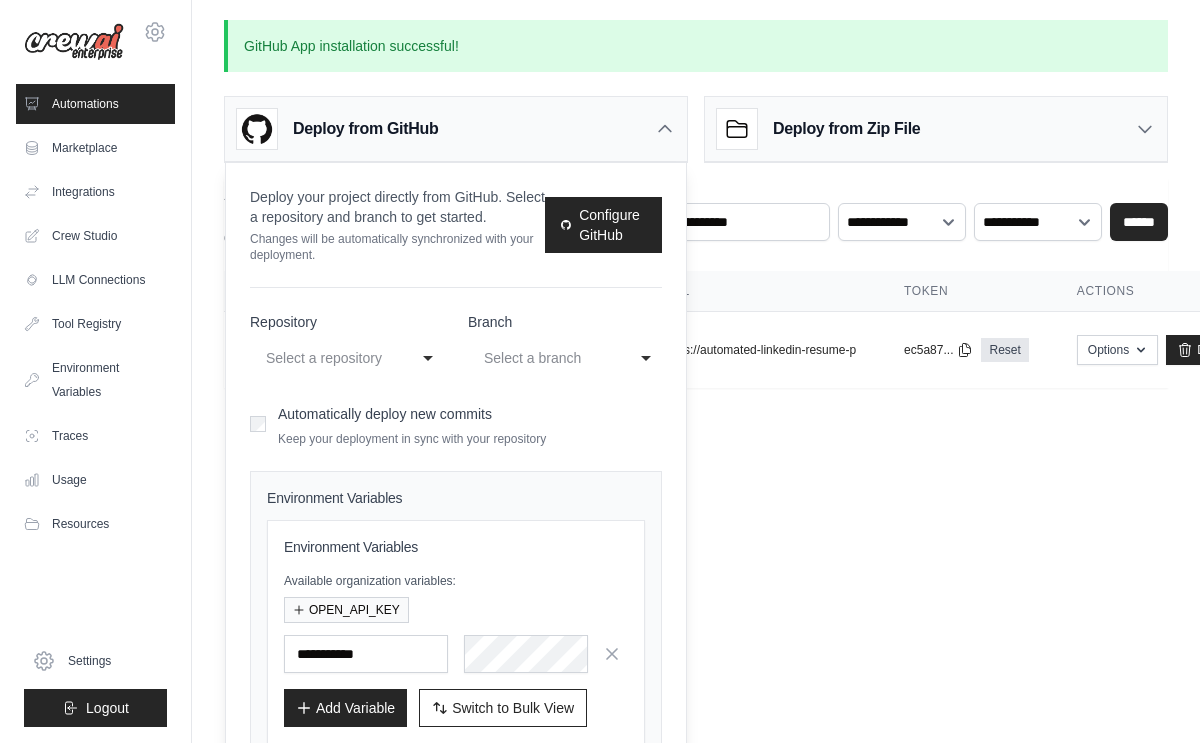 click on "Select a repository" at bounding box center (333, 358) 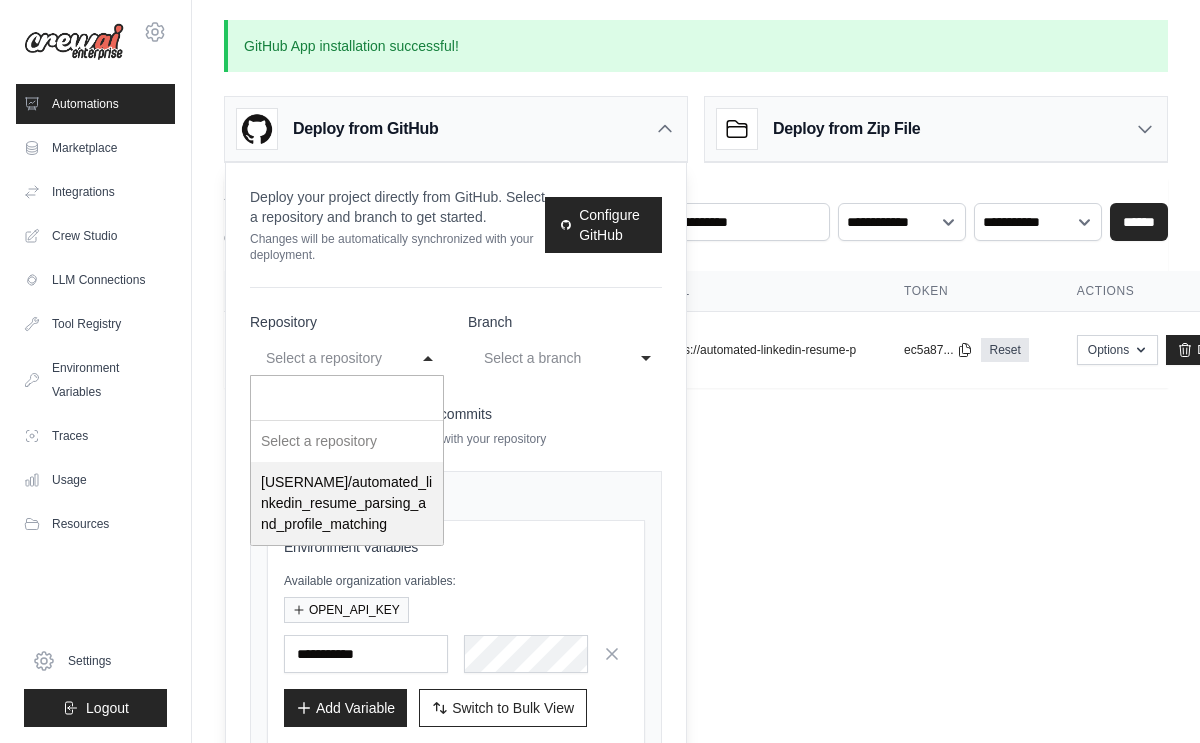 select on "**********" 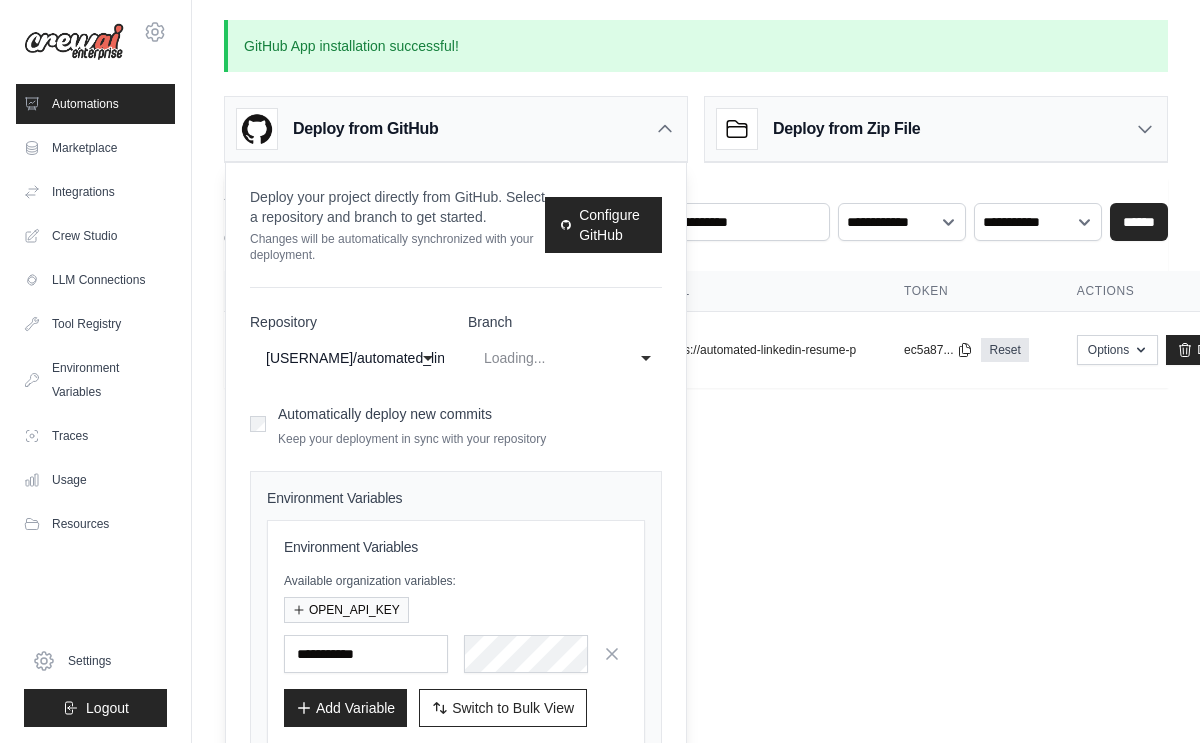 select on "****" 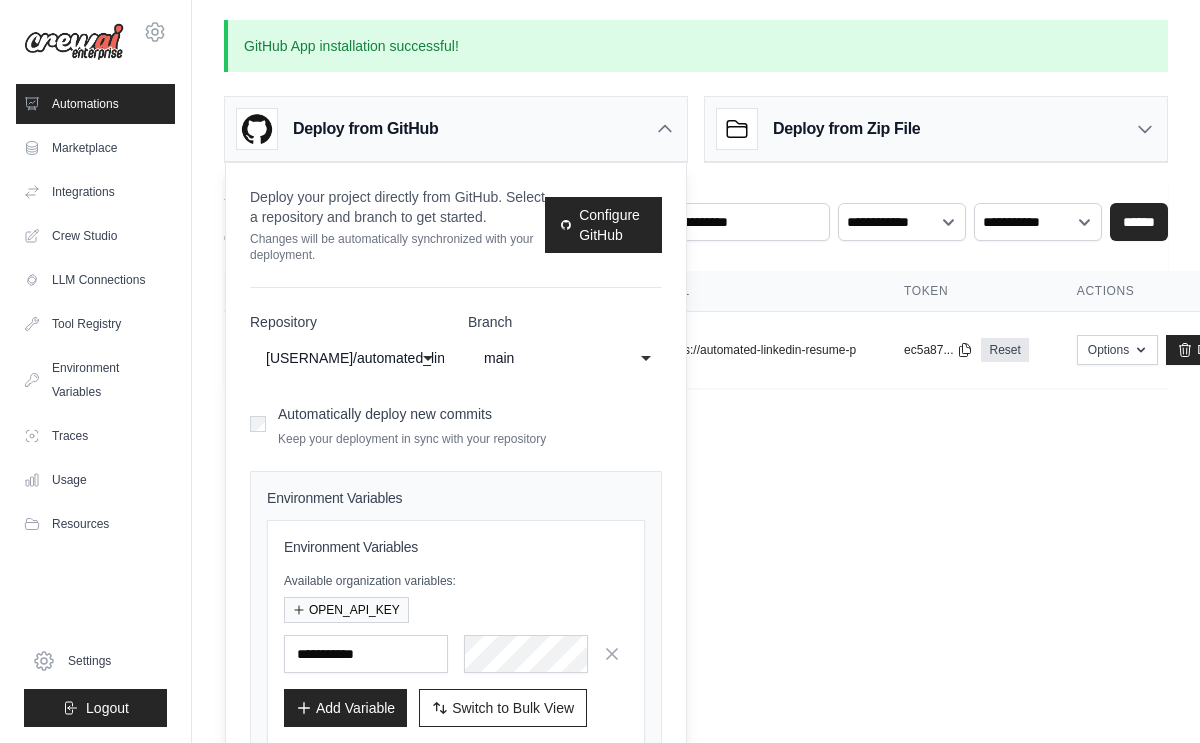scroll, scrollTop: 105, scrollLeft: 0, axis: vertical 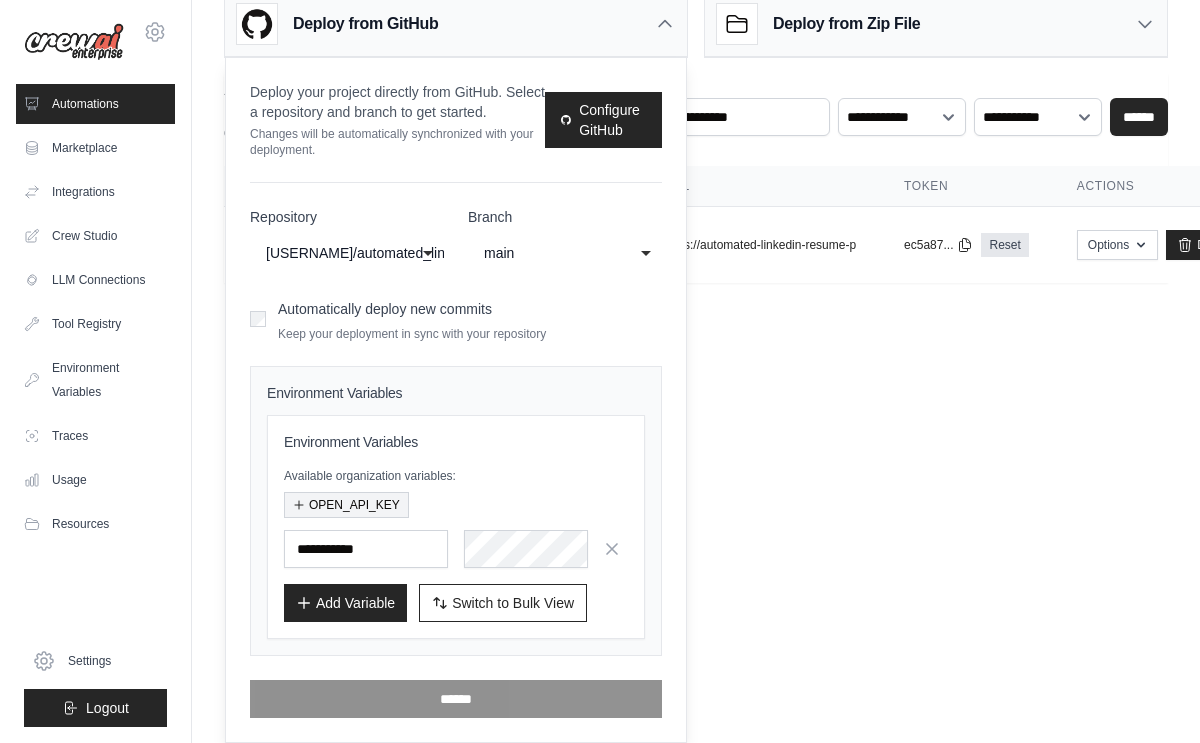 click on "OPEN_API_KEY" at bounding box center (346, 505) 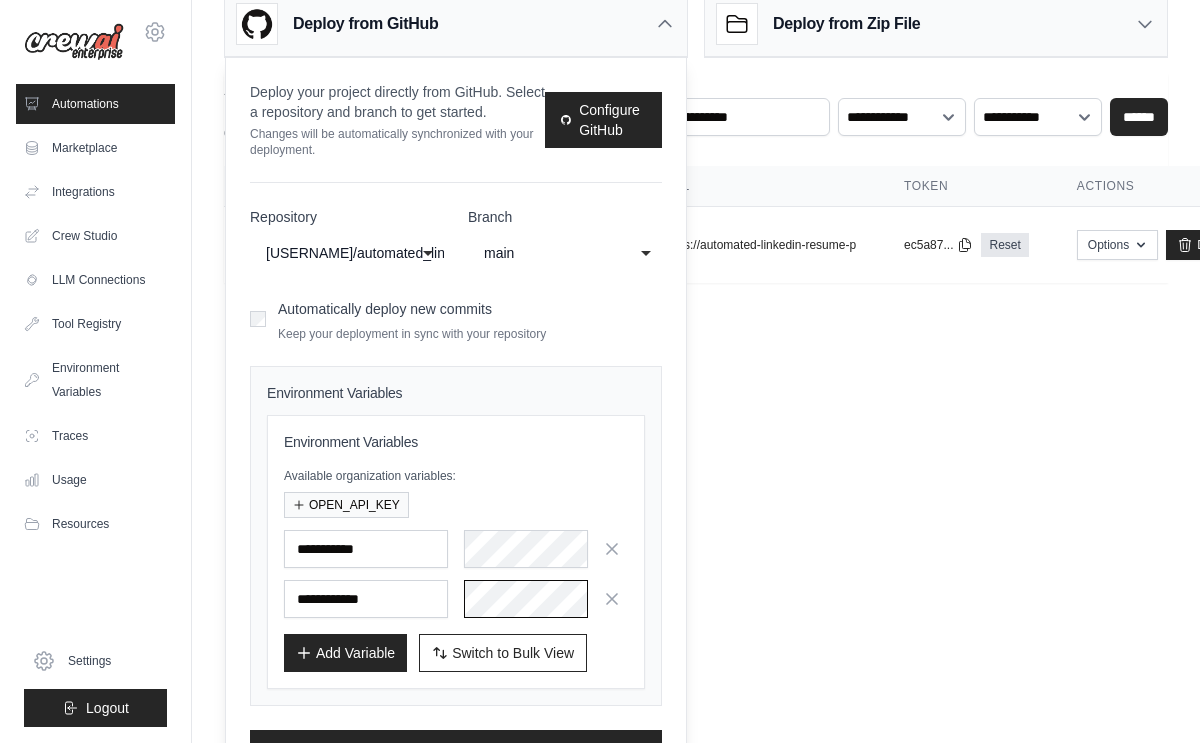 scroll, scrollTop: 0, scrollLeft: 1284, axis: horizontal 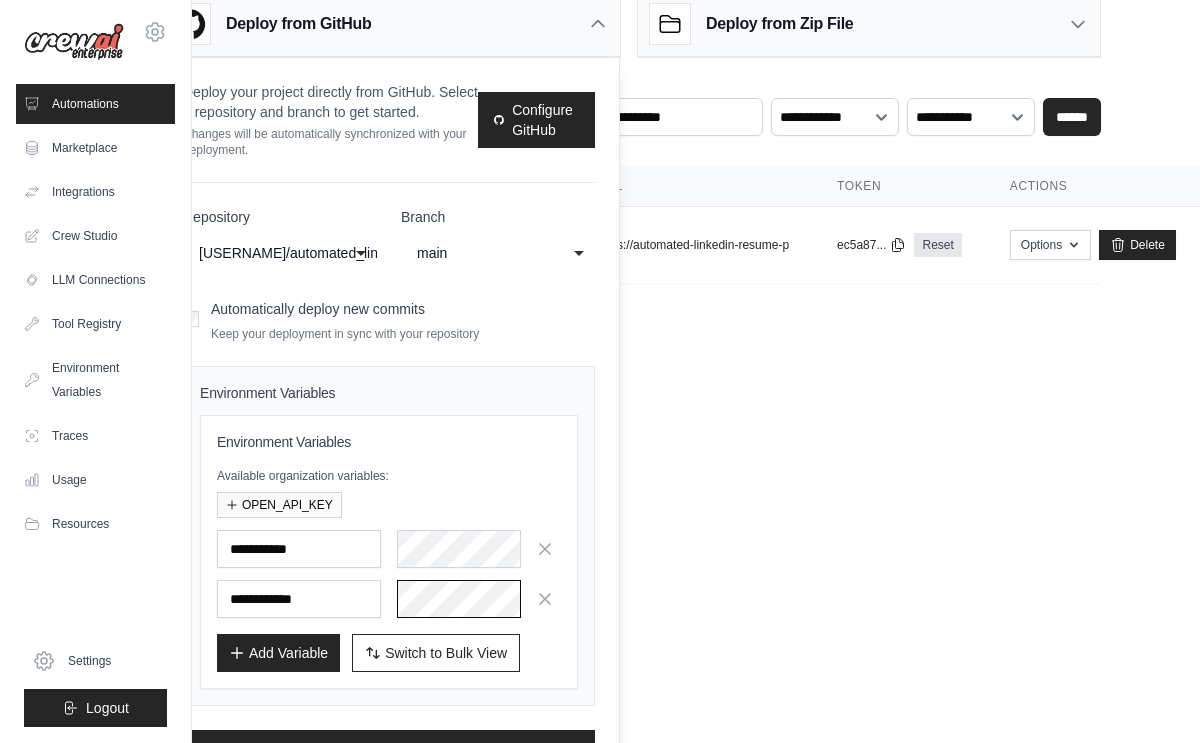 click on "**********" at bounding box center (389, 599) 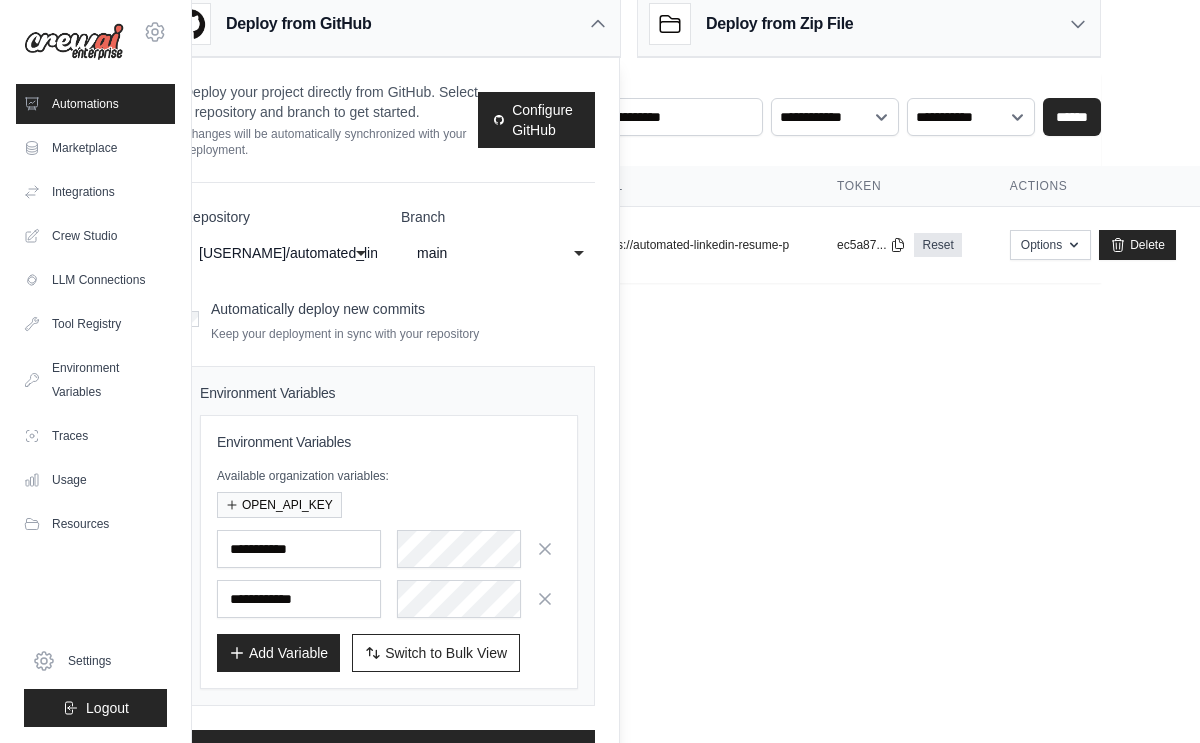click on "**********" at bounding box center (389, 552) 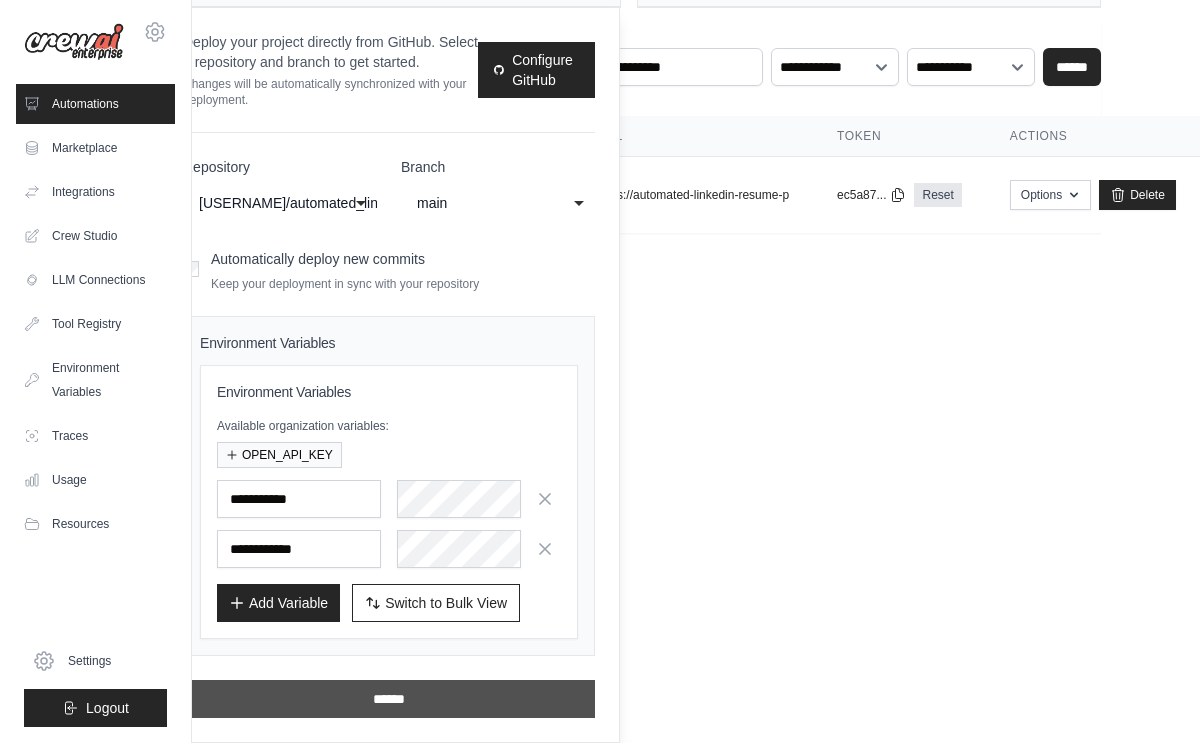 click on "**********" at bounding box center [389, 437] 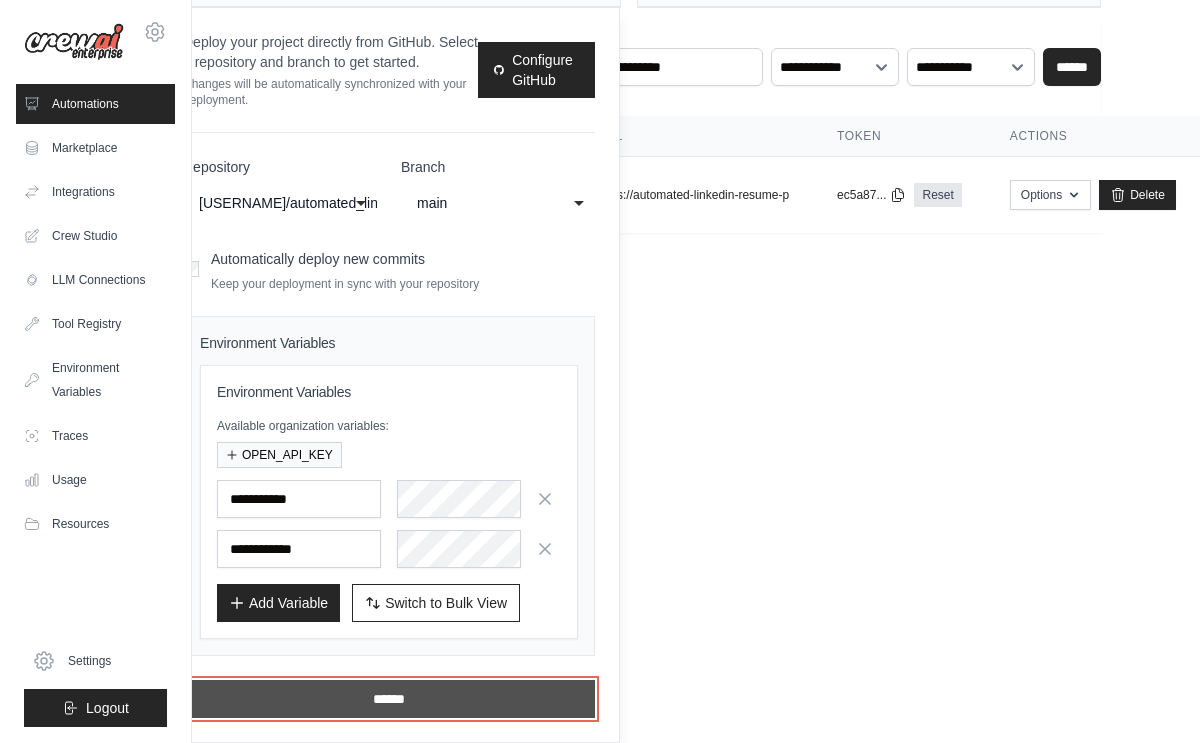 click on "******" at bounding box center (389, 699) 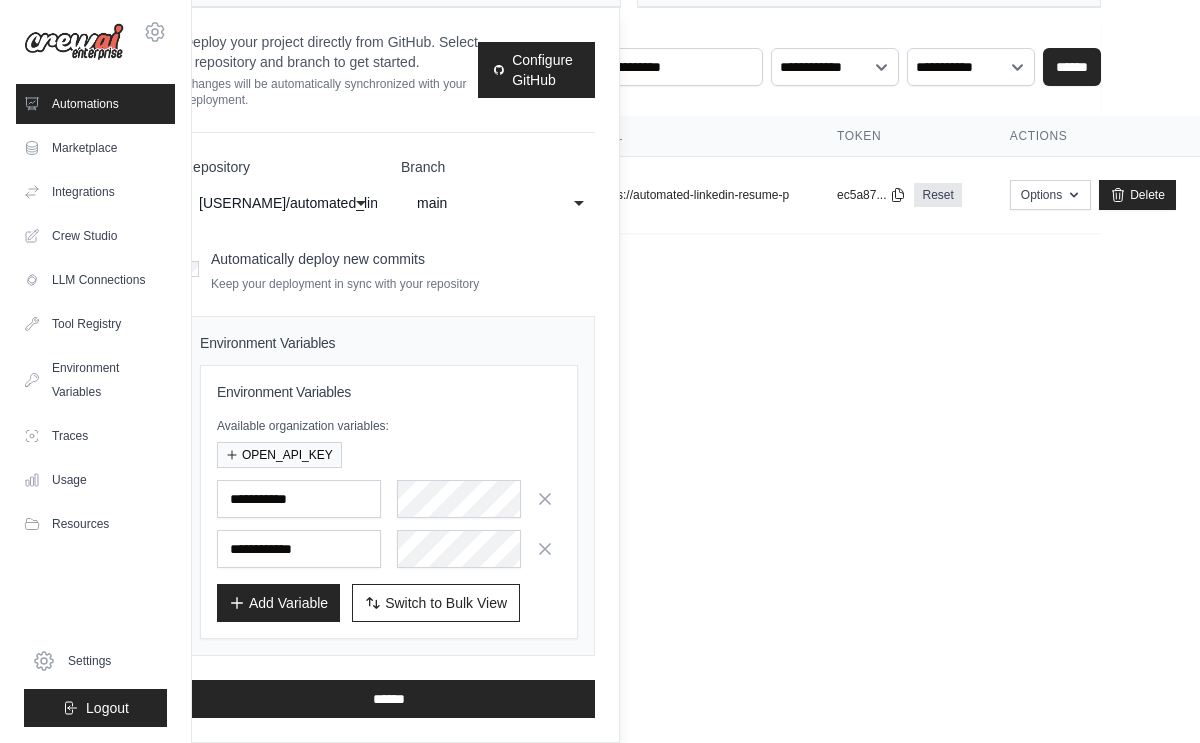 scroll, scrollTop: 0, scrollLeft: 0, axis: both 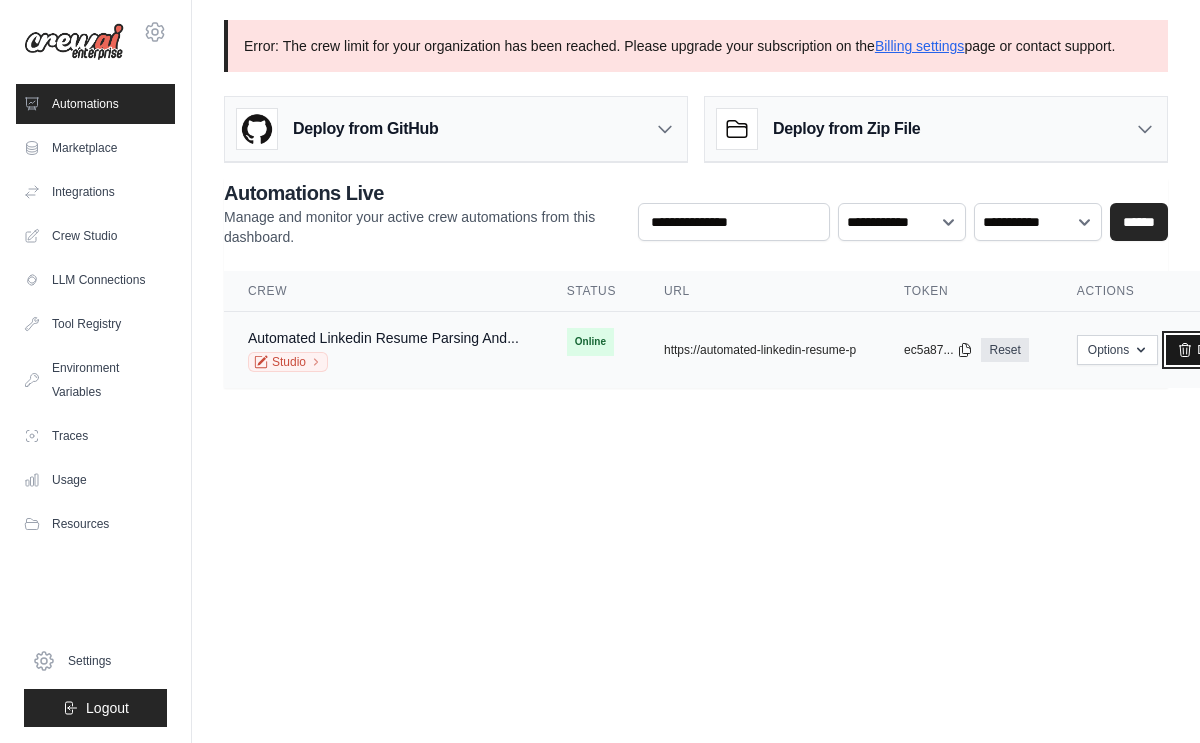 click 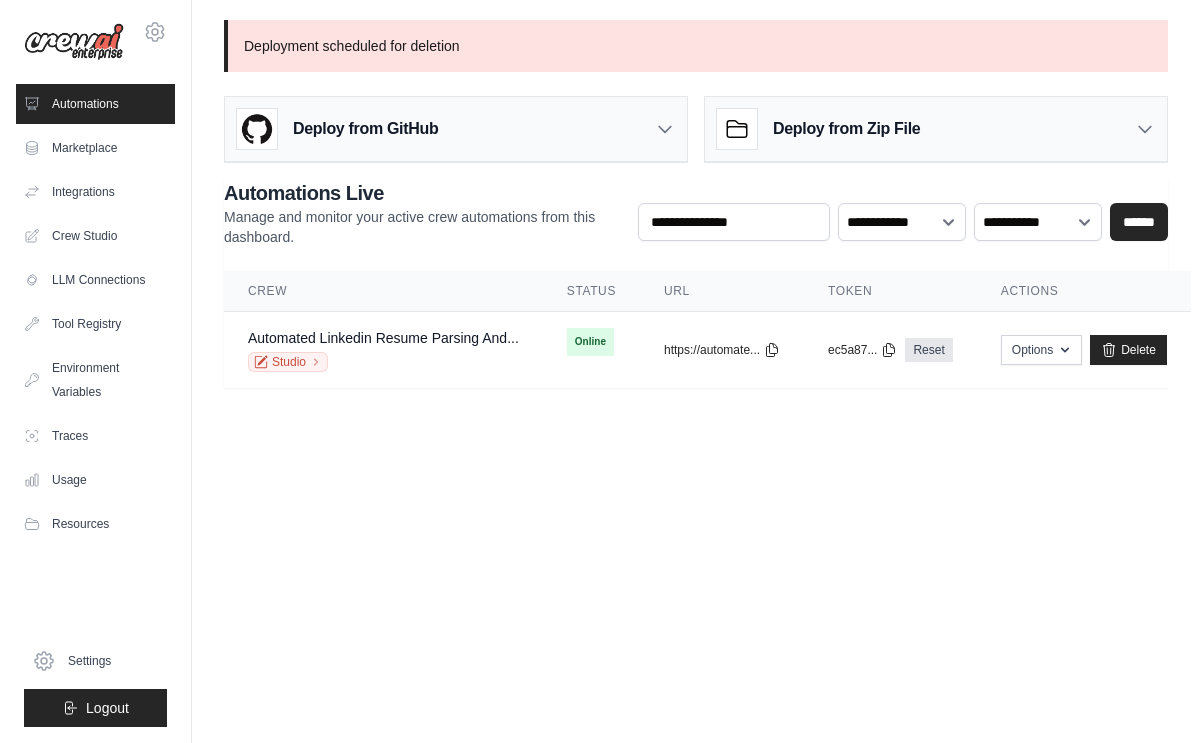 scroll, scrollTop: 0, scrollLeft: 0, axis: both 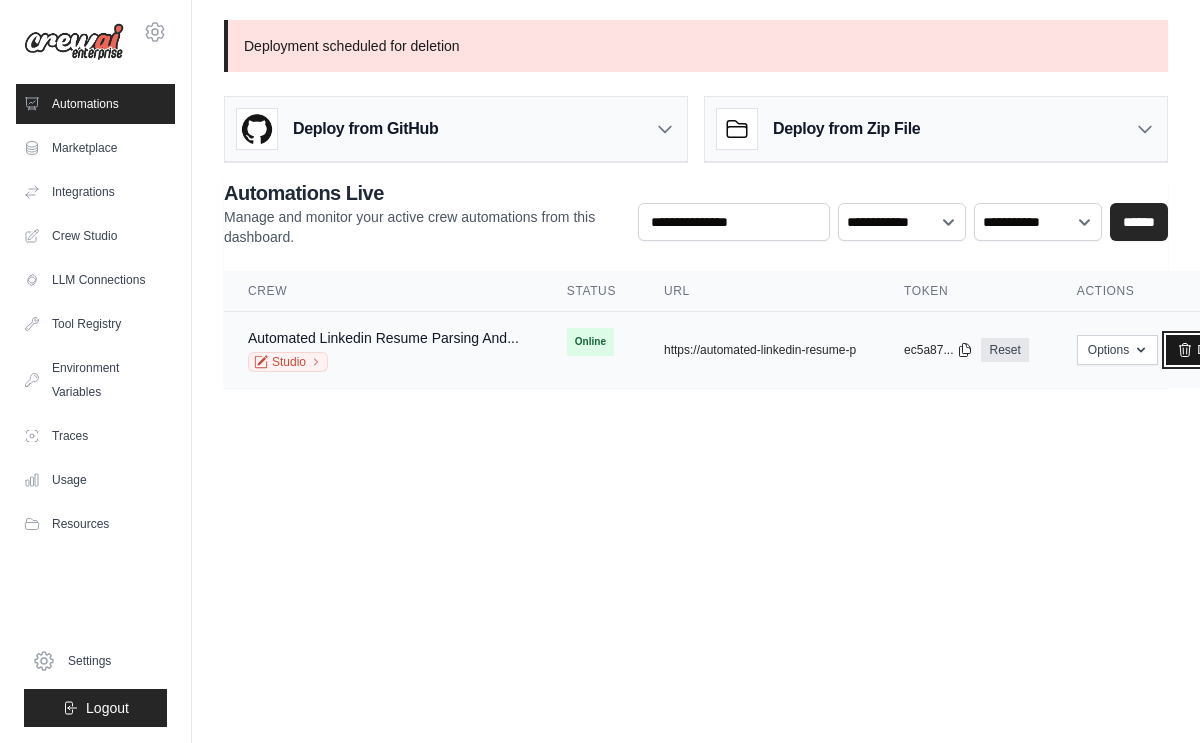 click 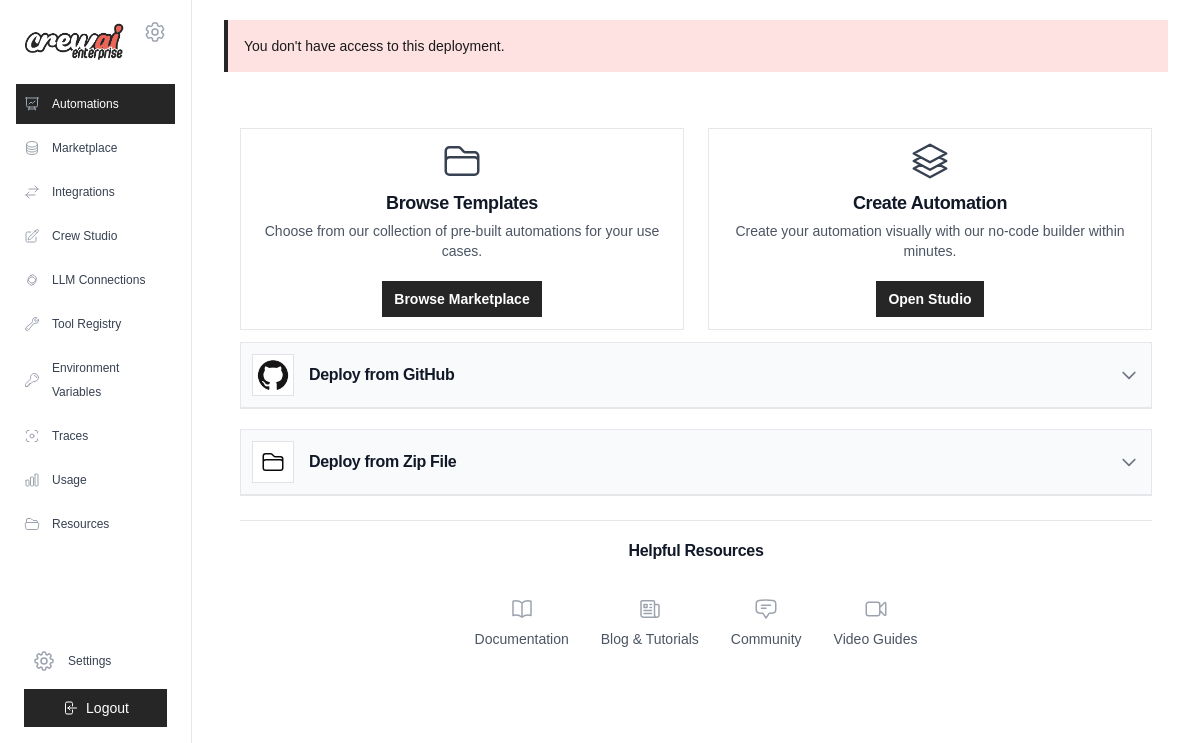 scroll, scrollTop: 0, scrollLeft: 0, axis: both 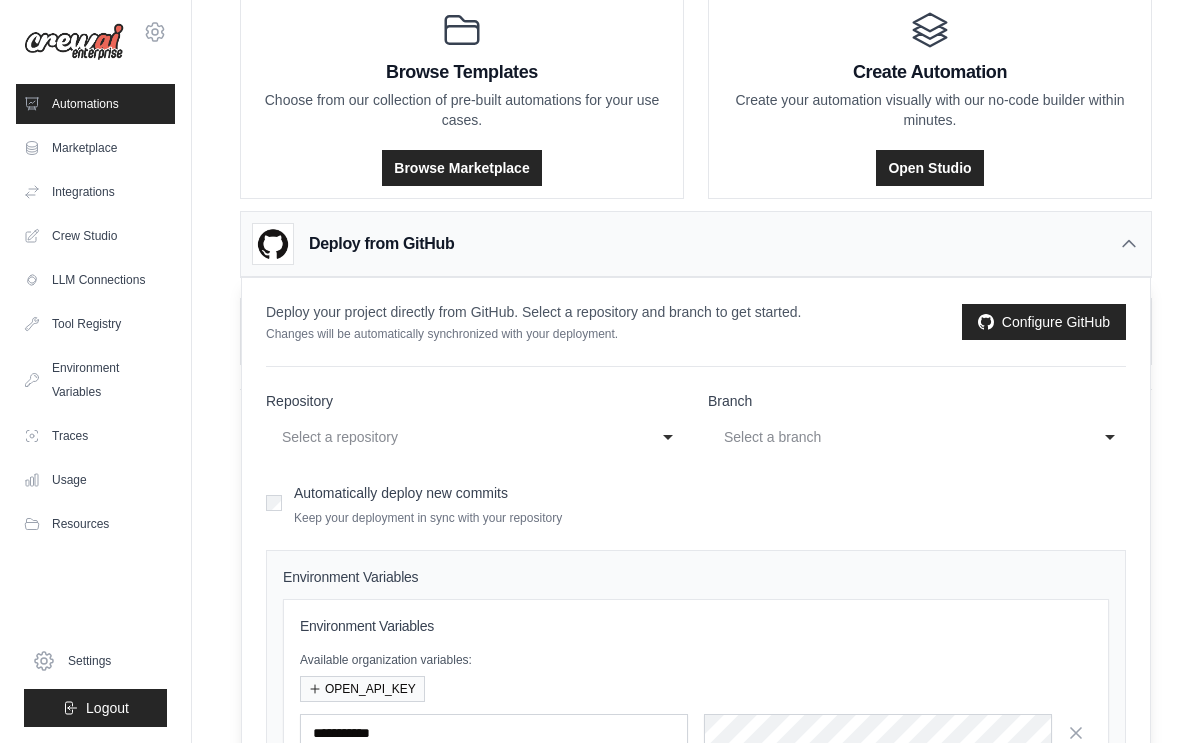click on "Select a repository" at bounding box center [455, 437] 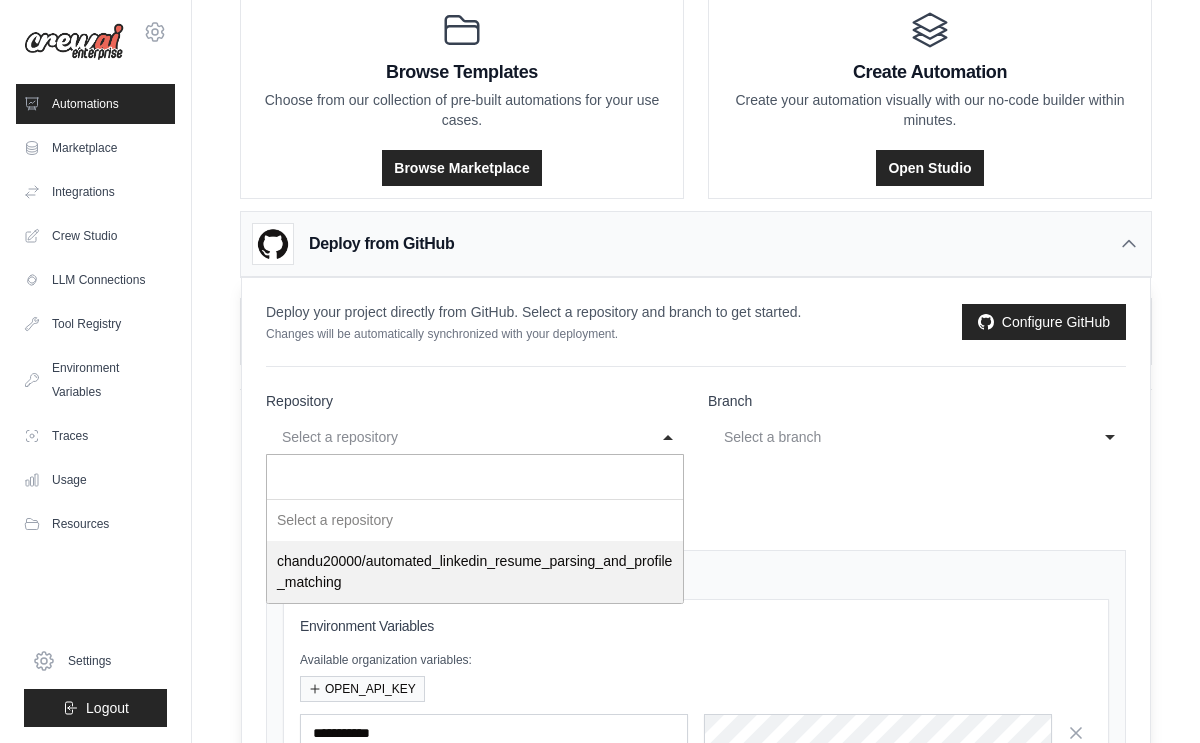 select on "**********" 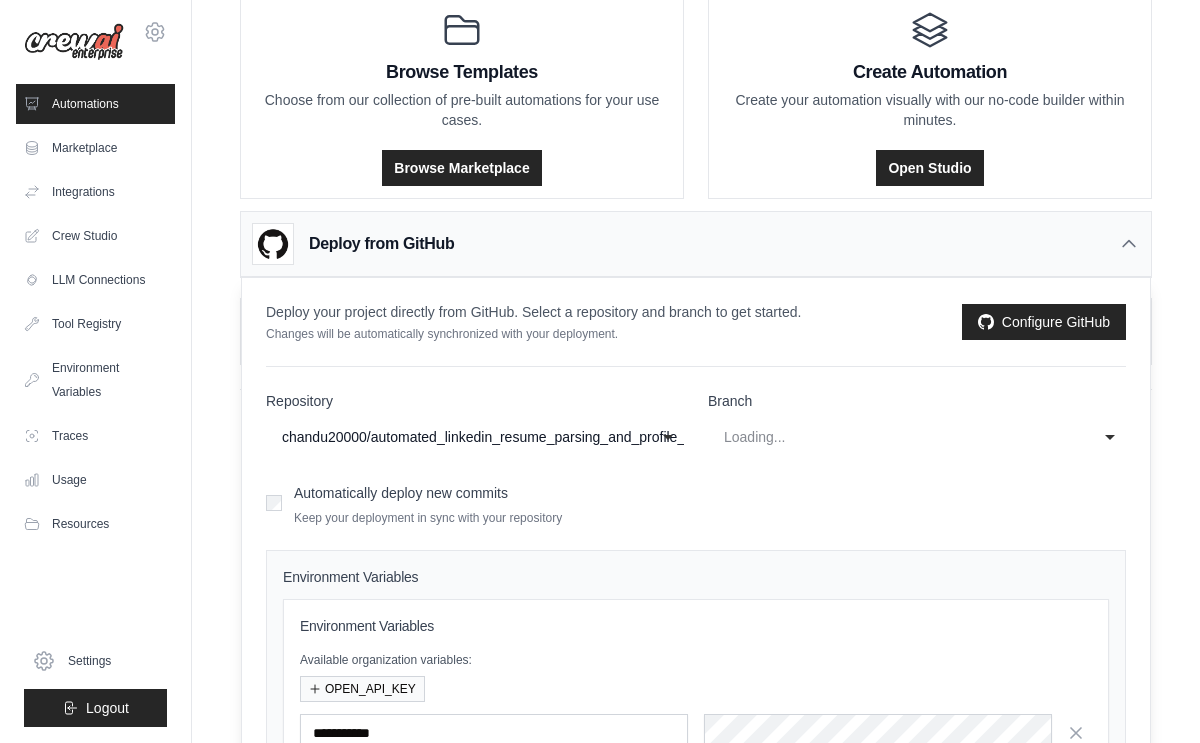 select on "****" 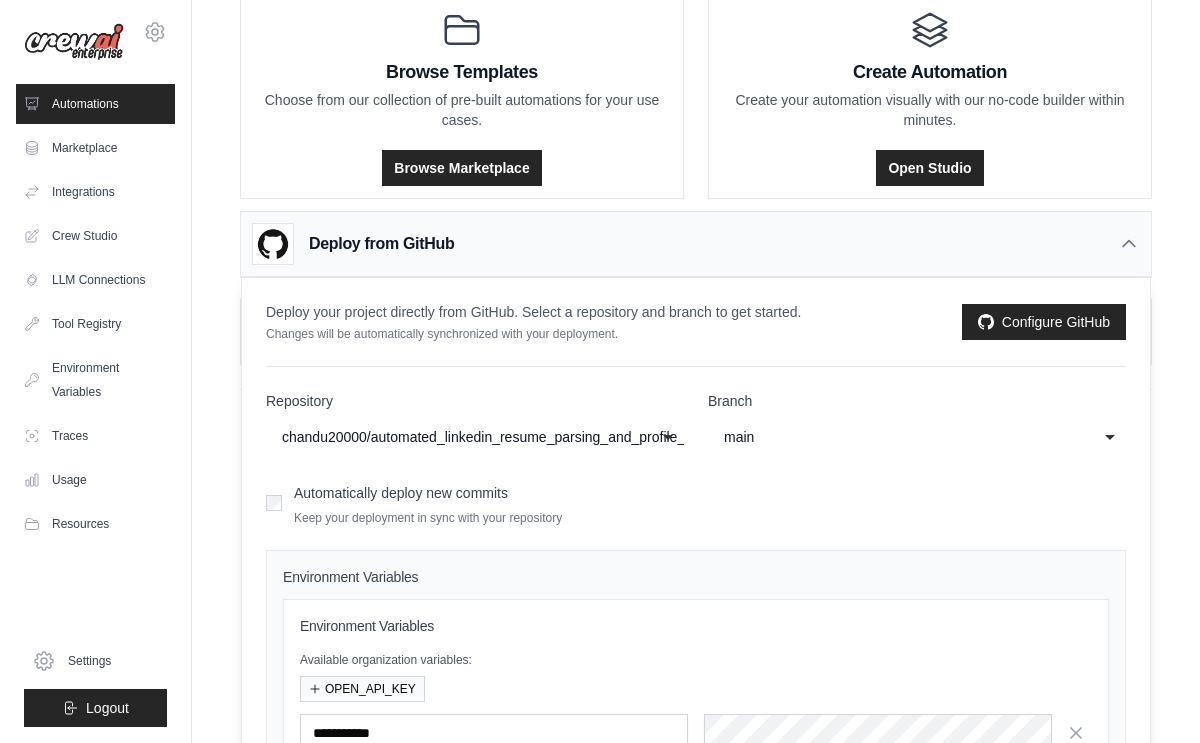 click on "main" 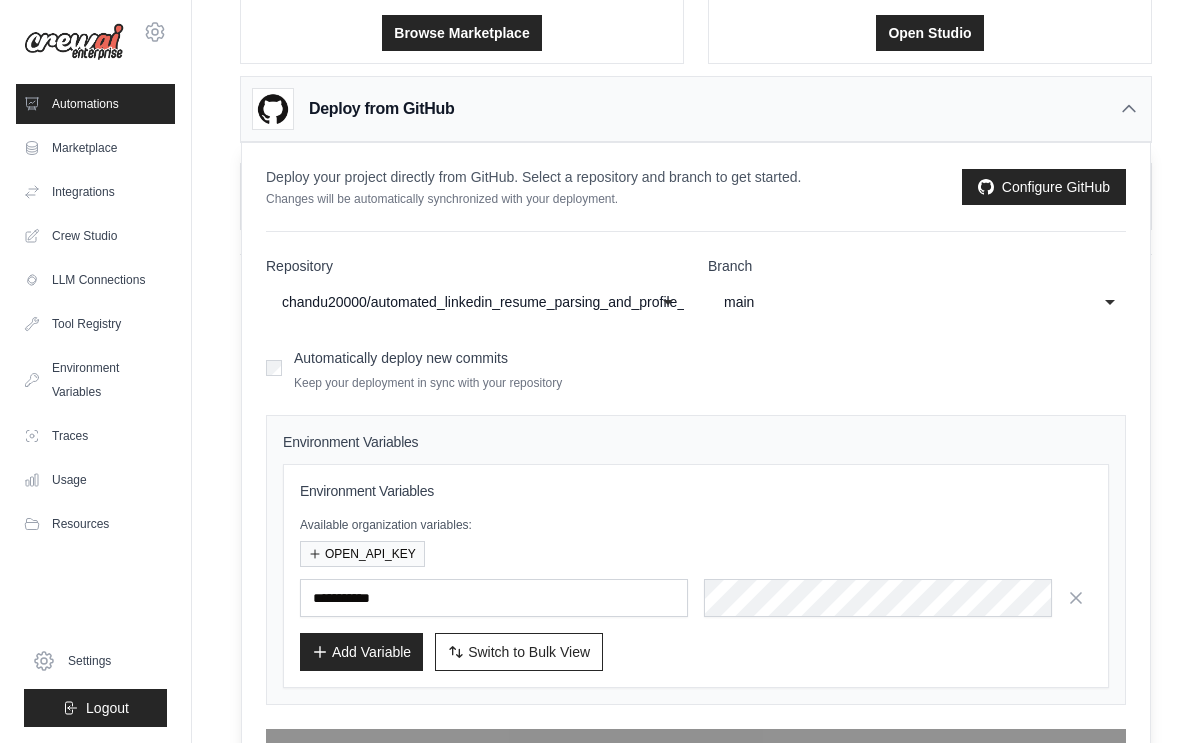 scroll, scrollTop: 297, scrollLeft: 0, axis: vertical 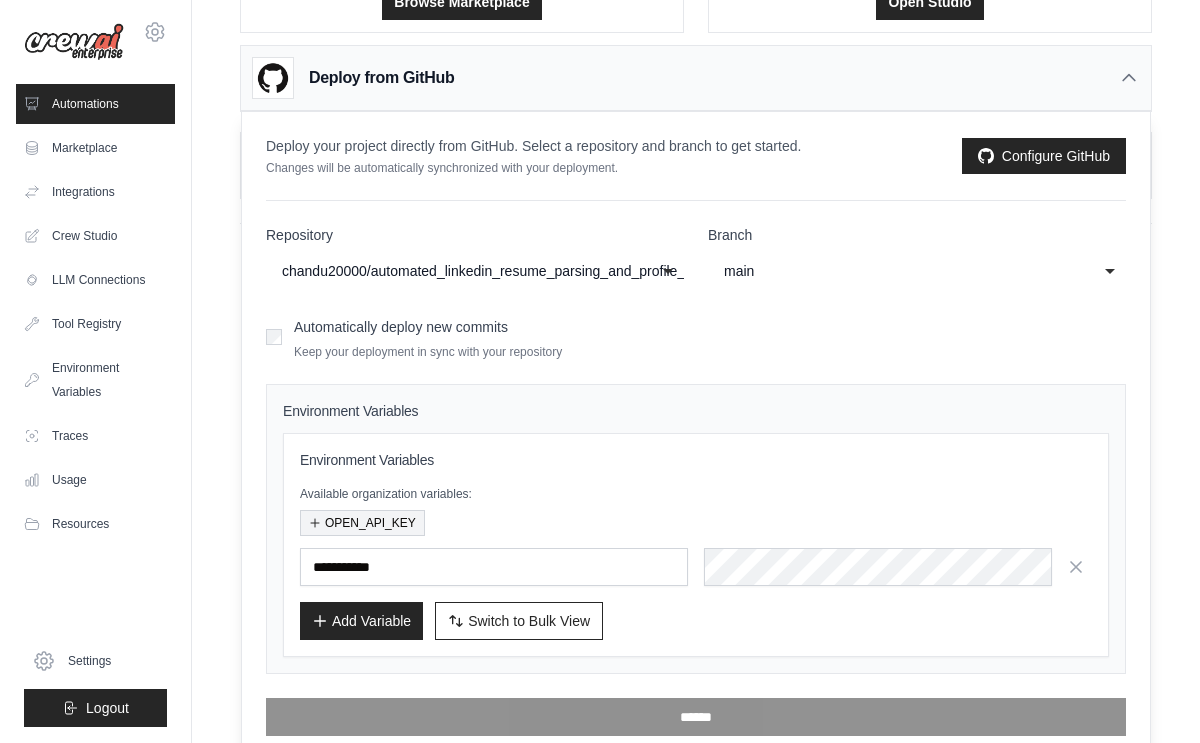 click on "OPEN_API_KEY" at bounding box center [362, 523] 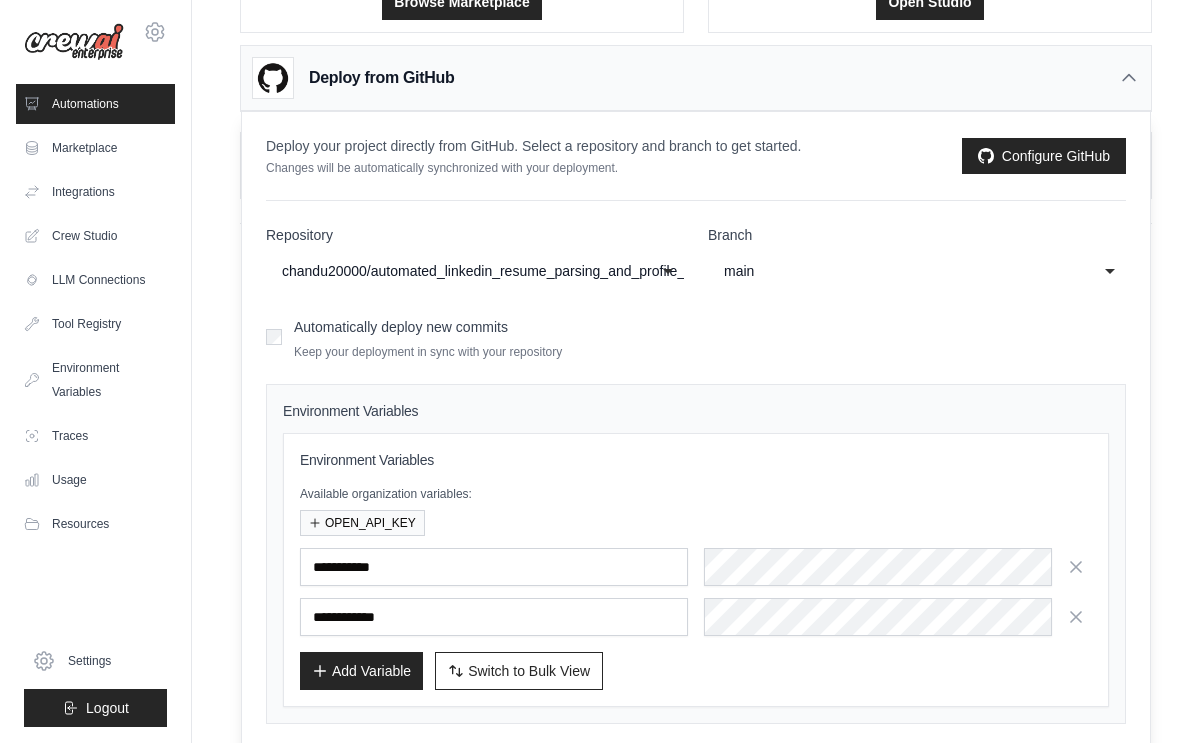 scroll, scrollTop: 365, scrollLeft: 0, axis: vertical 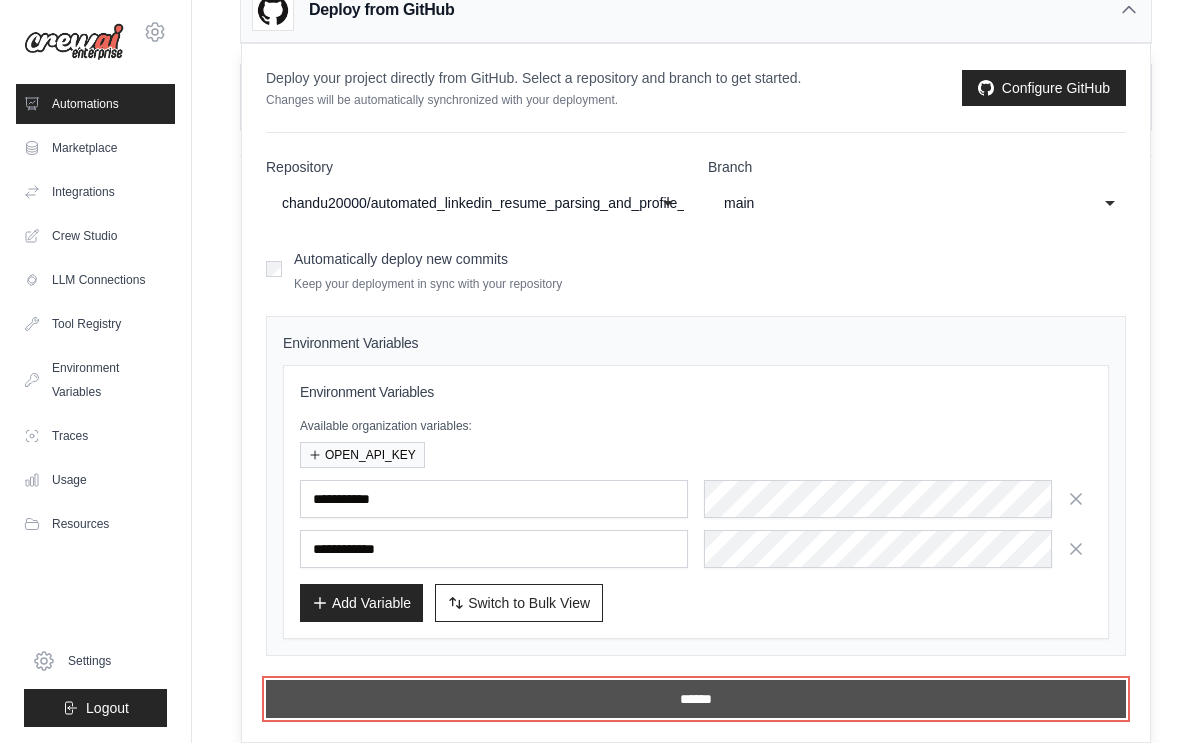 click on "******" at bounding box center [696, 699] 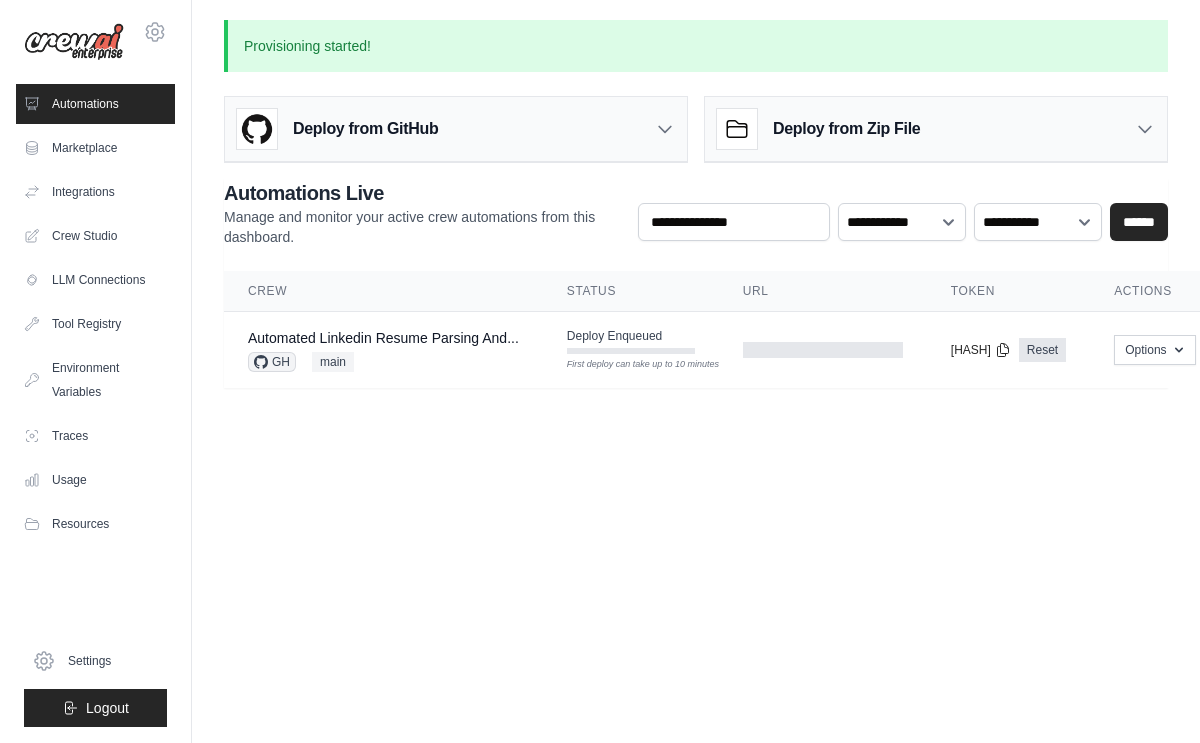 scroll, scrollTop: 0, scrollLeft: 0, axis: both 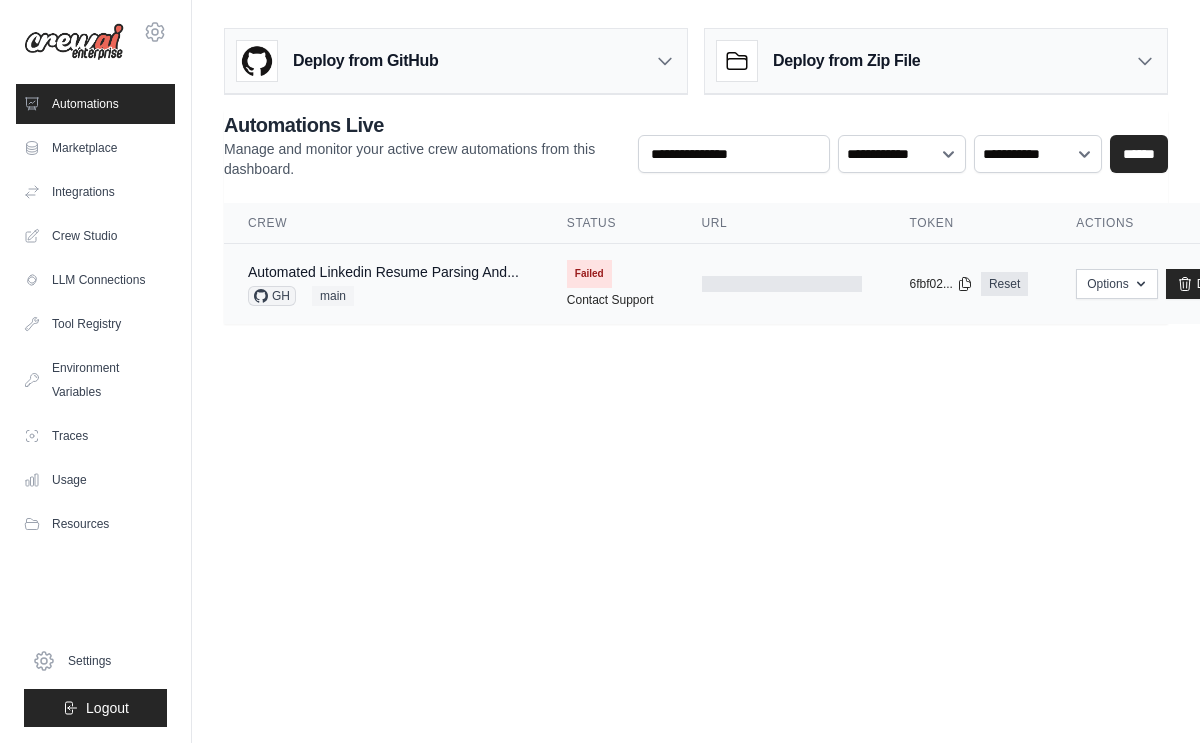 click on "Failed" at bounding box center (589, 274) 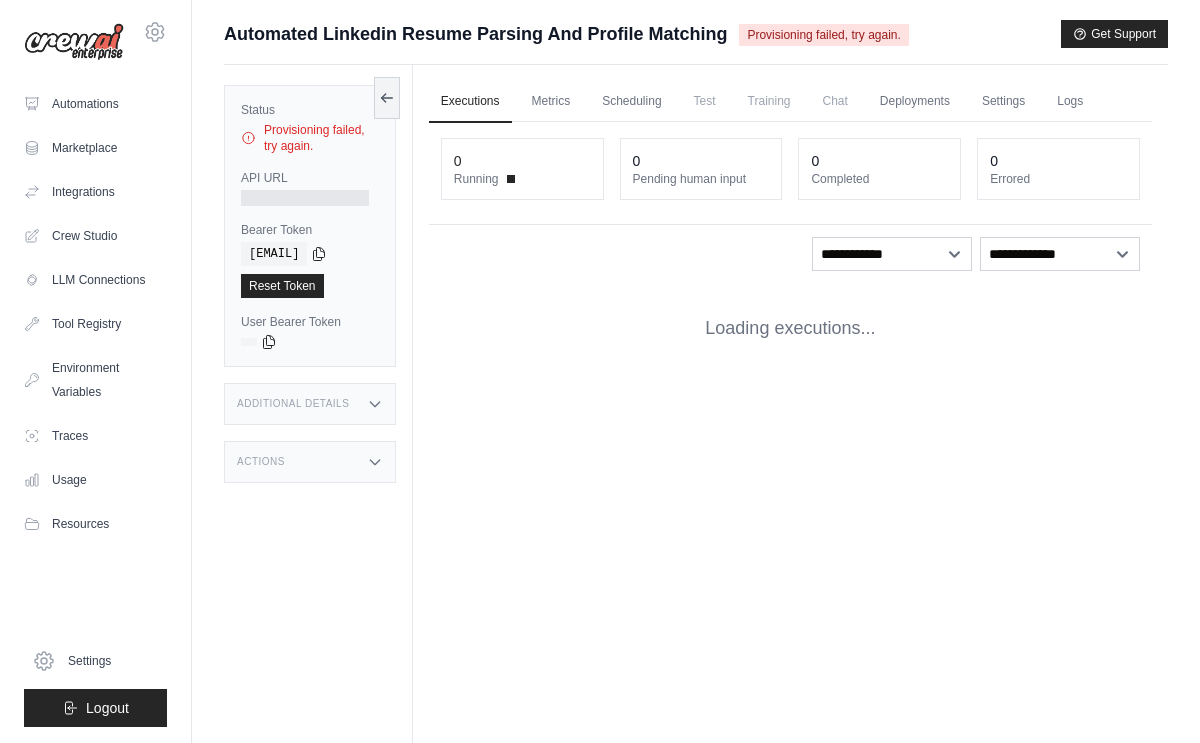 scroll, scrollTop: 0, scrollLeft: 0, axis: both 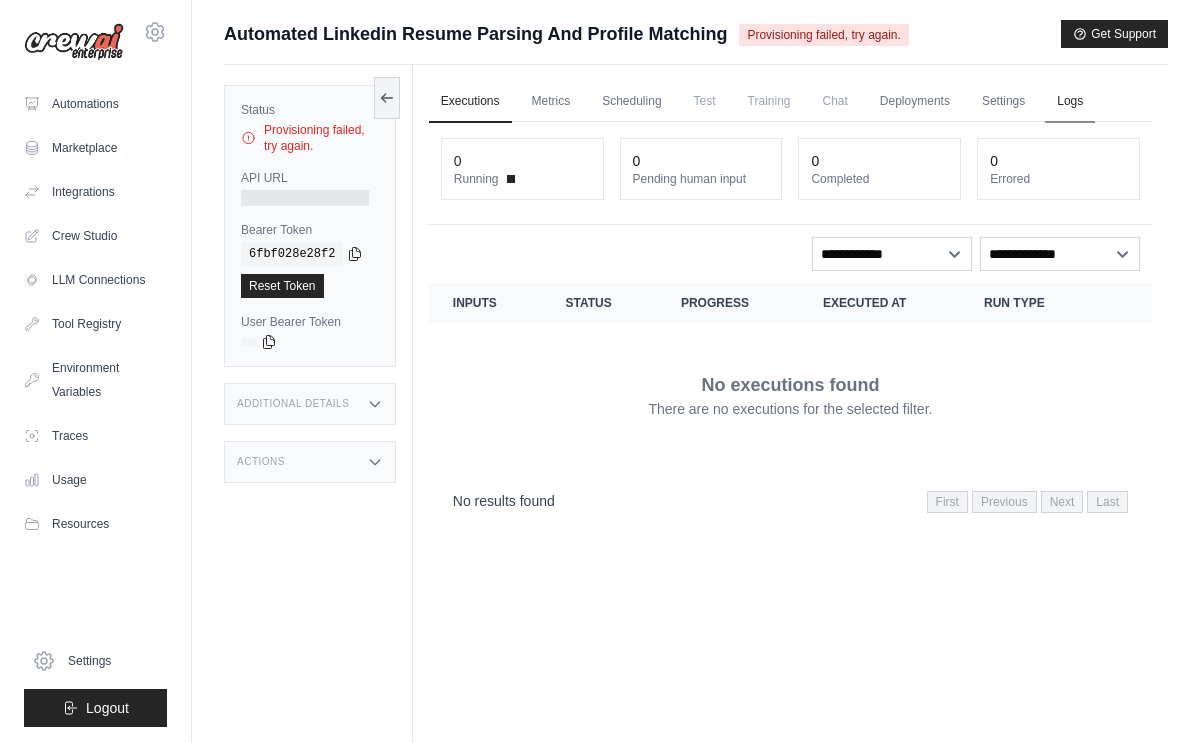 click on "Logs" at bounding box center [1070, 102] 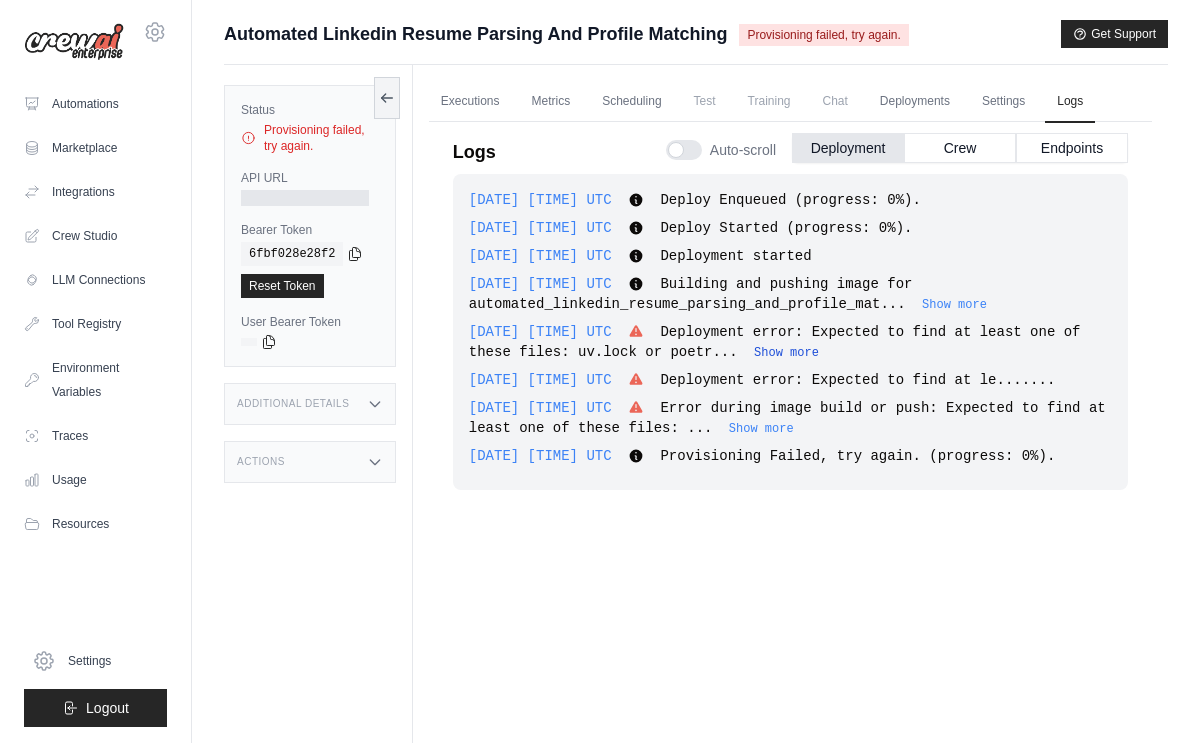 click on "Show more" at bounding box center [786, 353] 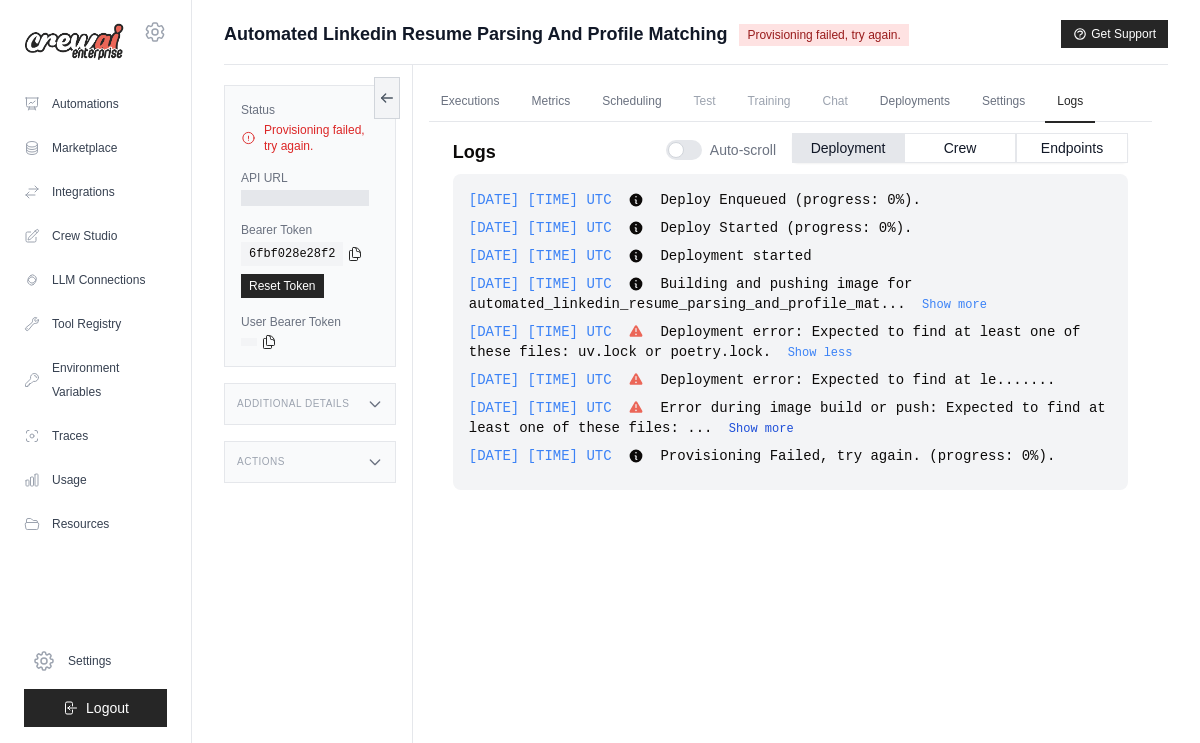 click on "Show more" at bounding box center (761, 429) 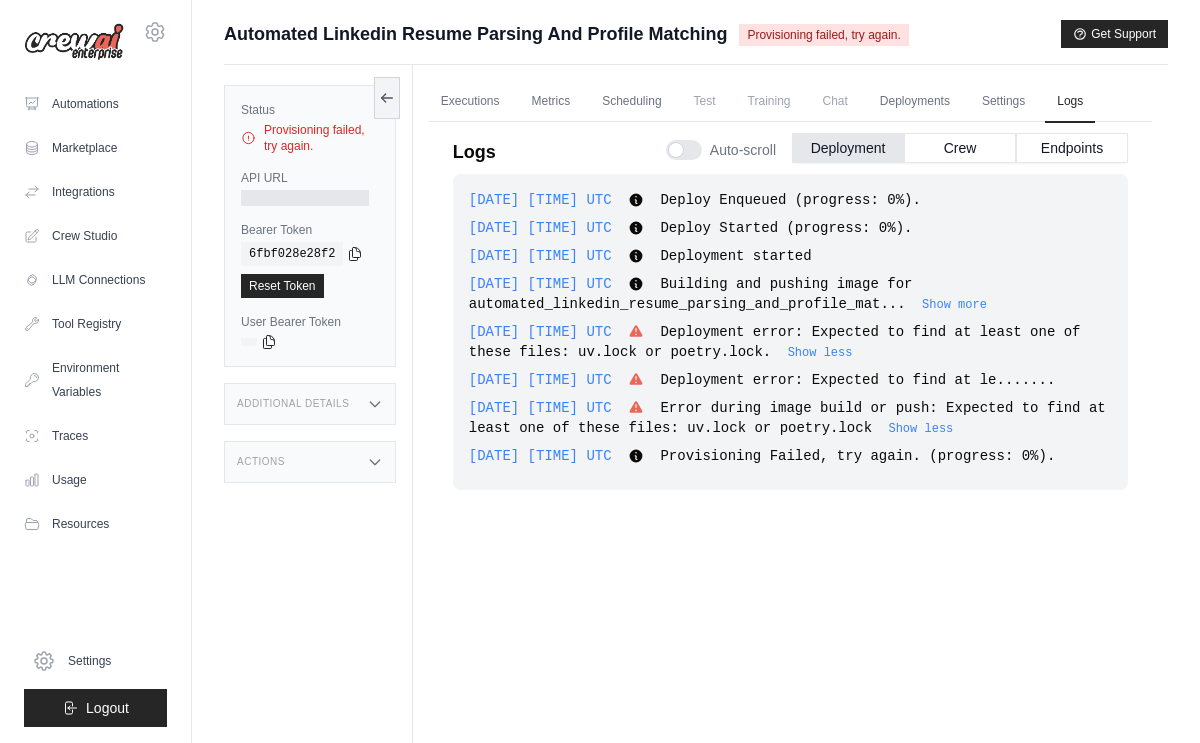 click on "2025-07-17 14:45:03 UTC
Deploy Enqueued (progress: 0%).
Show more
Show less
2025-07-17 14:45:04 UTC
Deploy Started (progress: 0%).
Show more
Show less
2025-07-17 14:45:04 UTC
Deployment started
Show more" at bounding box center [790, 332] 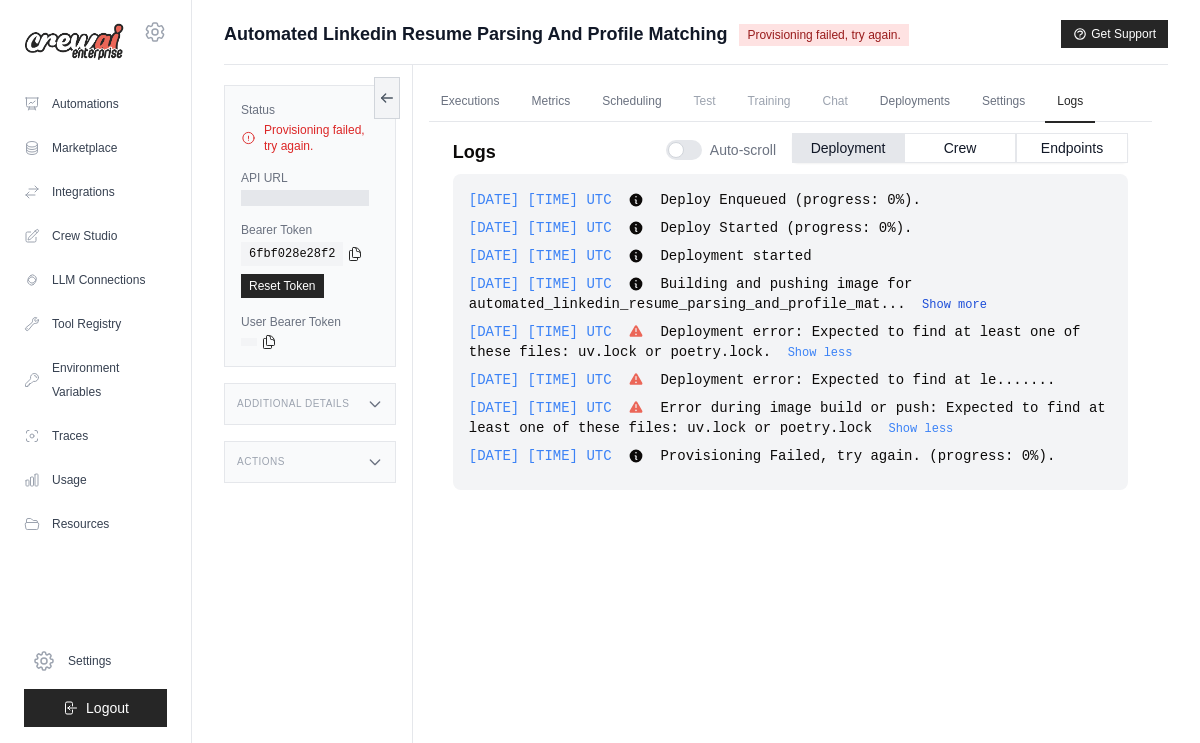 click on "Show more" at bounding box center (954, 305) 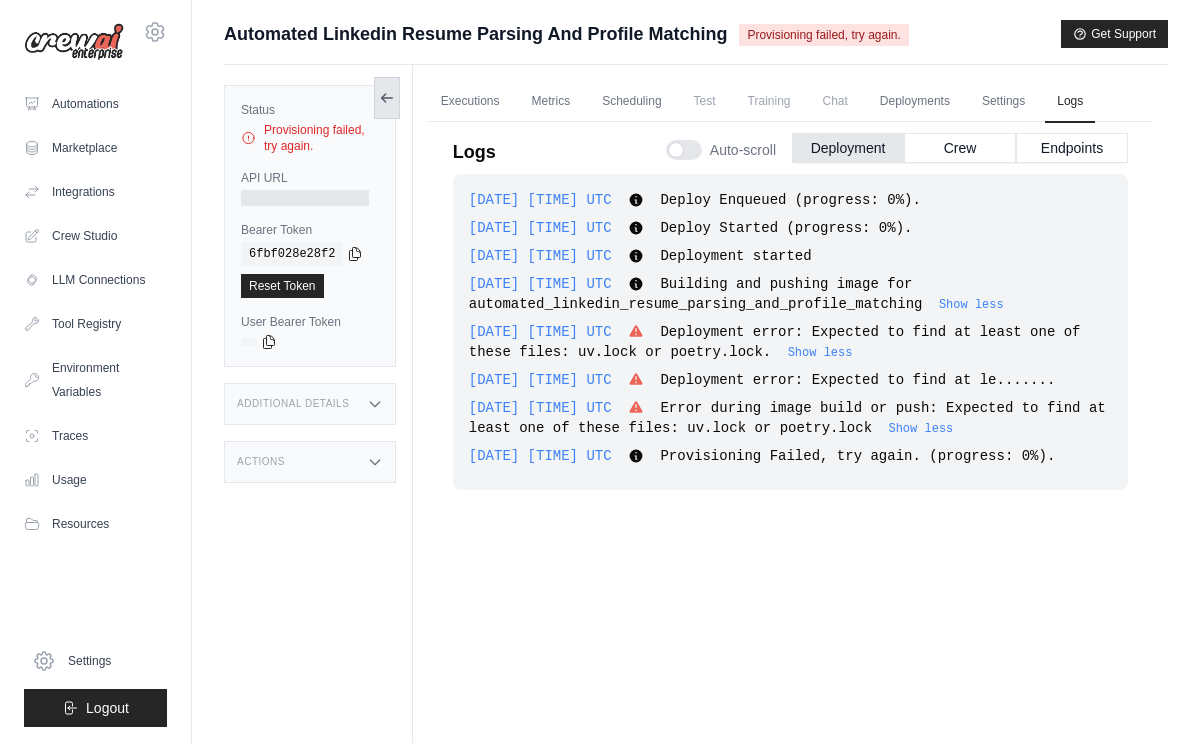 click 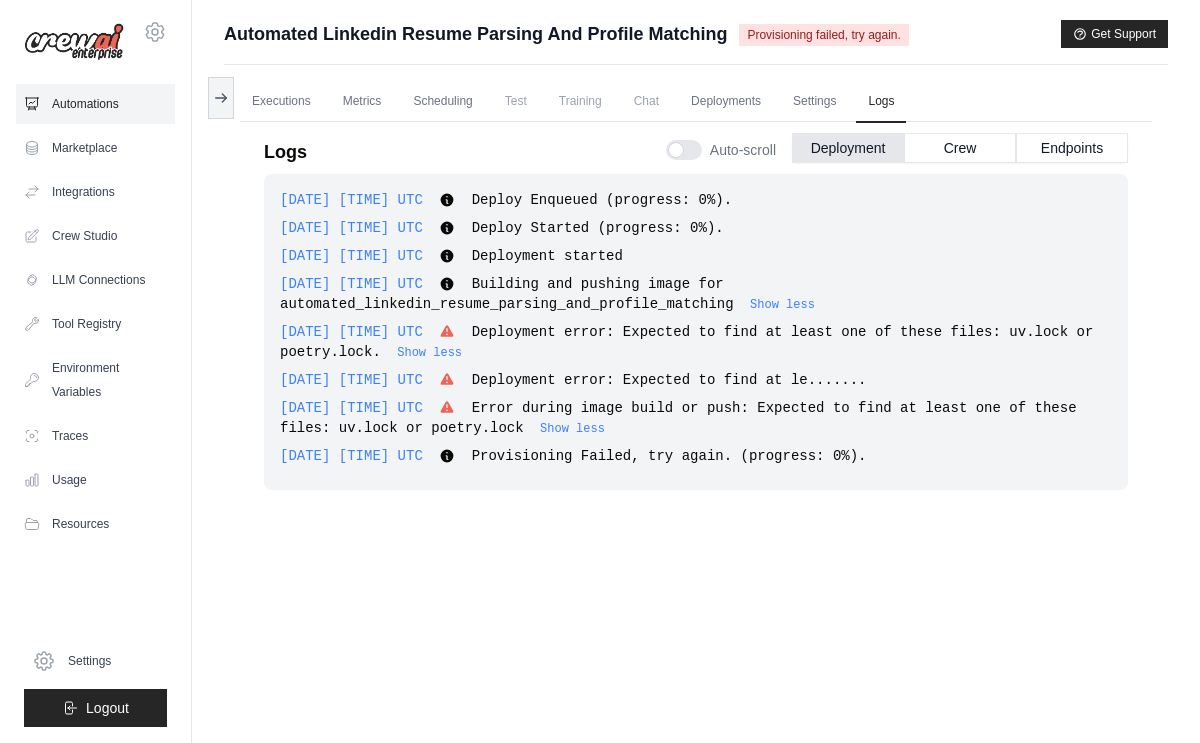 click on "Automations" at bounding box center [95, 104] 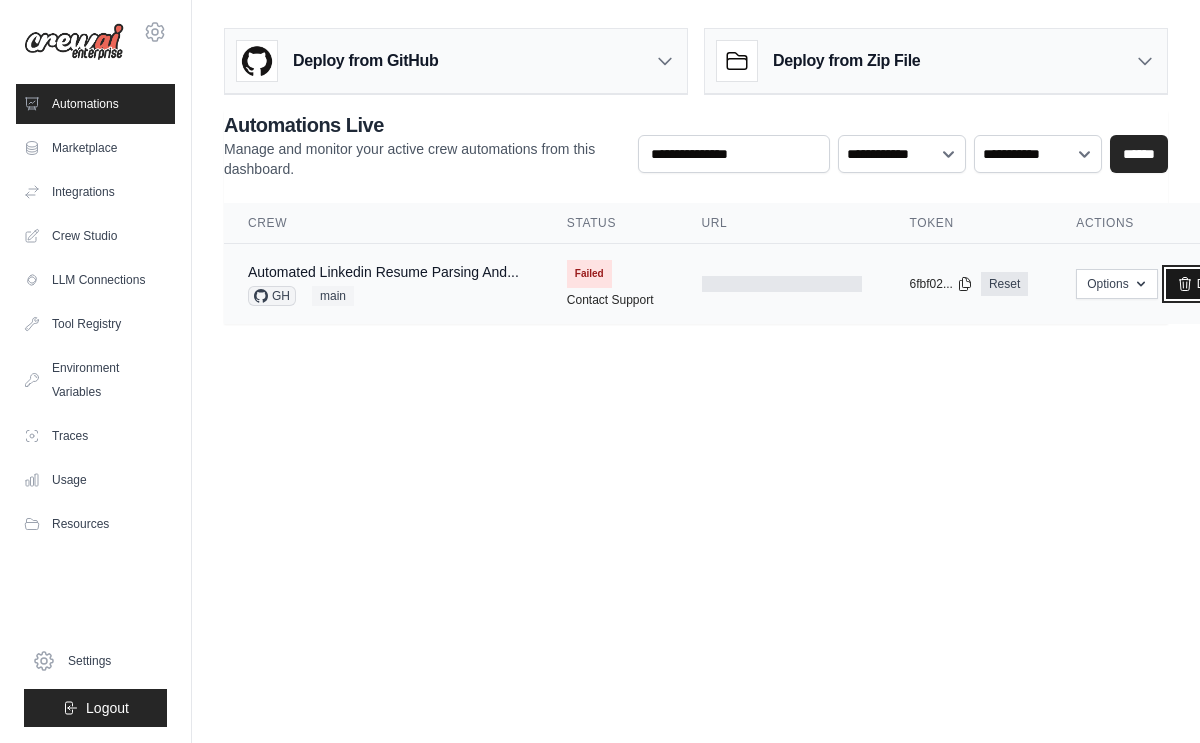 click 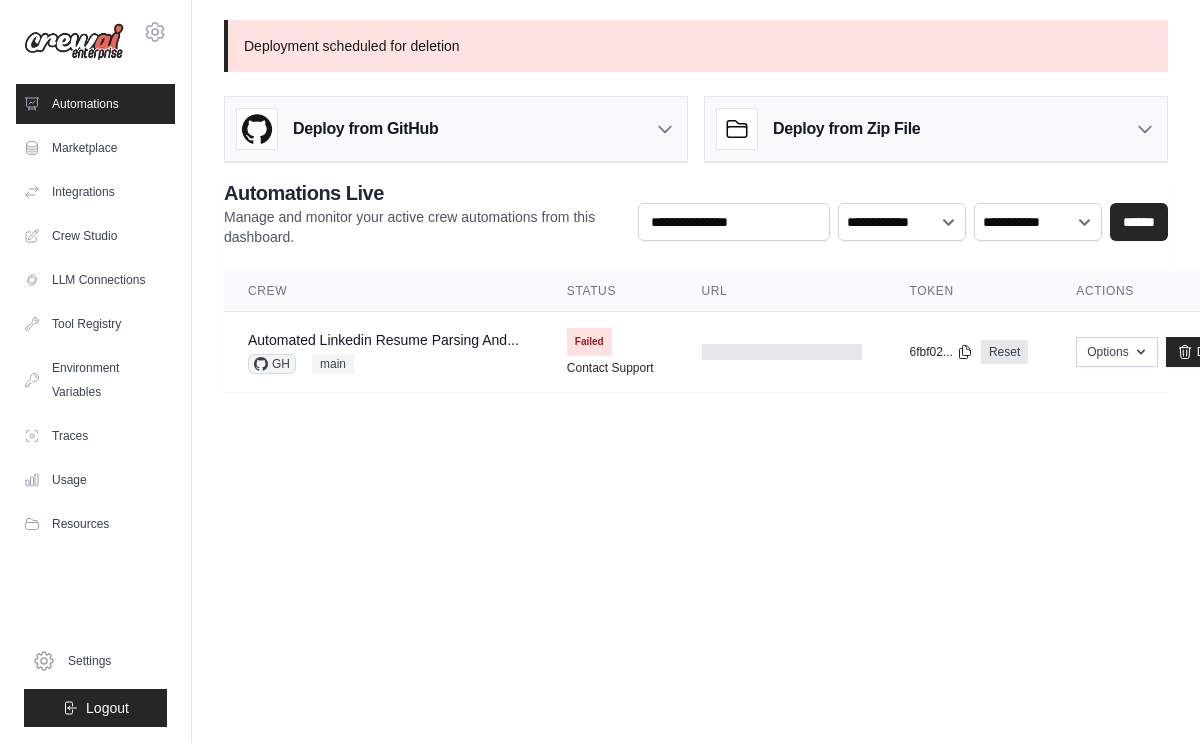 scroll, scrollTop: 0, scrollLeft: 0, axis: both 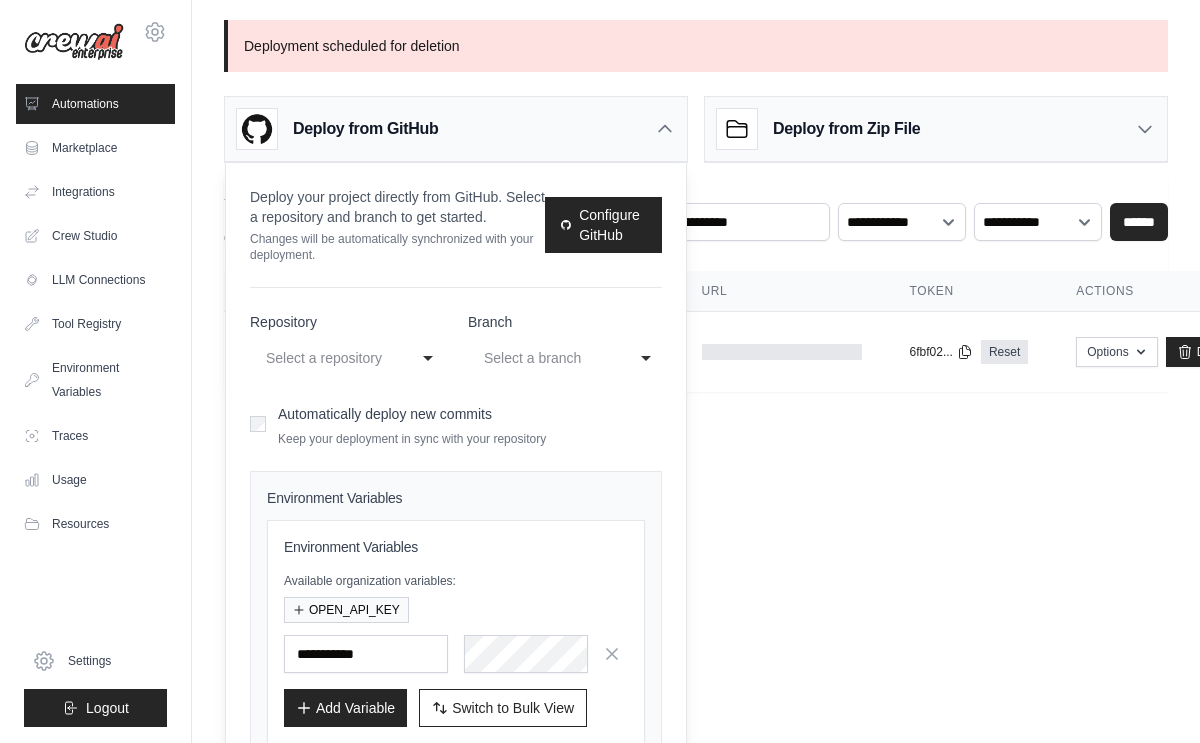 click on "Select a repository" at bounding box center [327, 358] 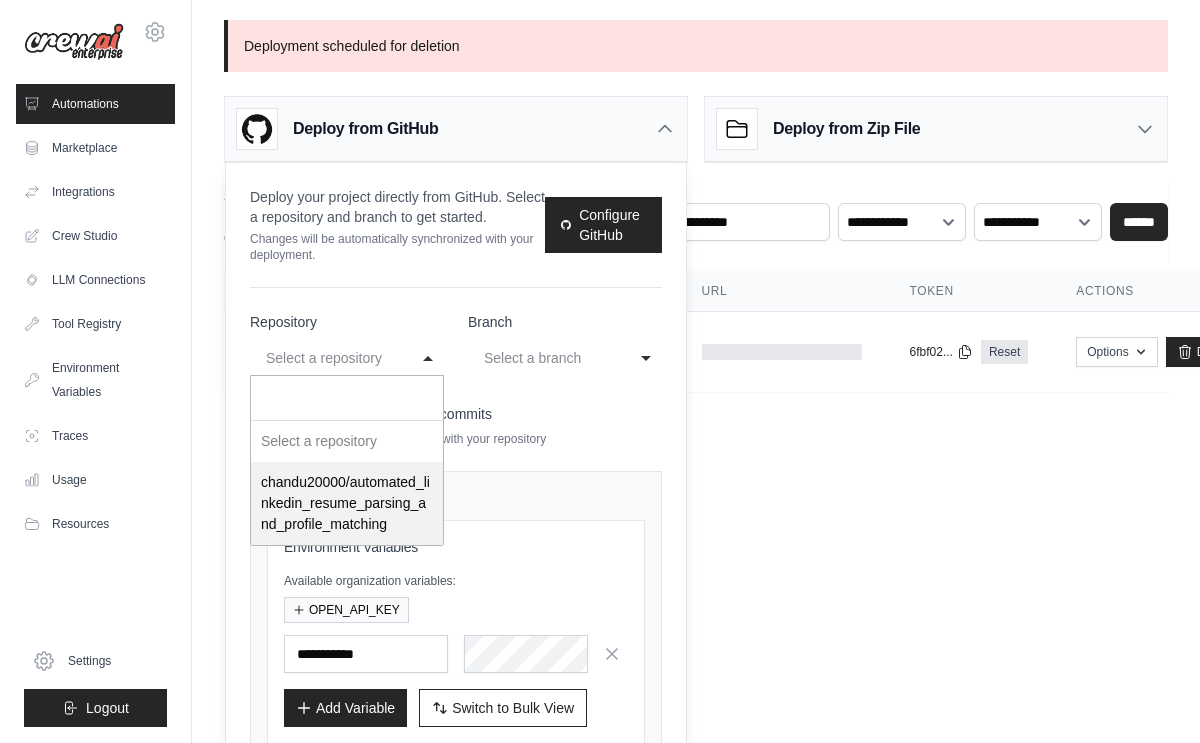 select on "**********" 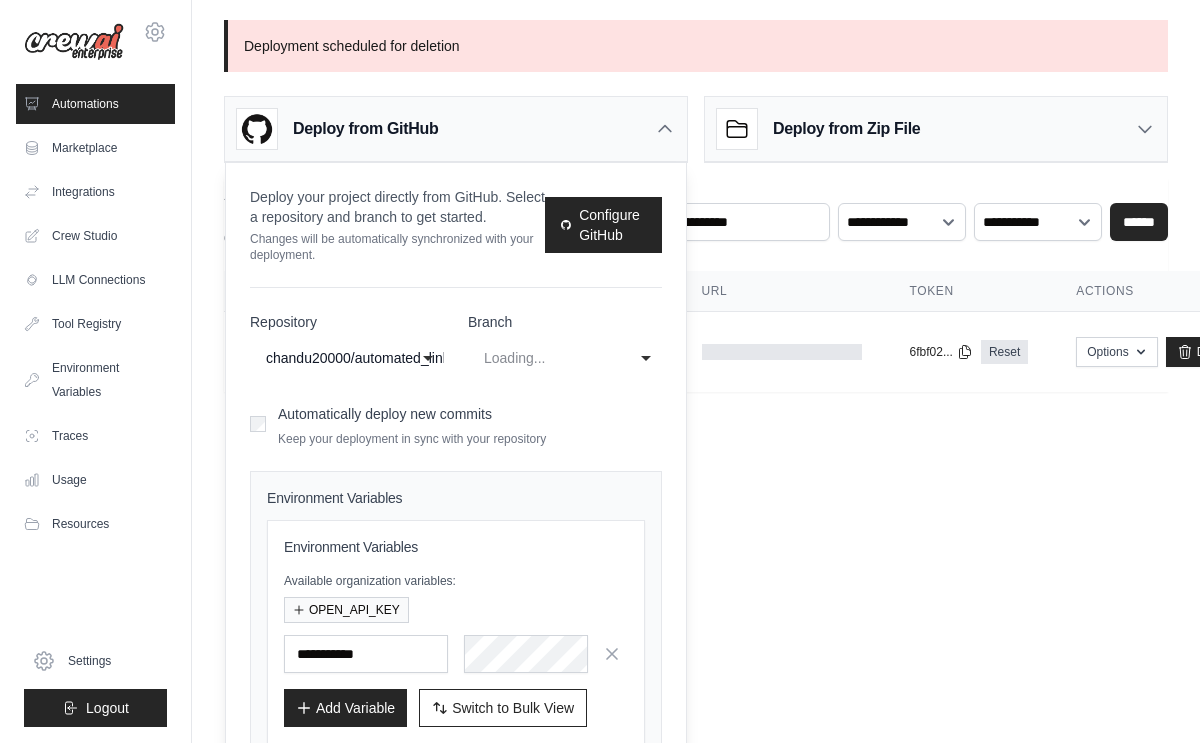 select on "****" 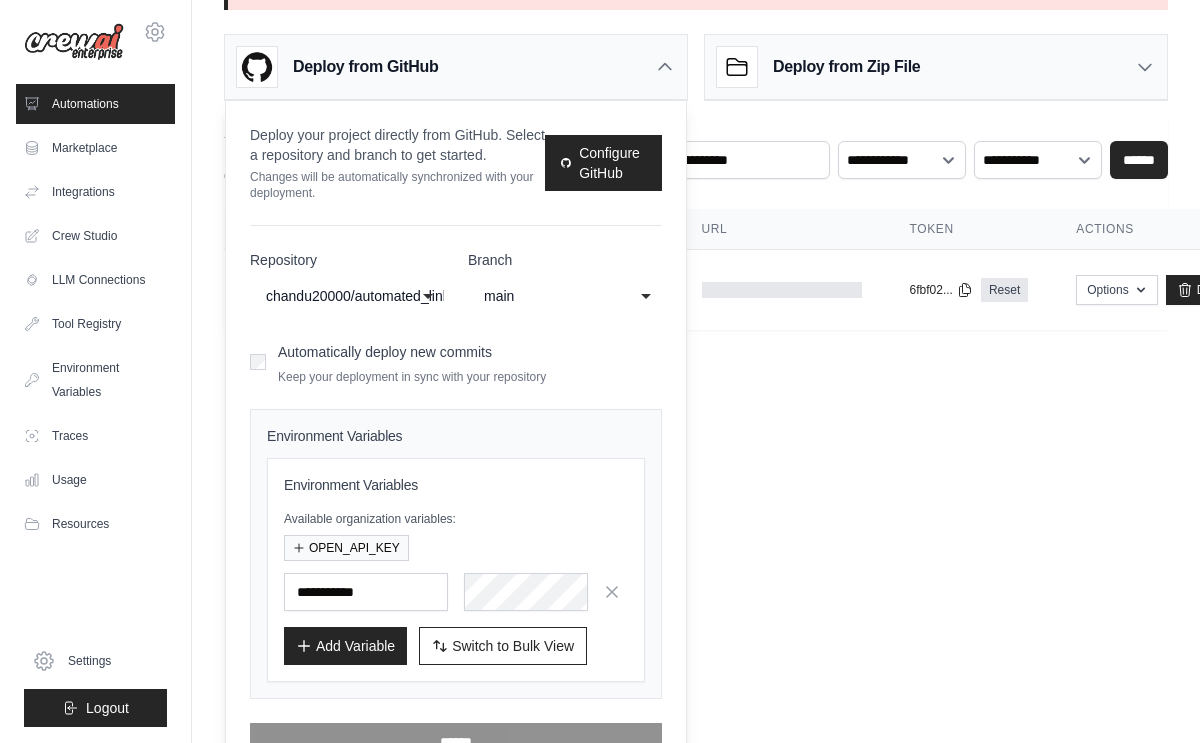 scroll, scrollTop: 105, scrollLeft: 0, axis: vertical 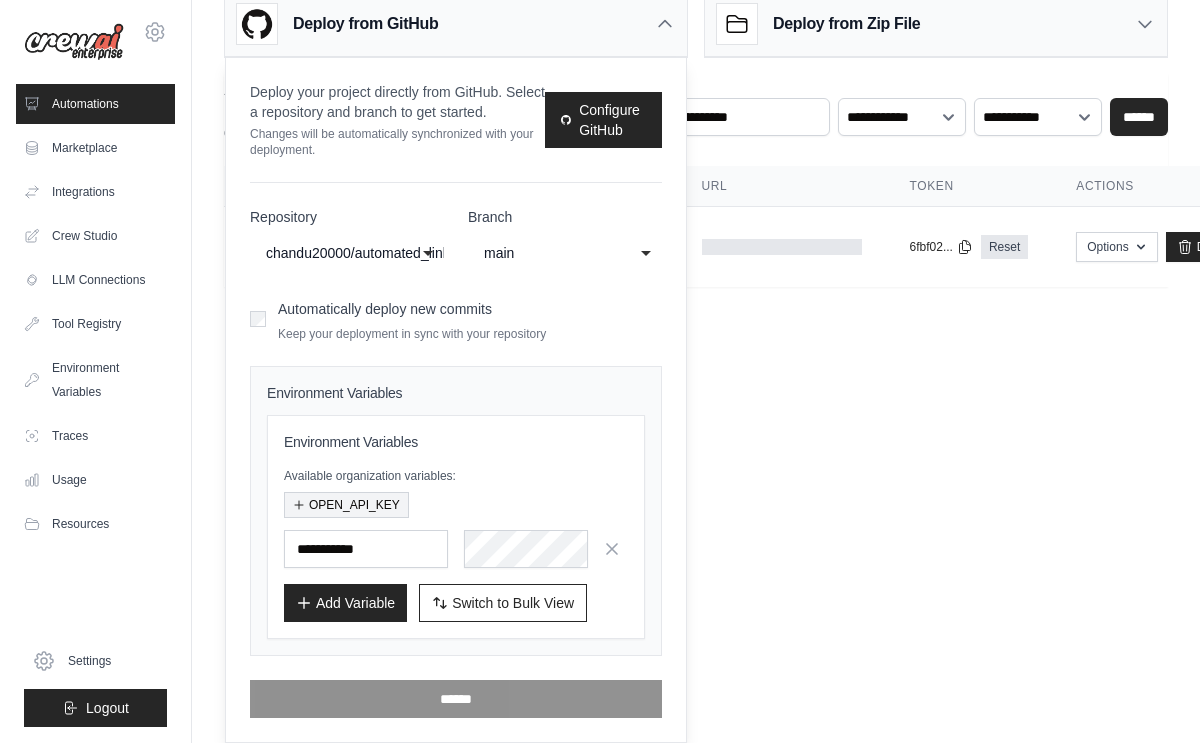 click on "OPEN_API_KEY" at bounding box center [346, 505] 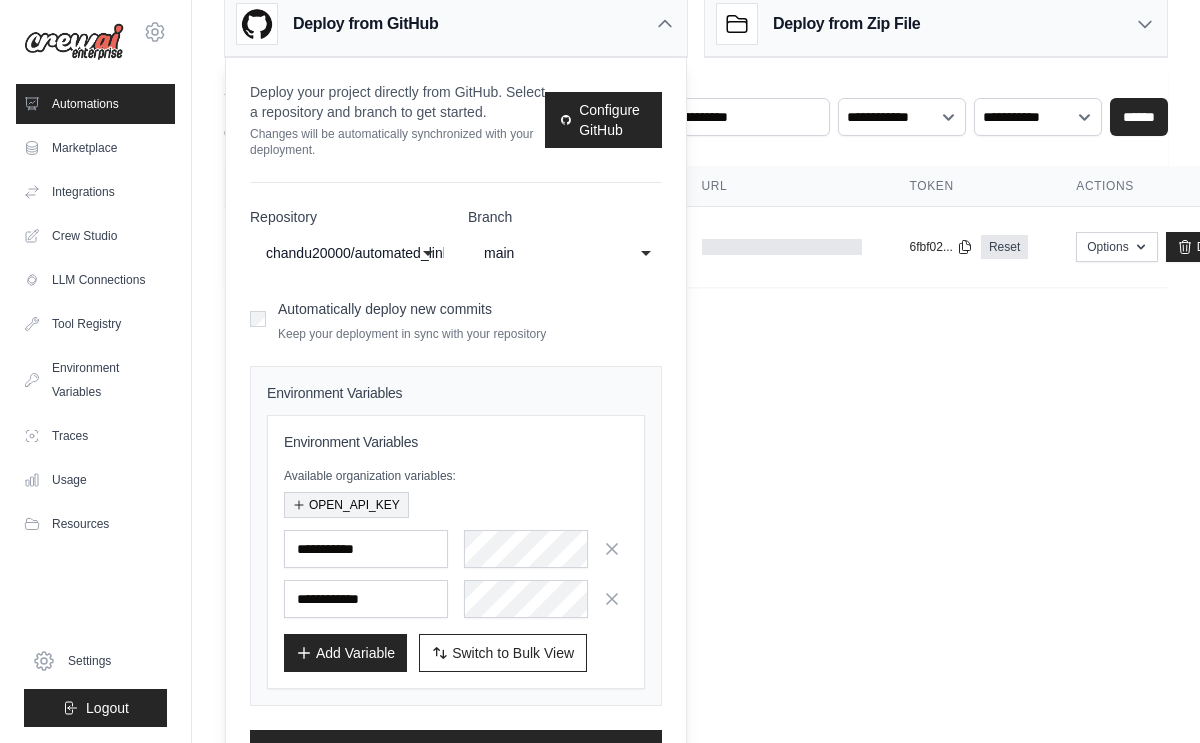 scroll, scrollTop: 155, scrollLeft: 0, axis: vertical 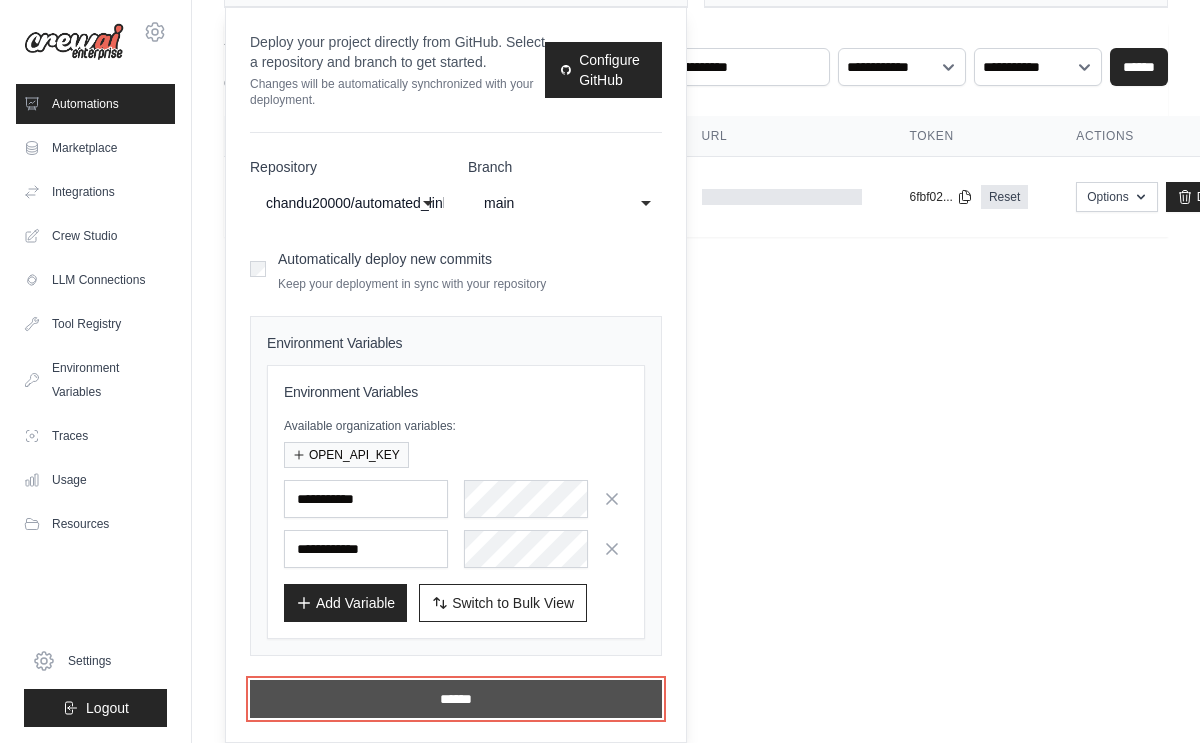 click on "******" at bounding box center (456, 699) 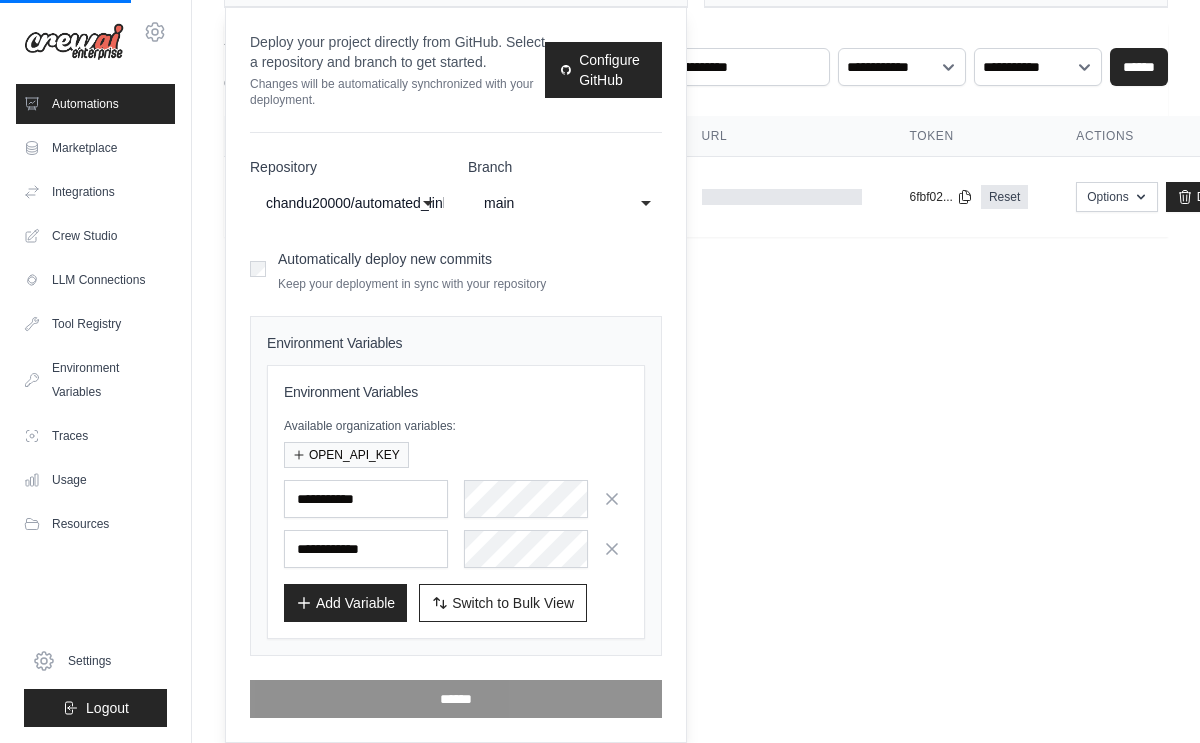 scroll, scrollTop: 0, scrollLeft: 0, axis: both 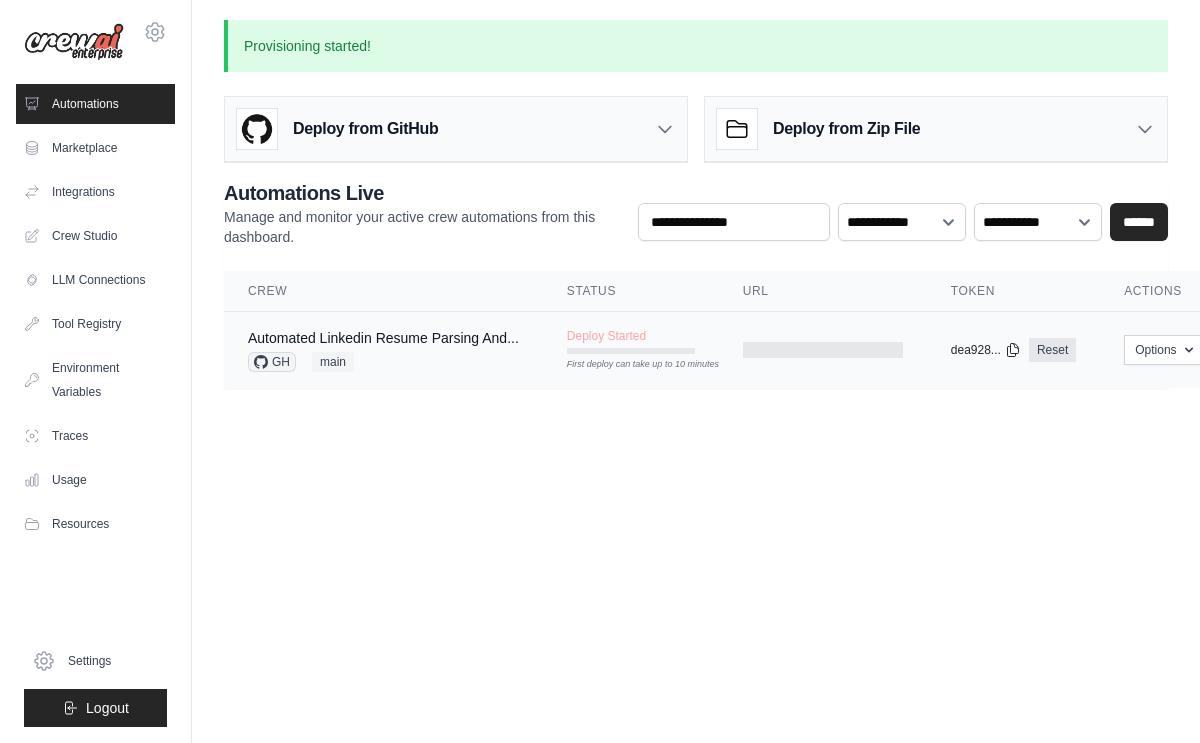 click on "Deploy Started
First deploy can take up to 10 minutes" at bounding box center (631, 341) 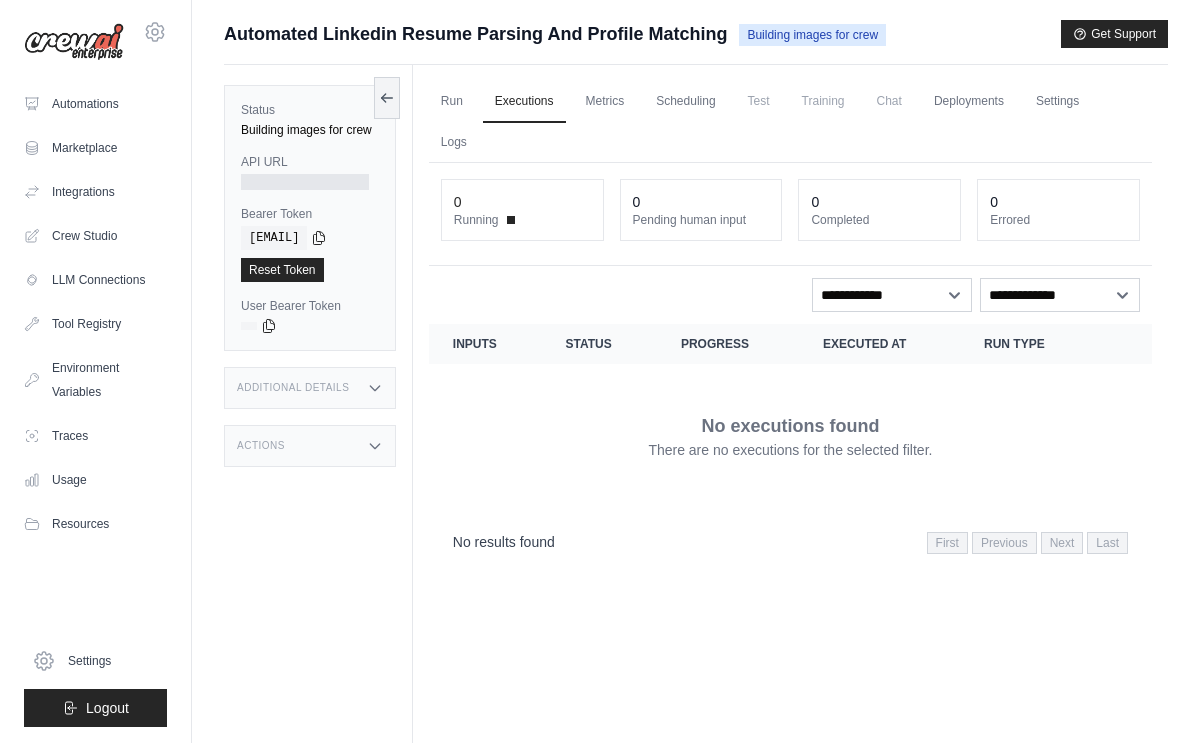 scroll, scrollTop: 0, scrollLeft: 0, axis: both 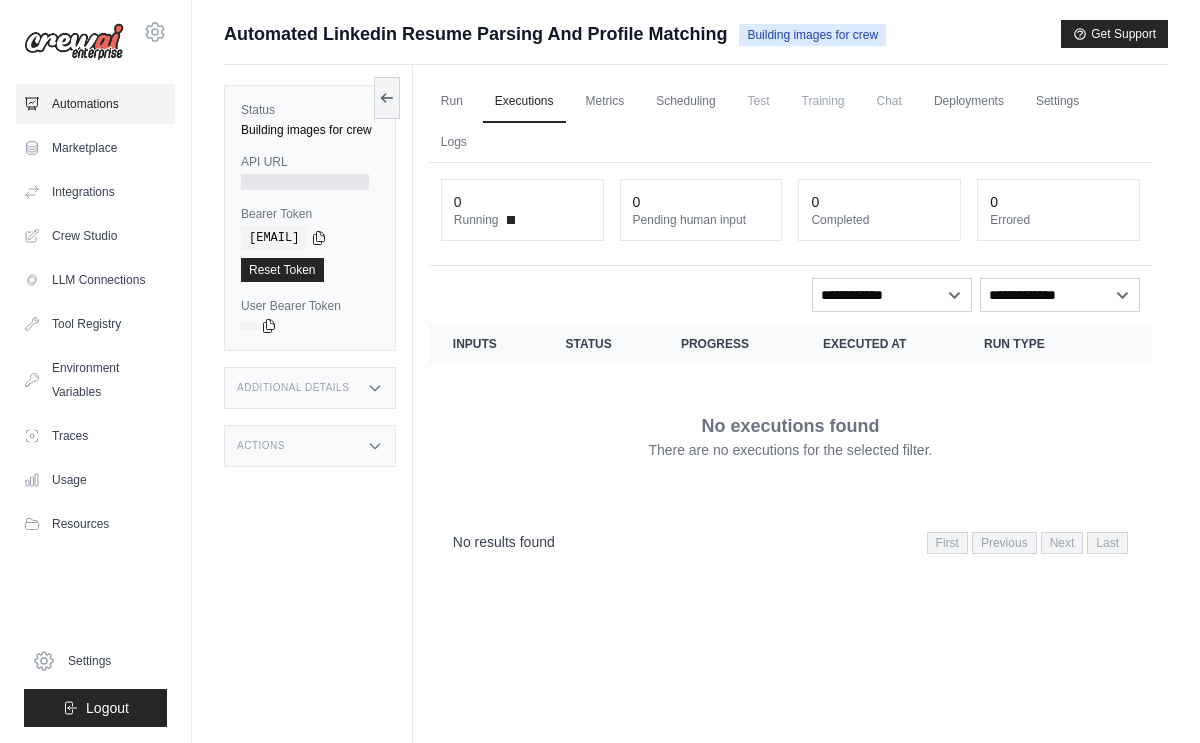 click on "Automations" at bounding box center [95, 104] 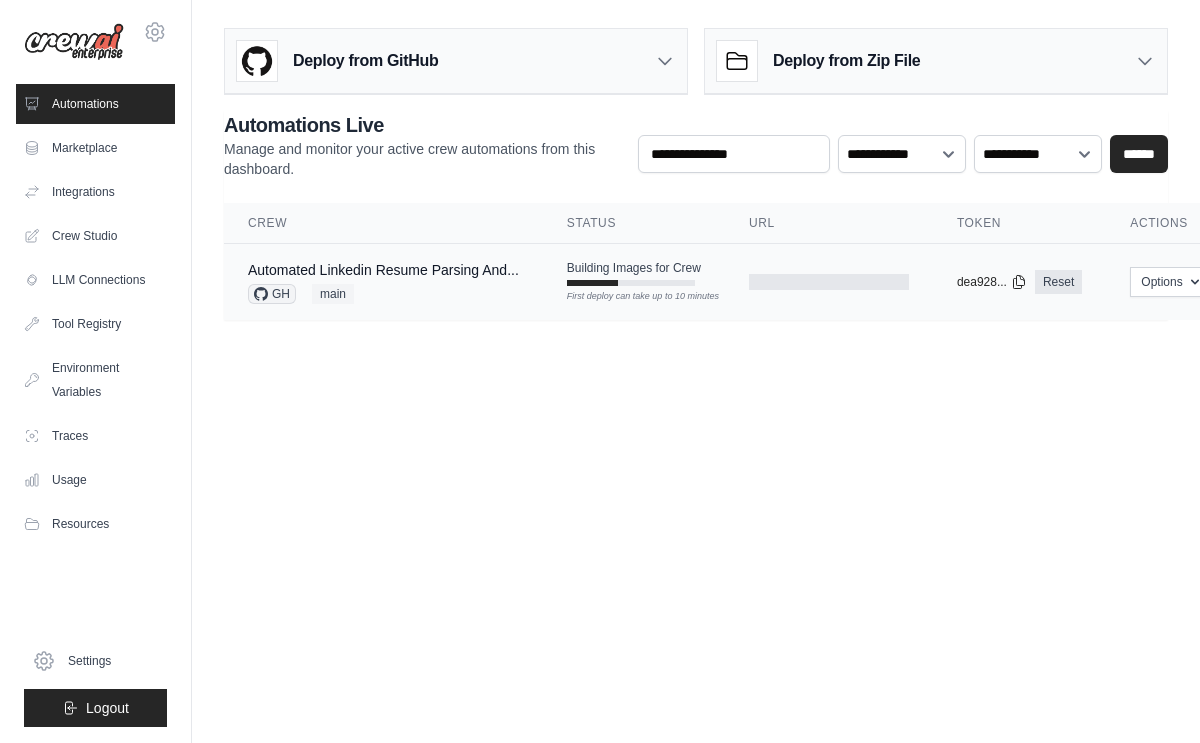 click on "Building Images for Crew
First deploy can take up to 10 minutes" at bounding box center [634, 273] 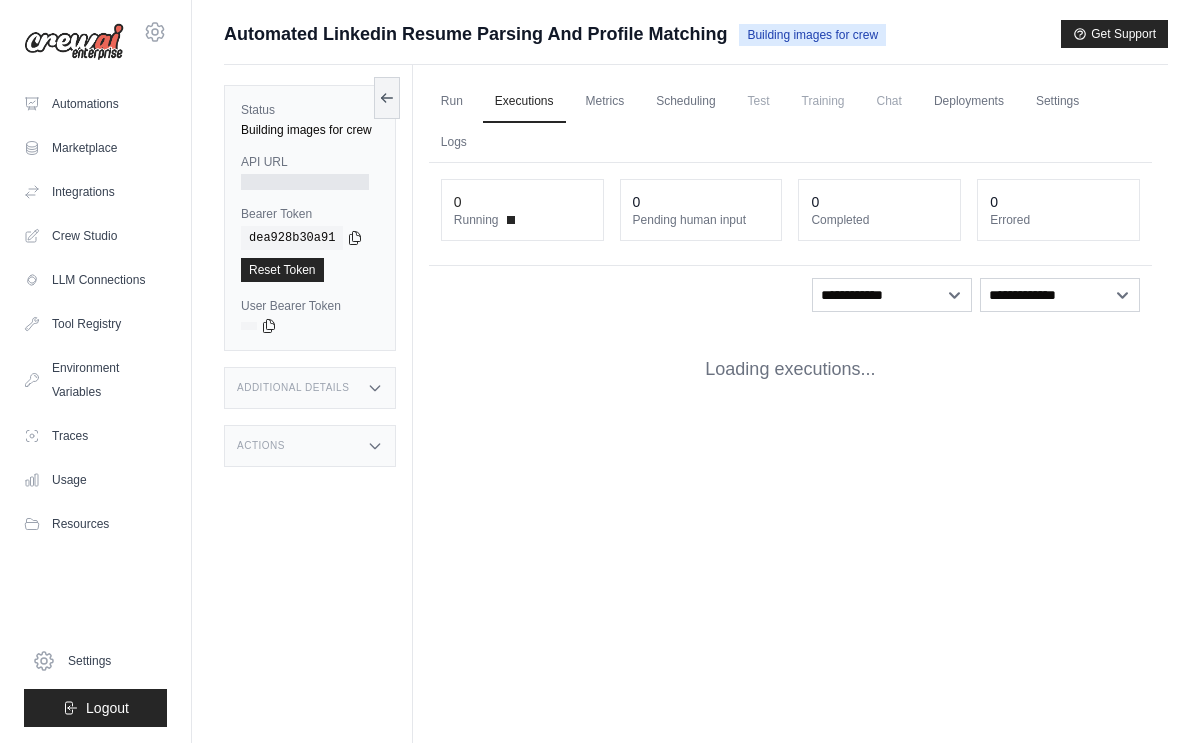 scroll, scrollTop: 0, scrollLeft: 0, axis: both 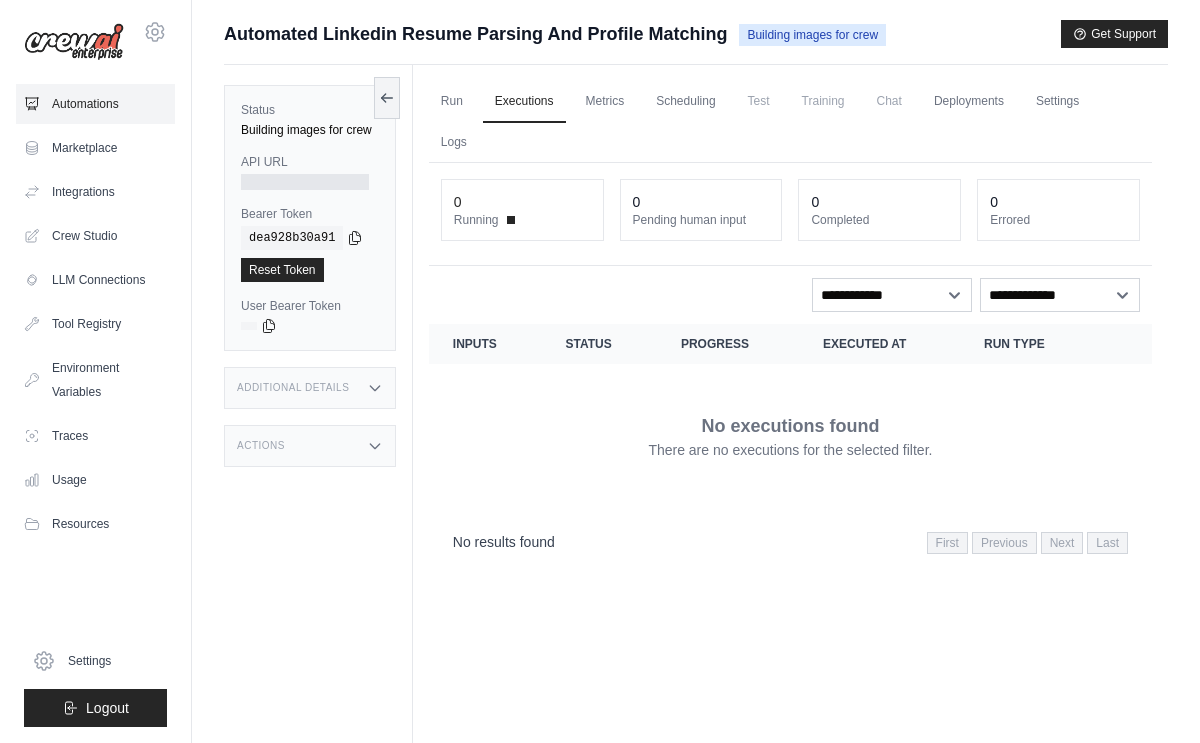 click on "Automations" at bounding box center [95, 104] 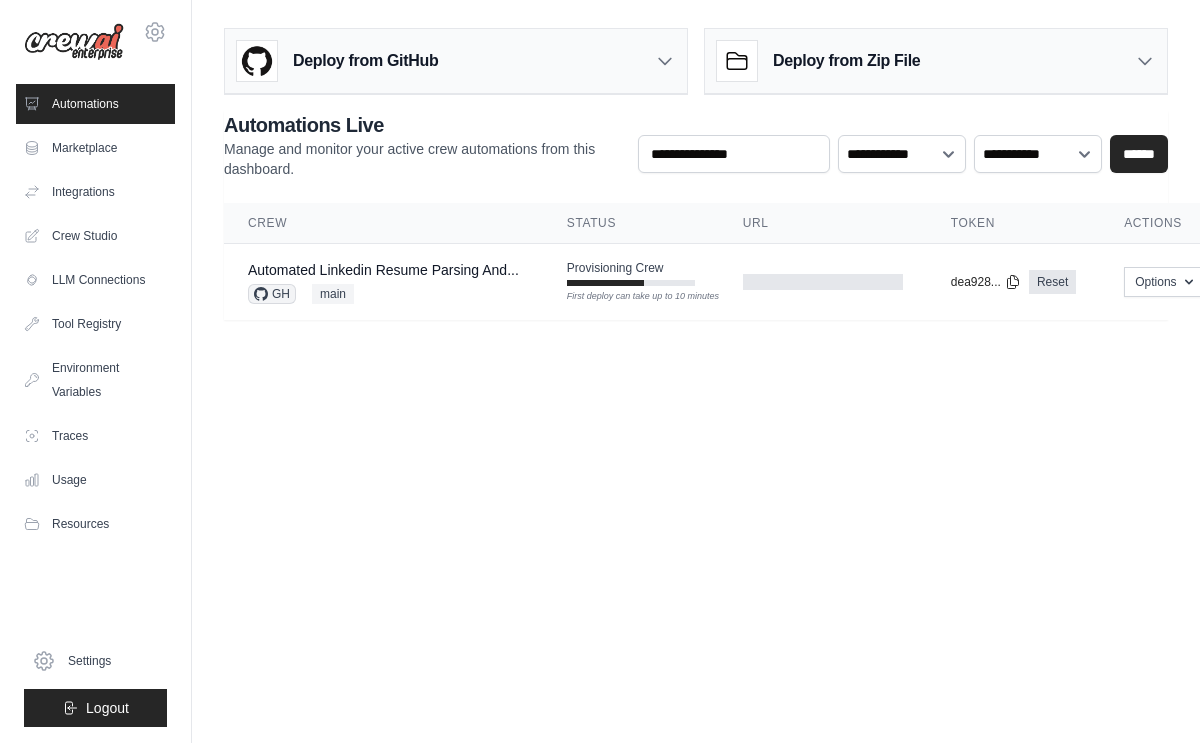 scroll, scrollTop: 0, scrollLeft: 0, axis: both 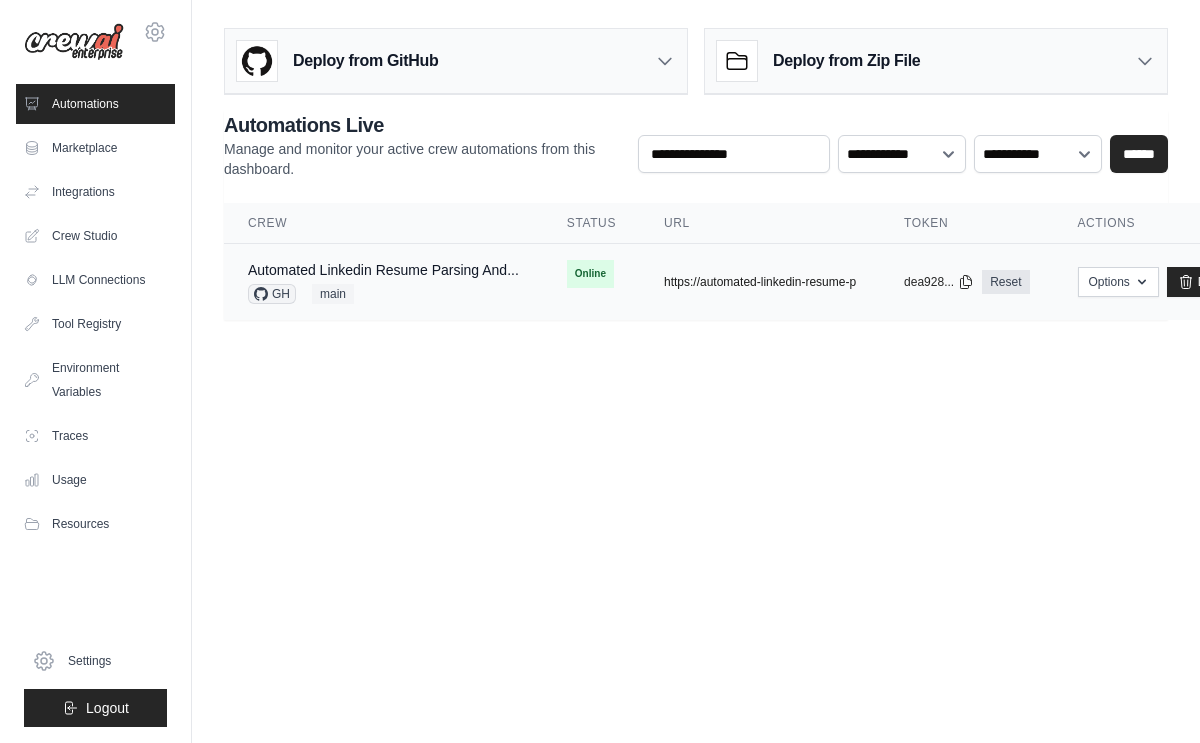 click on "https://automated-linkedin-resume-p" at bounding box center (760, 282) 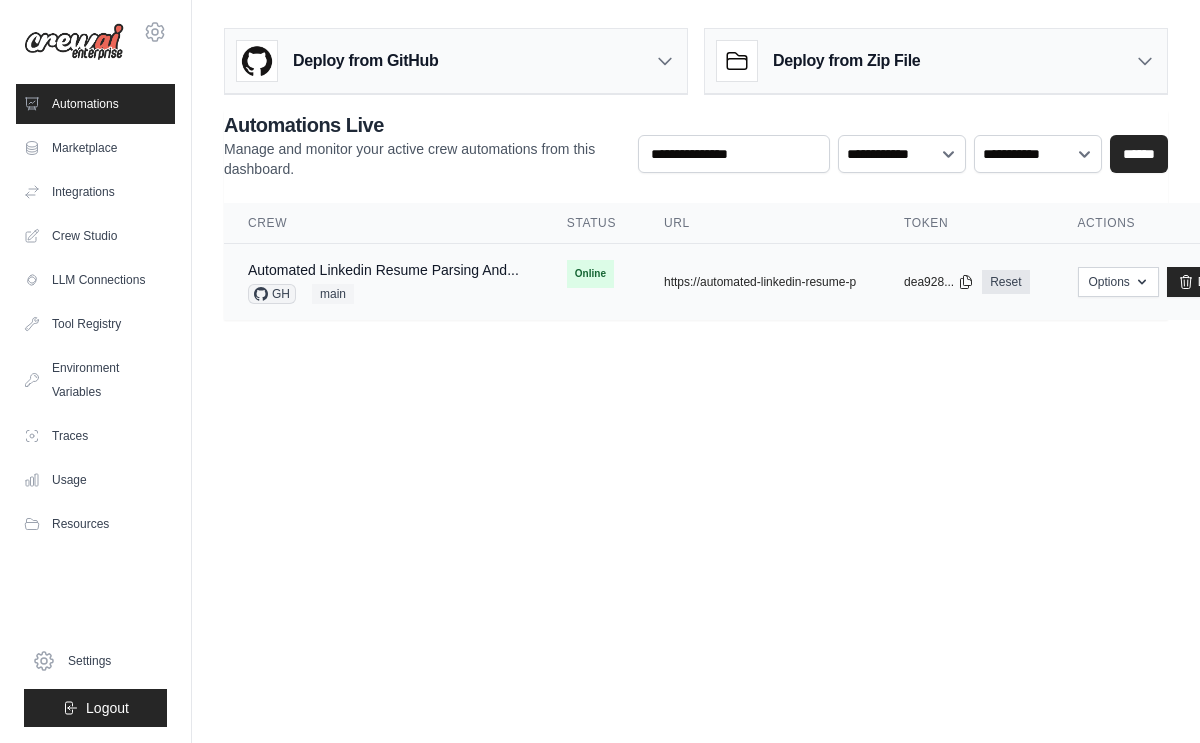 click on "Online" at bounding box center (591, 274) 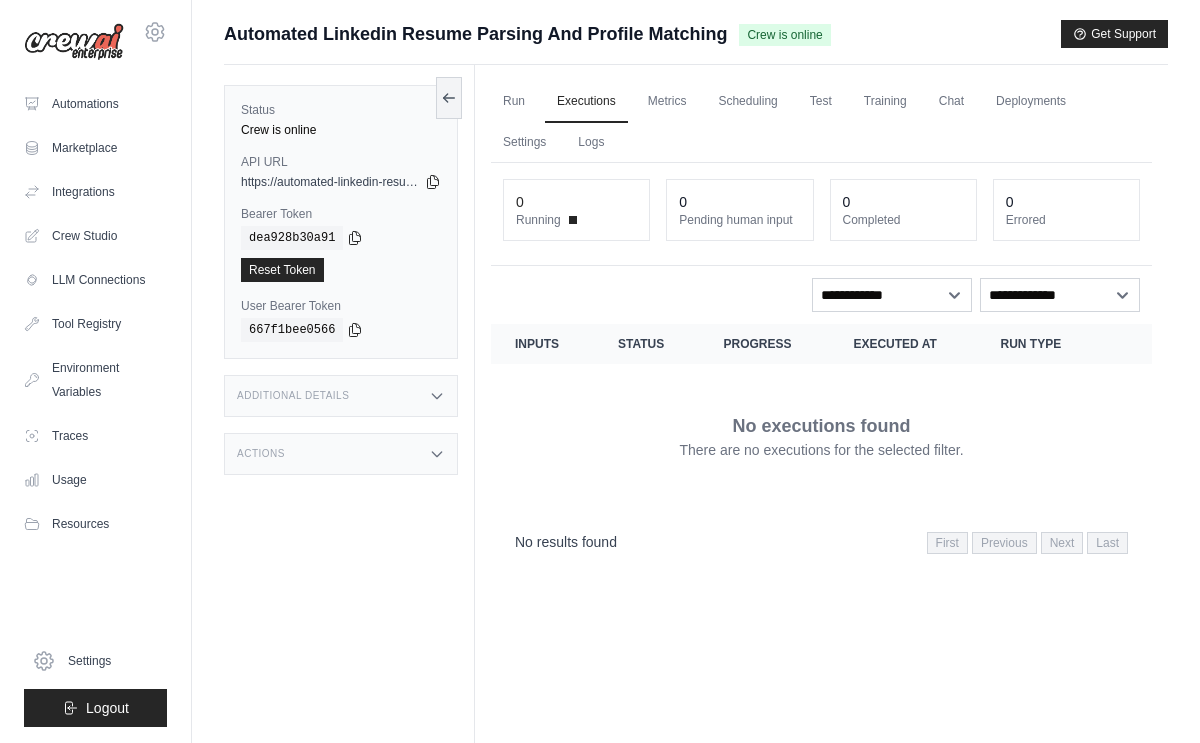 scroll, scrollTop: 0, scrollLeft: 0, axis: both 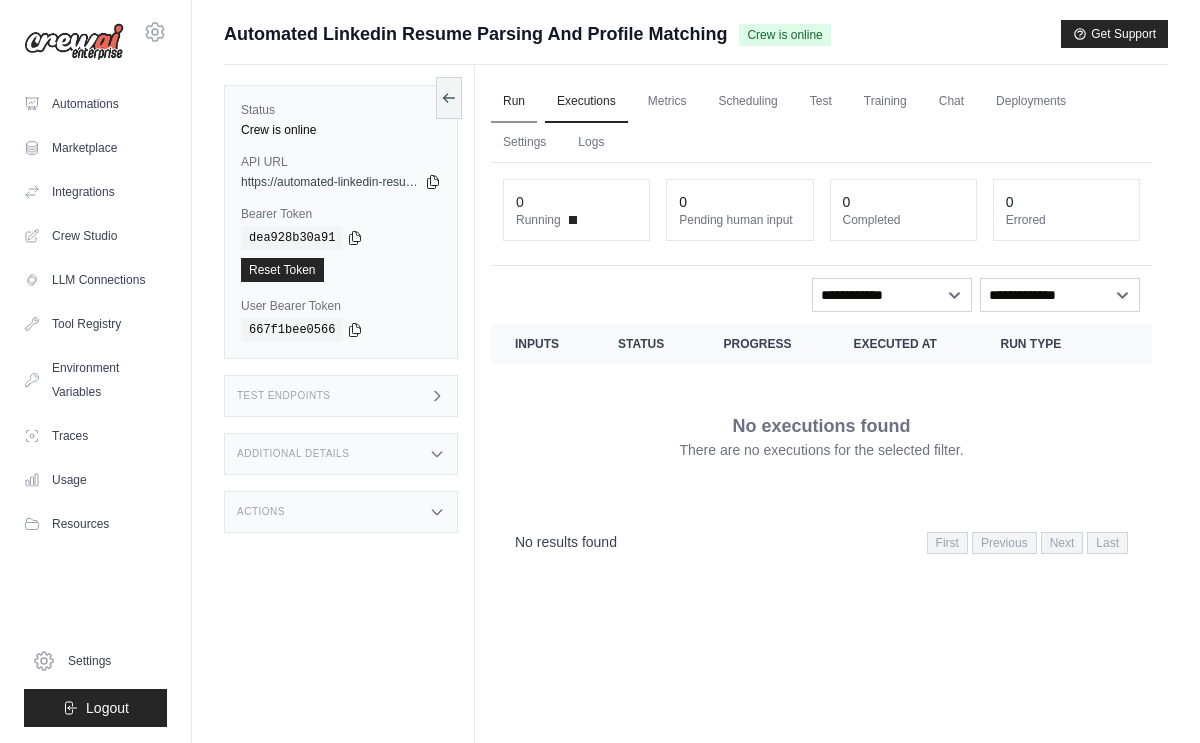 click on "Run" at bounding box center [514, 102] 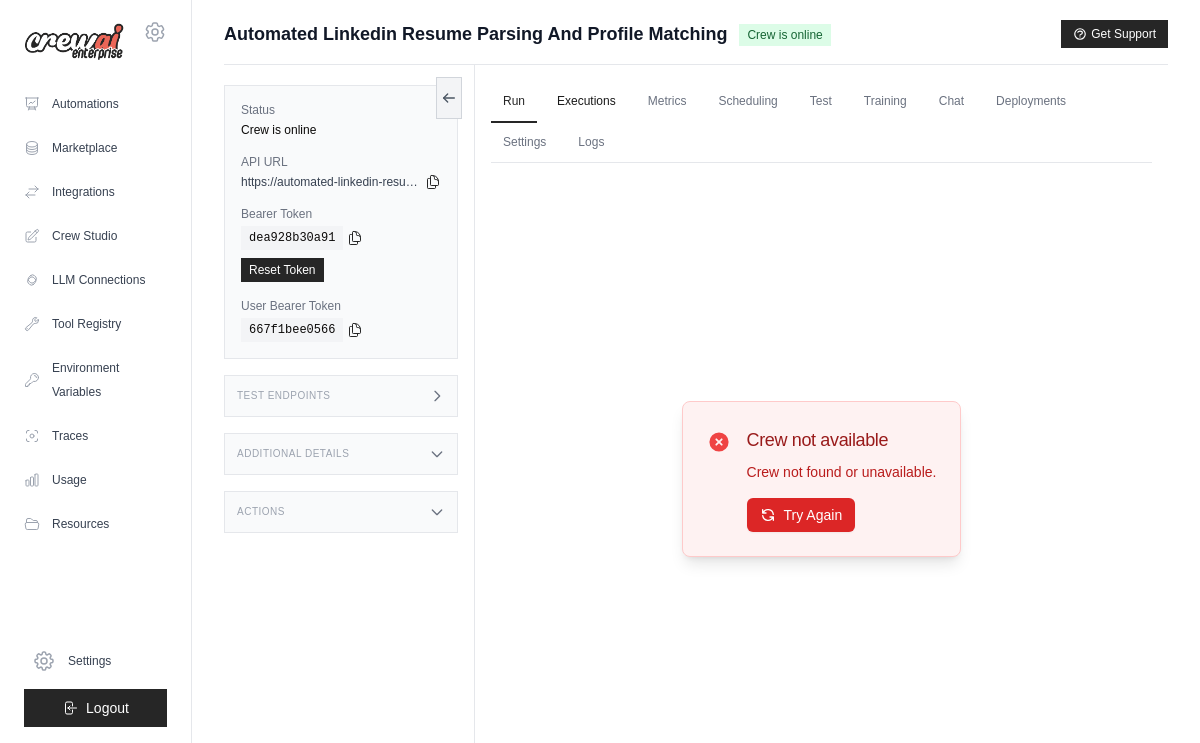 click on "Executions" at bounding box center (586, 102) 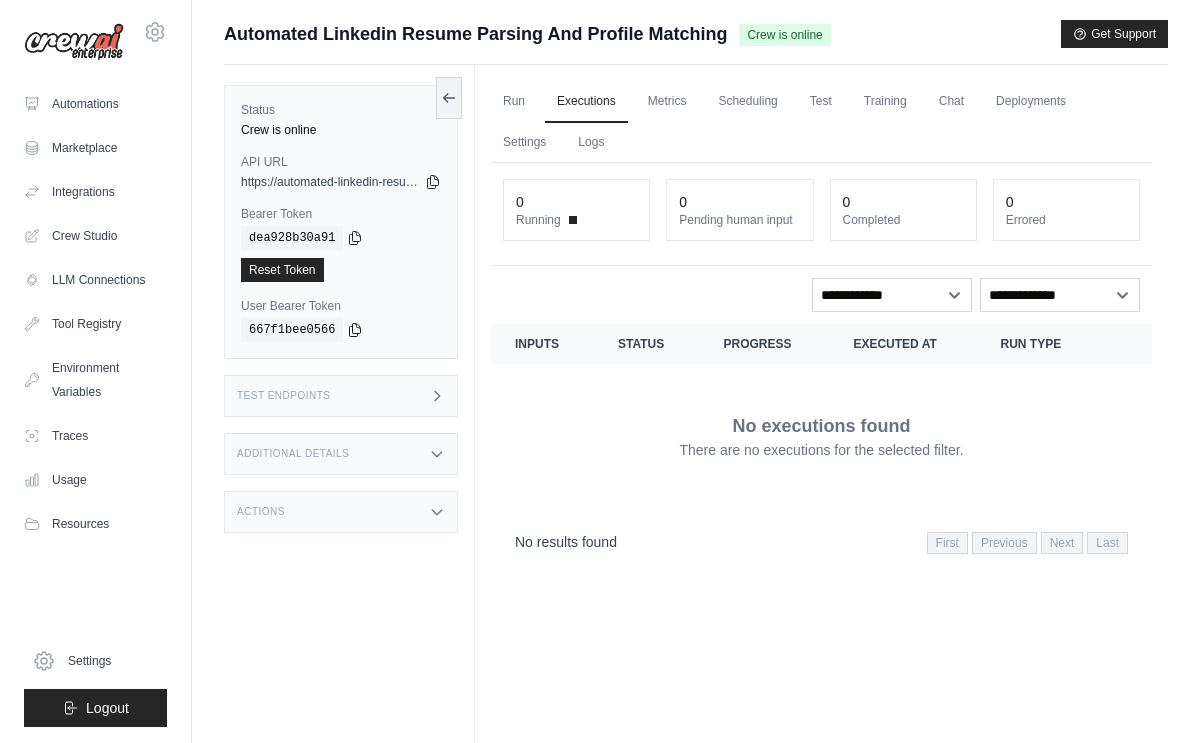 click 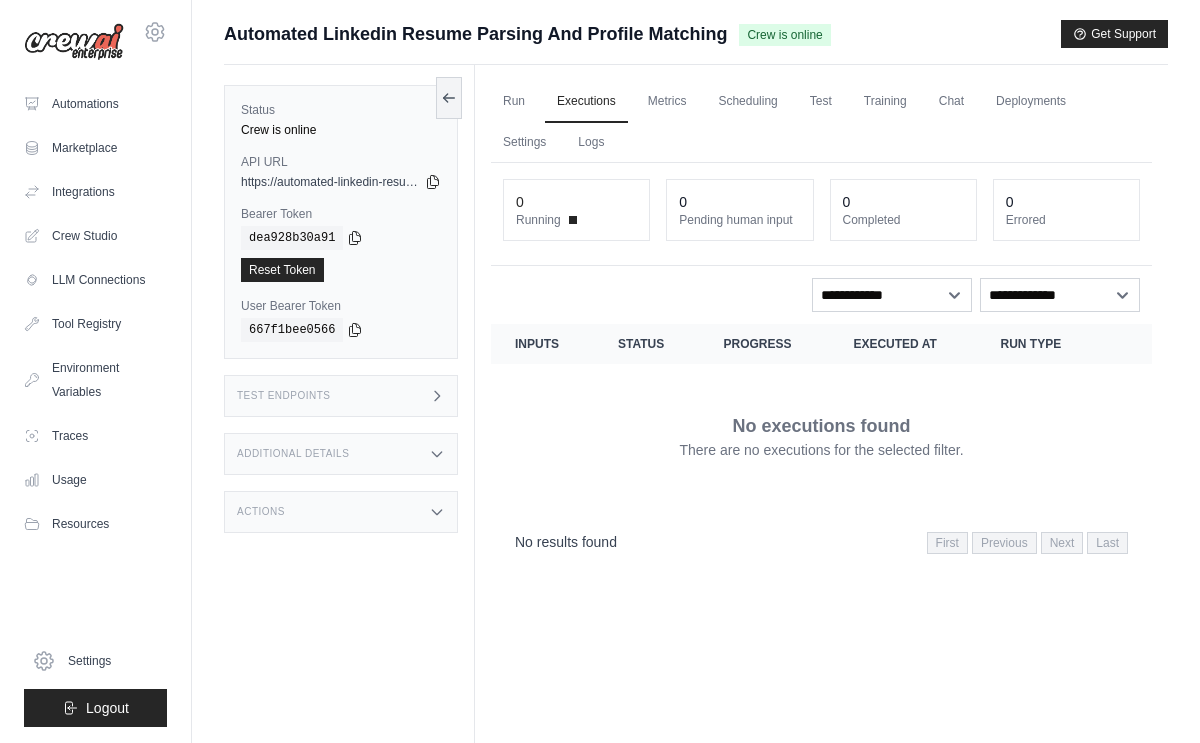 click on "Test Endpoints" at bounding box center [284, 396] 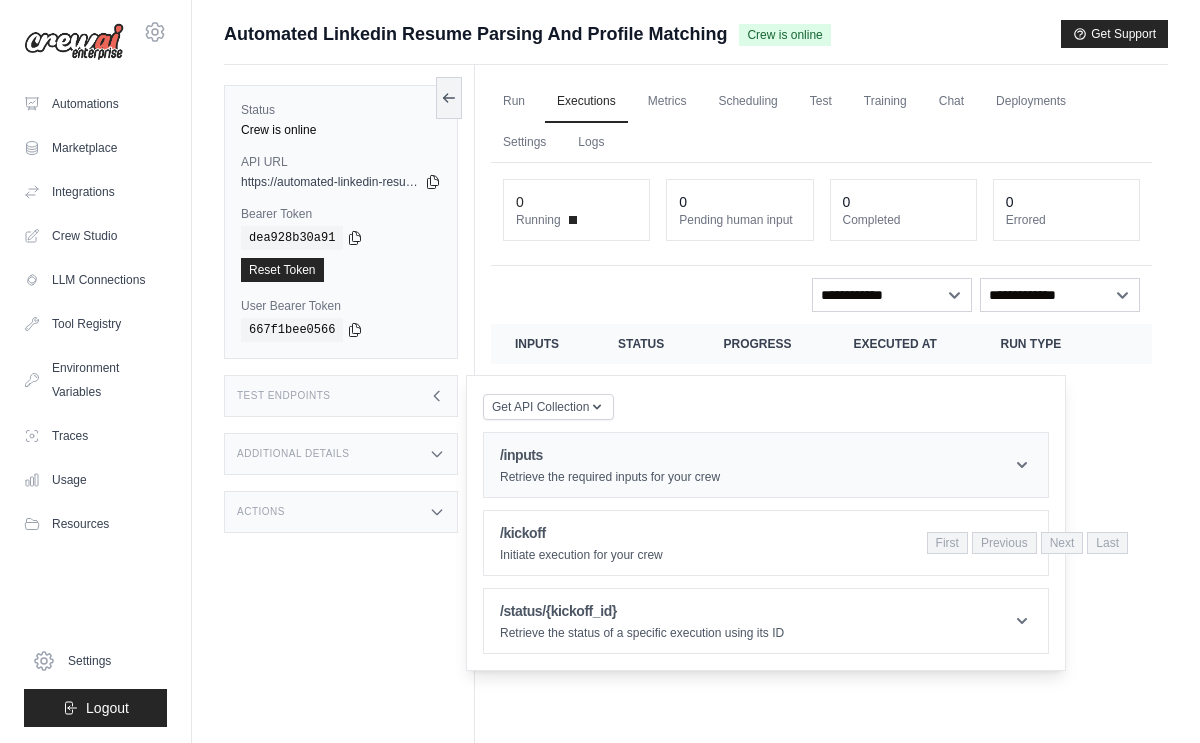 click on "Retrieve the required inputs for your crew" at bounding box center (610, 477) 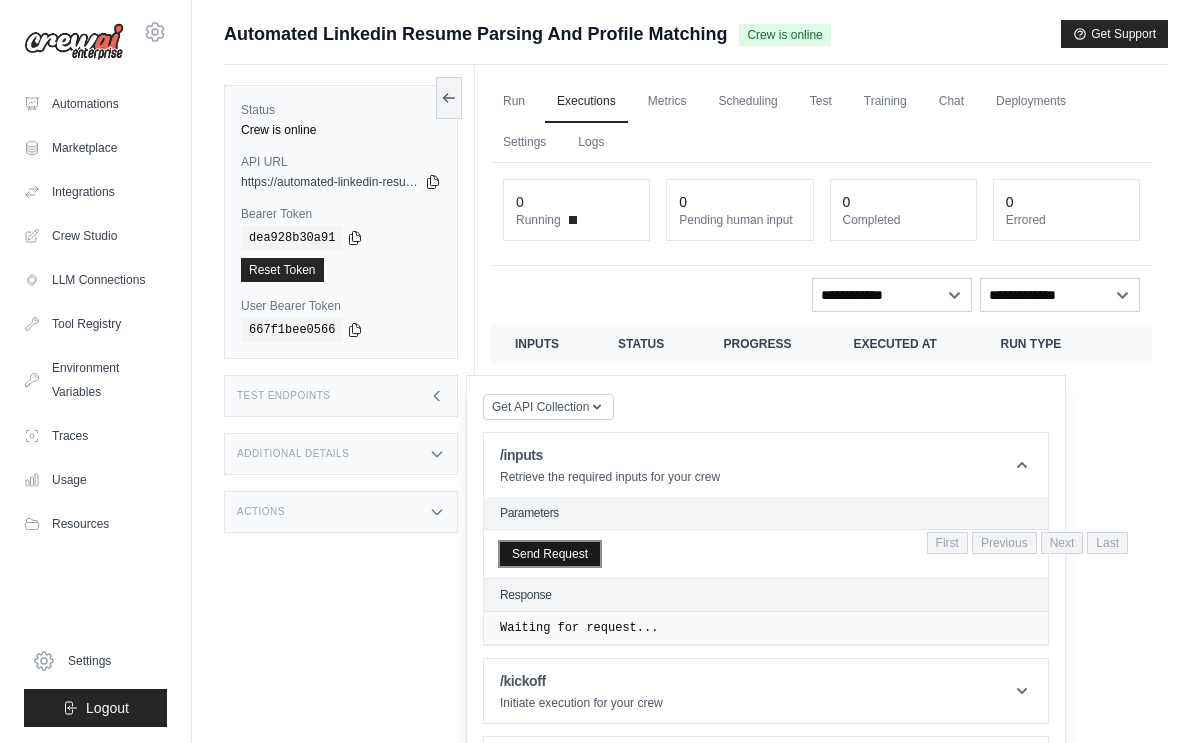 click on "Send Request" at bounding box center (550, 554) 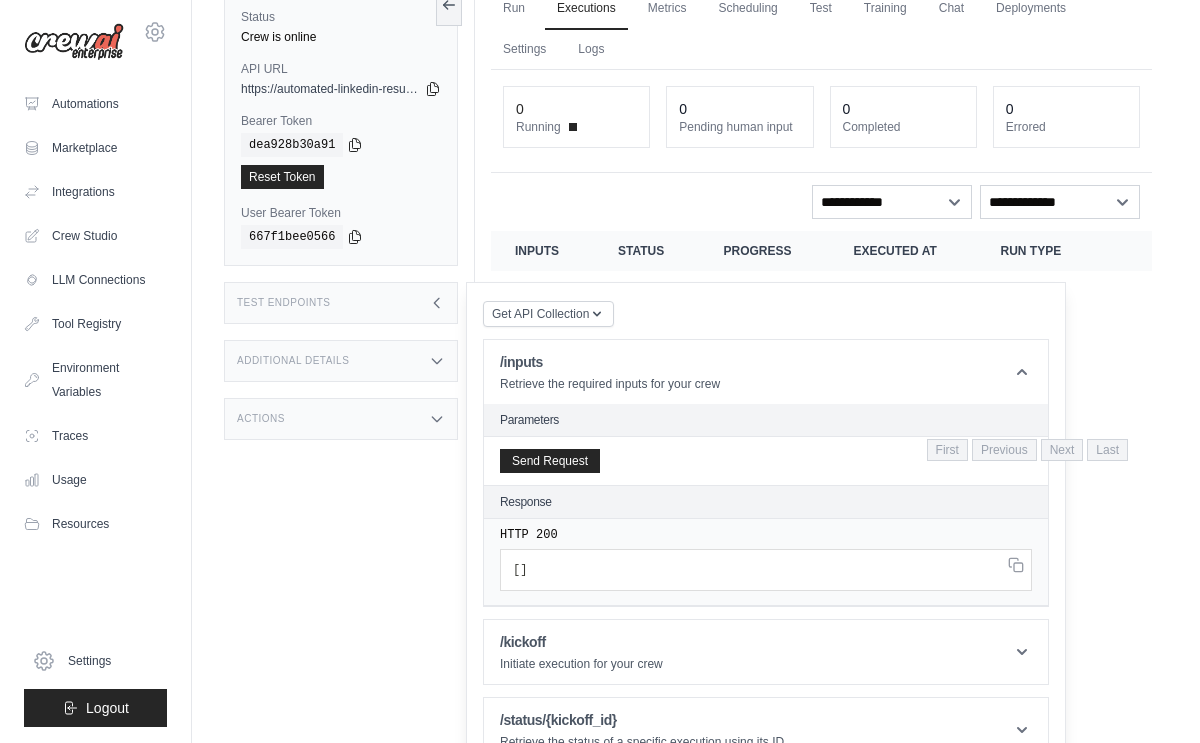 scroll, scrollTop: 130, scrollLeft: 0, axis: vertical 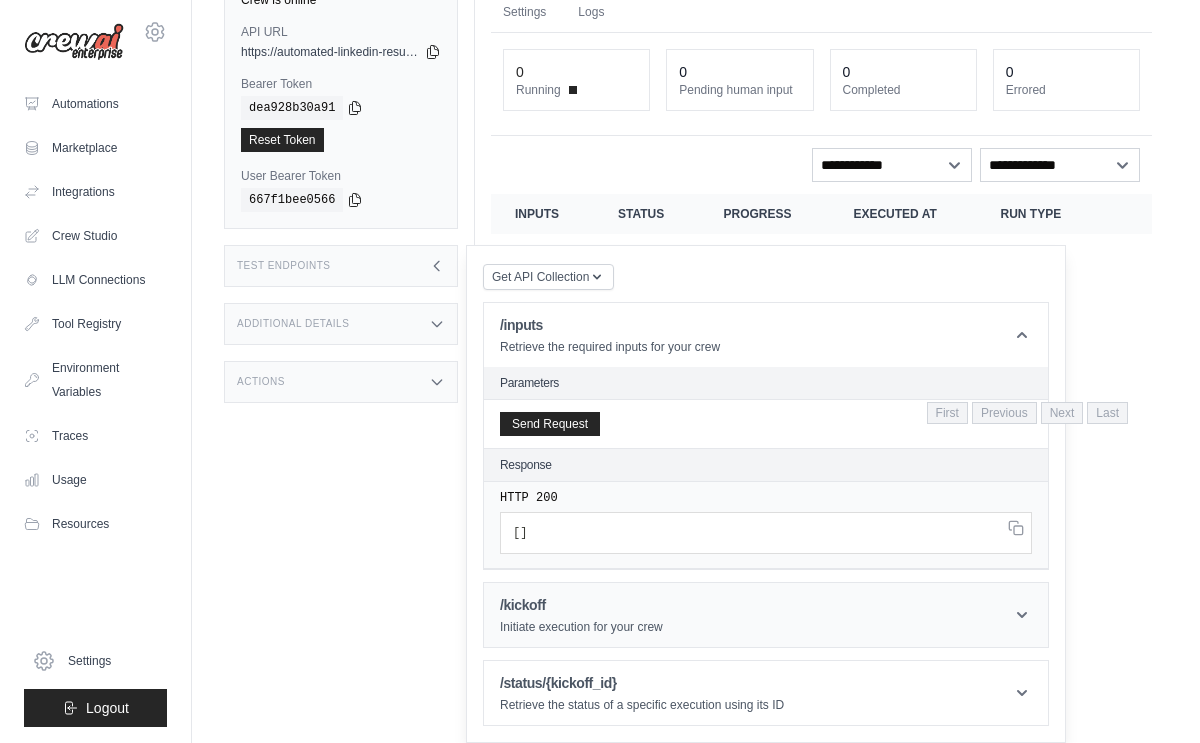 click on "/kickoff" at bounding box center [581, 605] 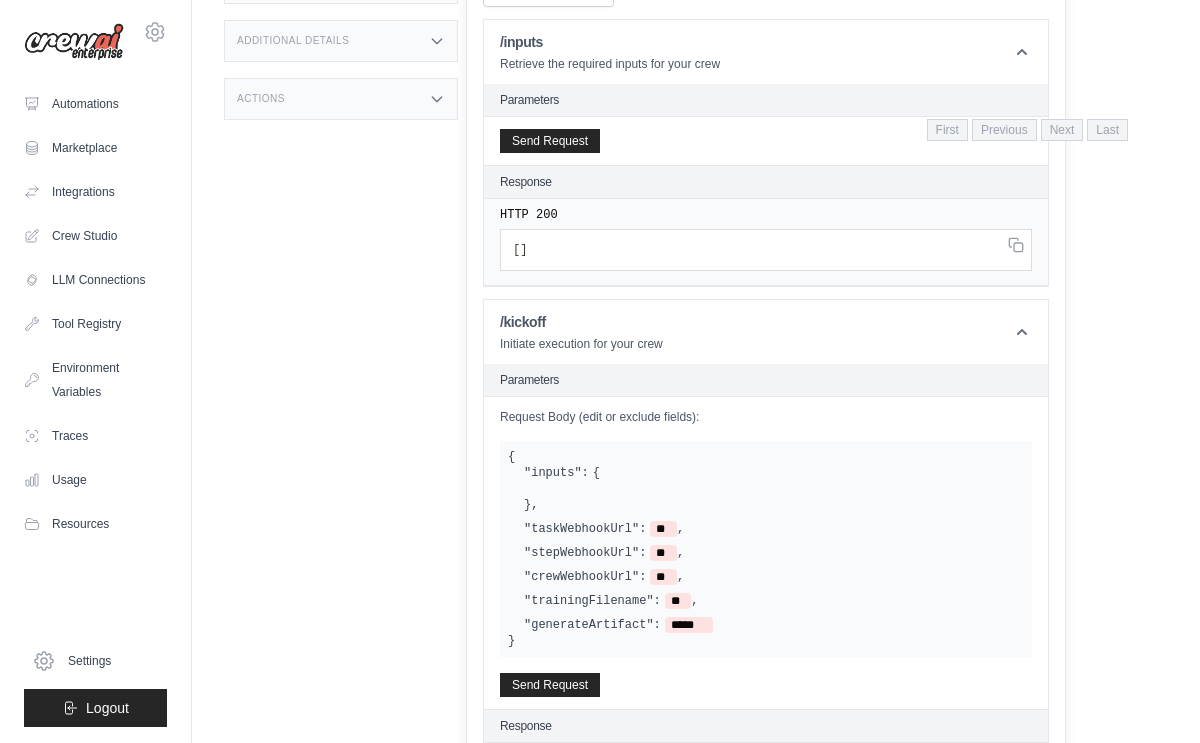 scroll, scrollTop: 421, scrollLeft: 0, axis: vertical 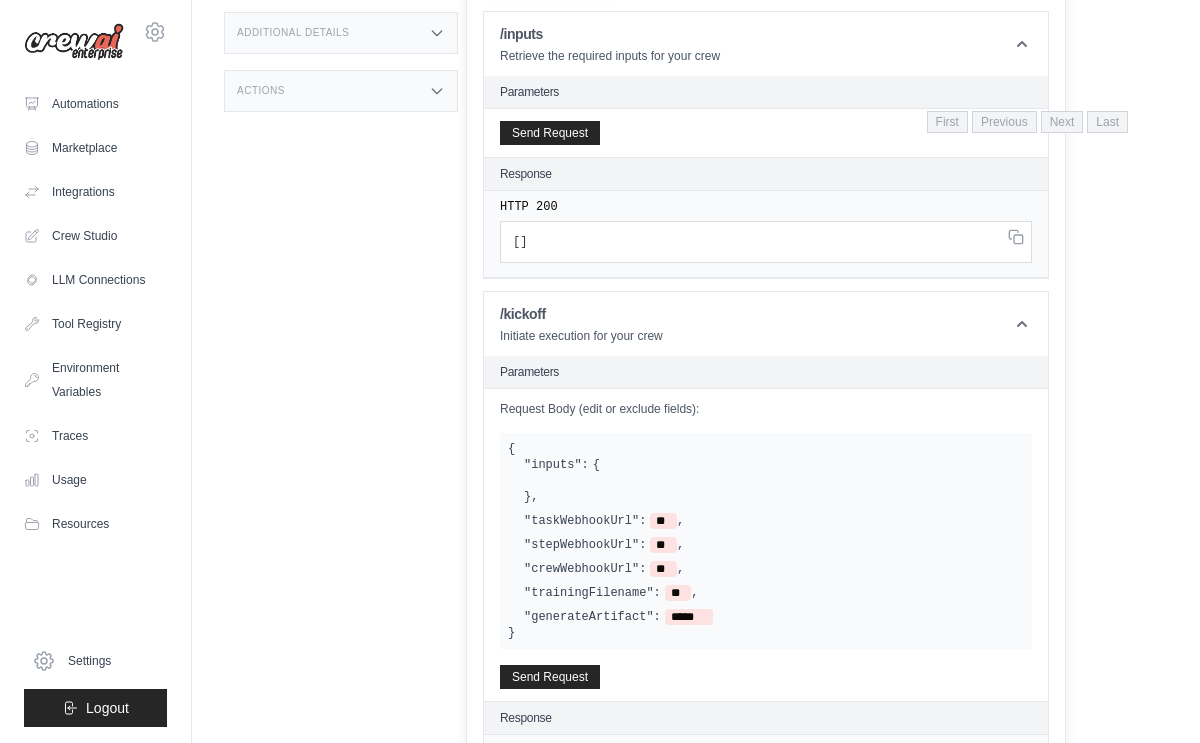 click on ""inputs":
{
}
," at bounding box center [774, 481] 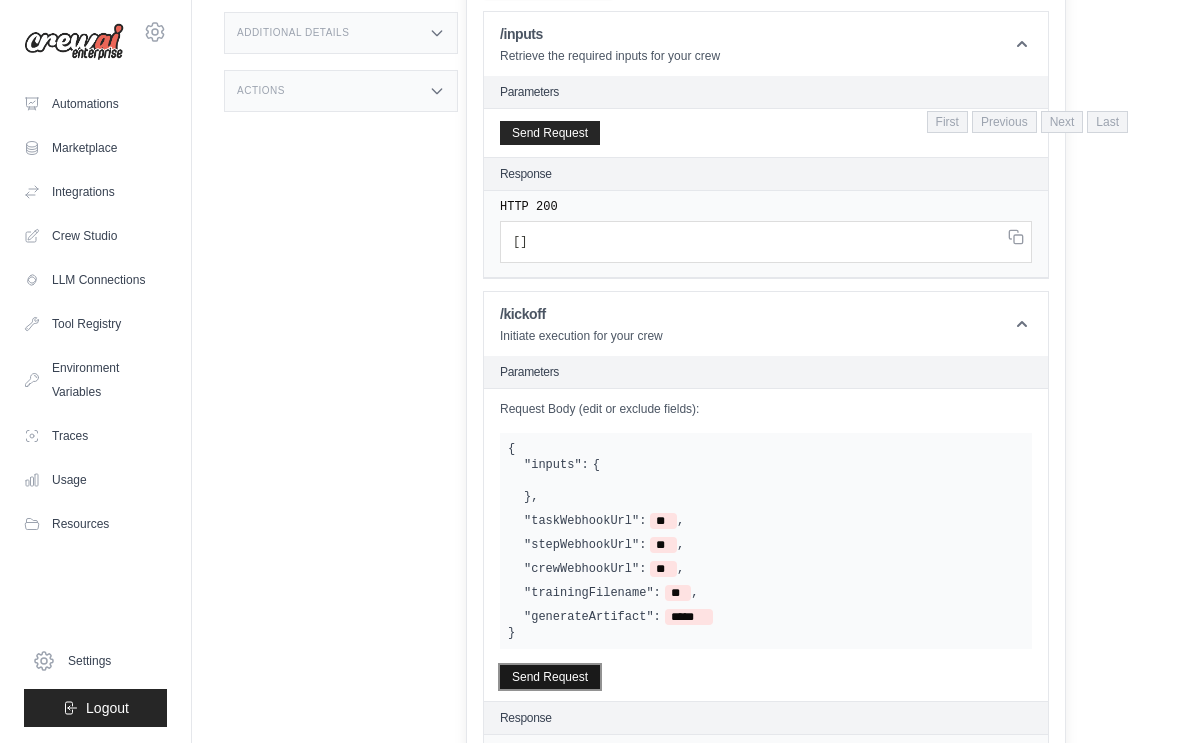 click on "Send Request" at bounding box center [550, 677] 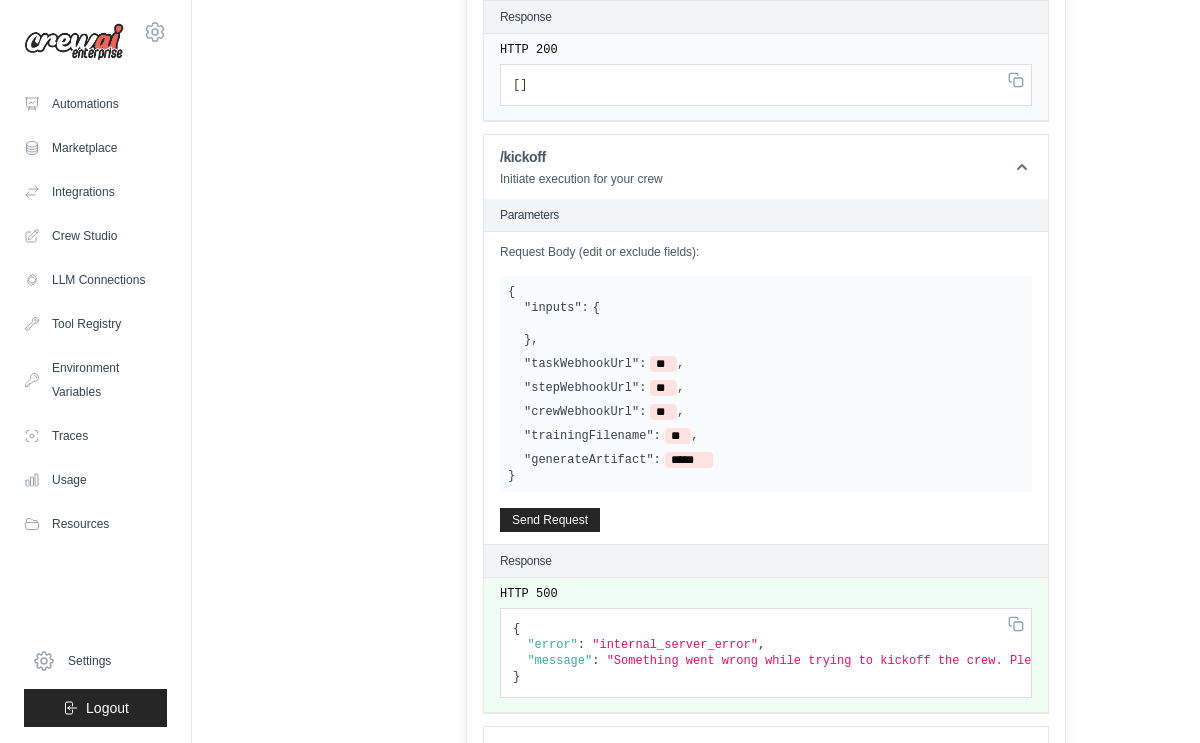 scroll, scrollTop: 644, scrollLeft: 0, axis: vertical 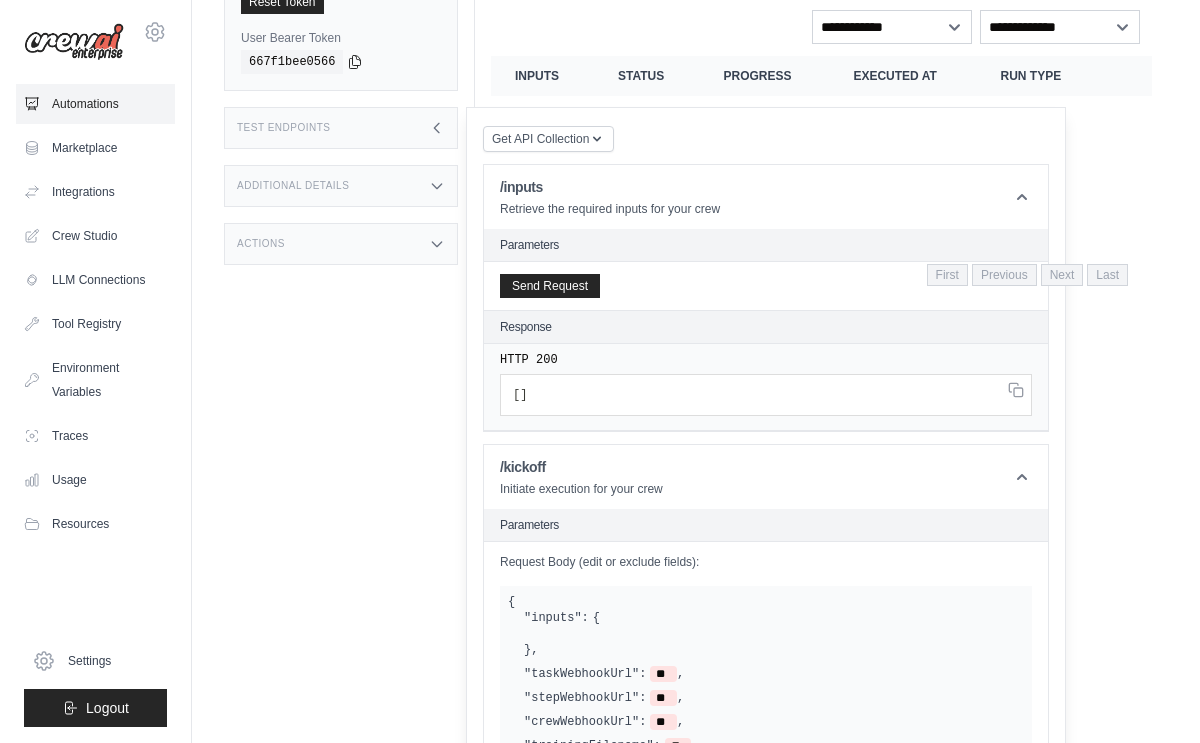 click on "Automations" at bounding box center (95, 104) 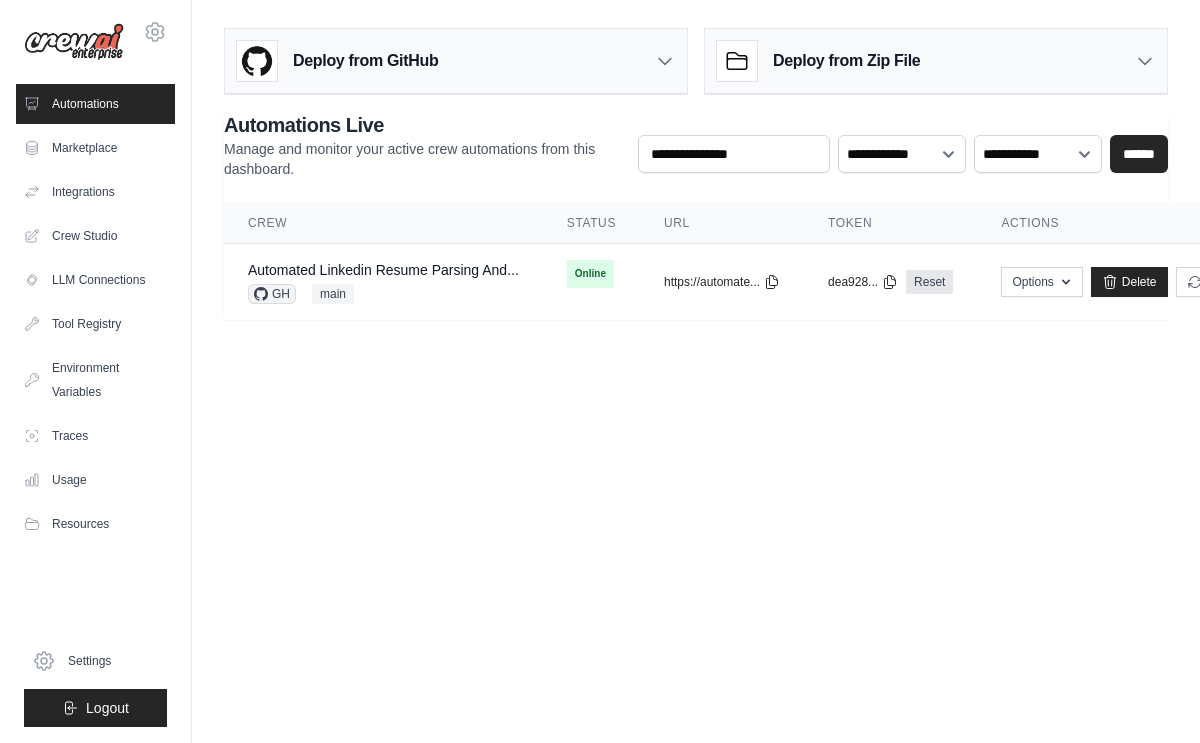 scroll, scrollTop: 0, scrollLeft: 0, axis: both 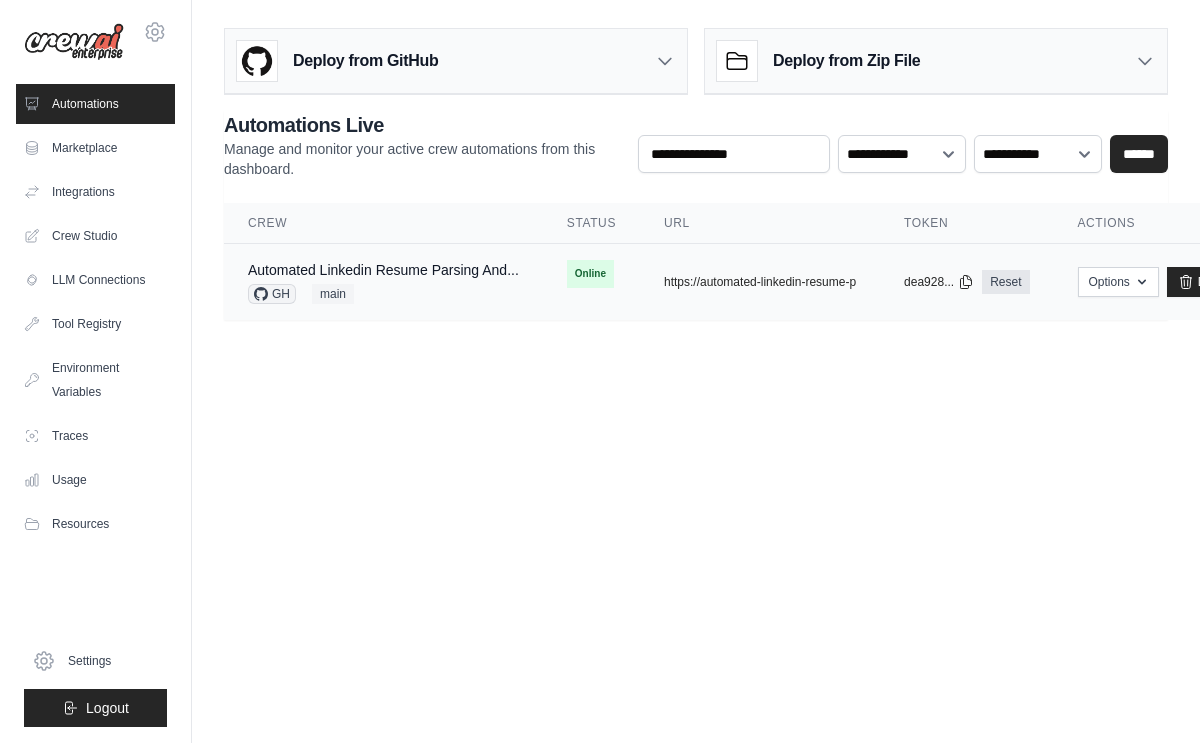 click on "Online" at bounding box center (591, 274) 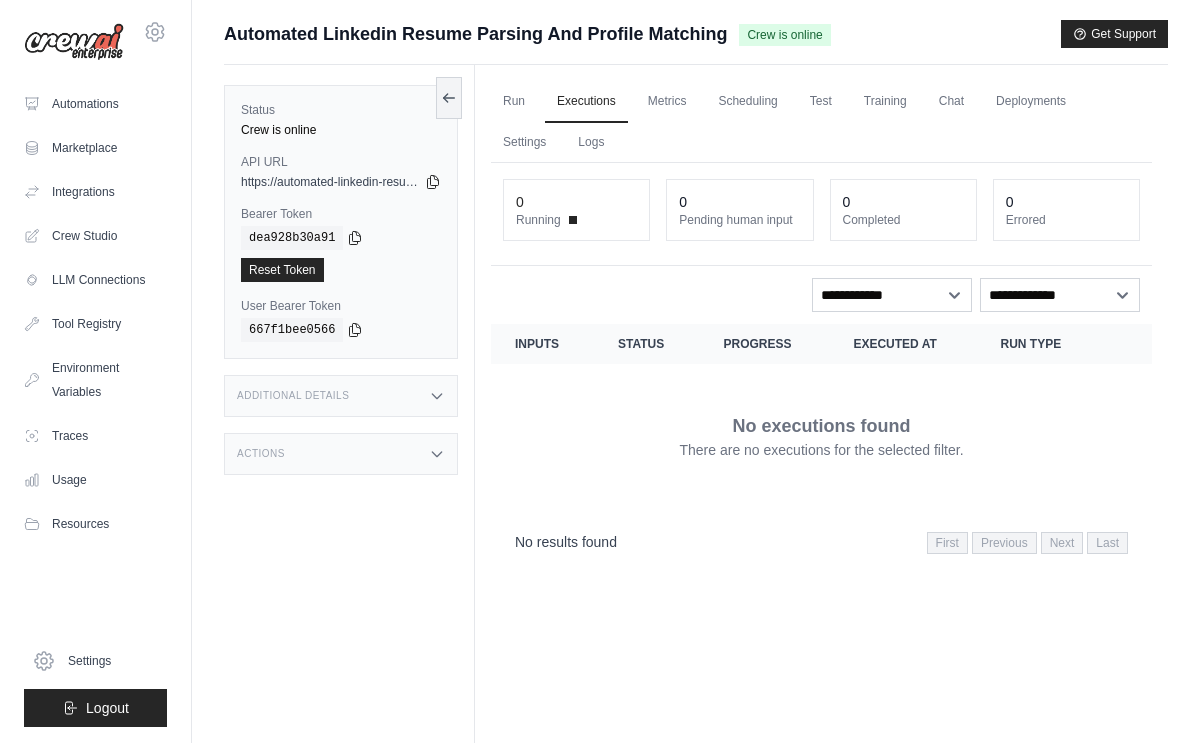 scroll, scrollTop: 0, scrollLeft: 0, axis: both 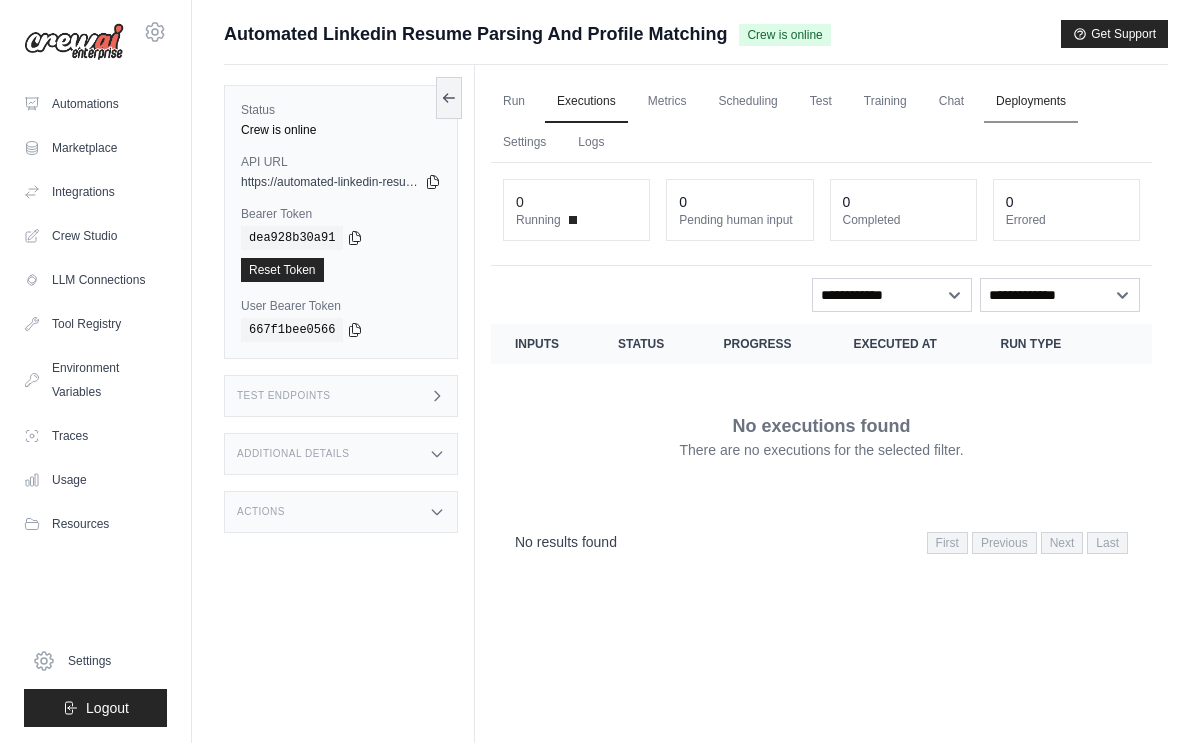 click on "Deployments" at bounding box center [1031, 102] 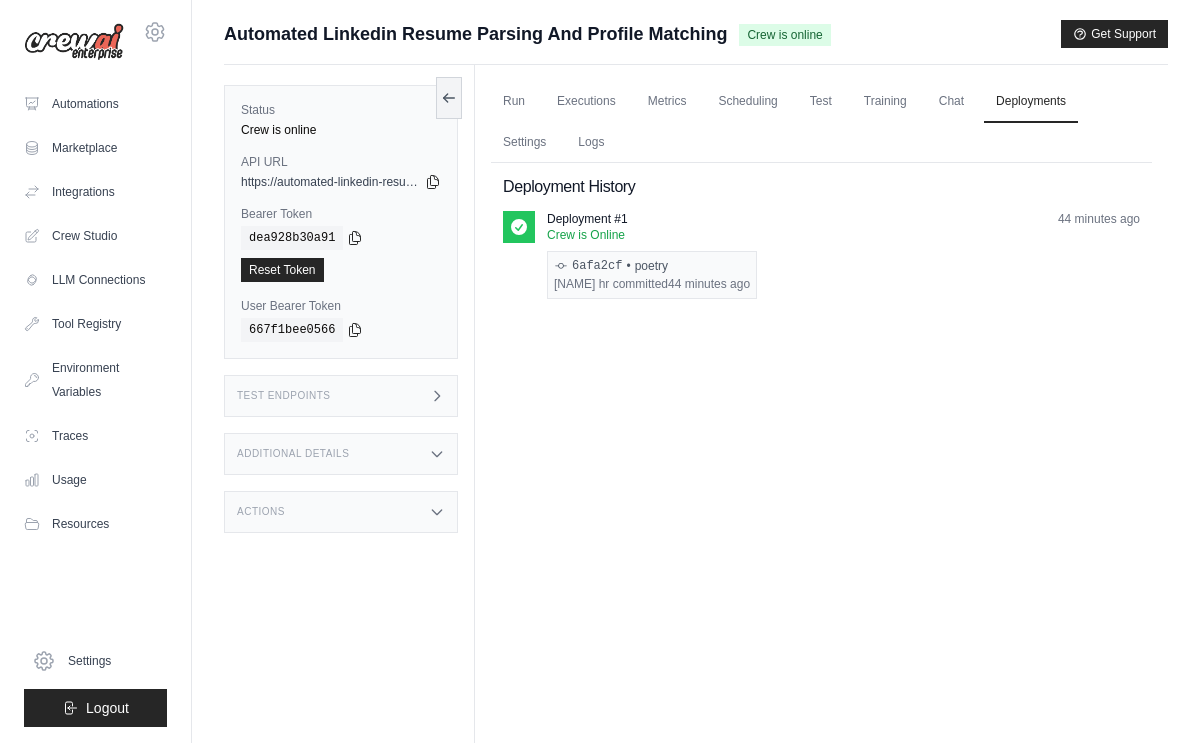 click on "chandan hr
committed
44 minutes ago" at bounding box center [652, 284] 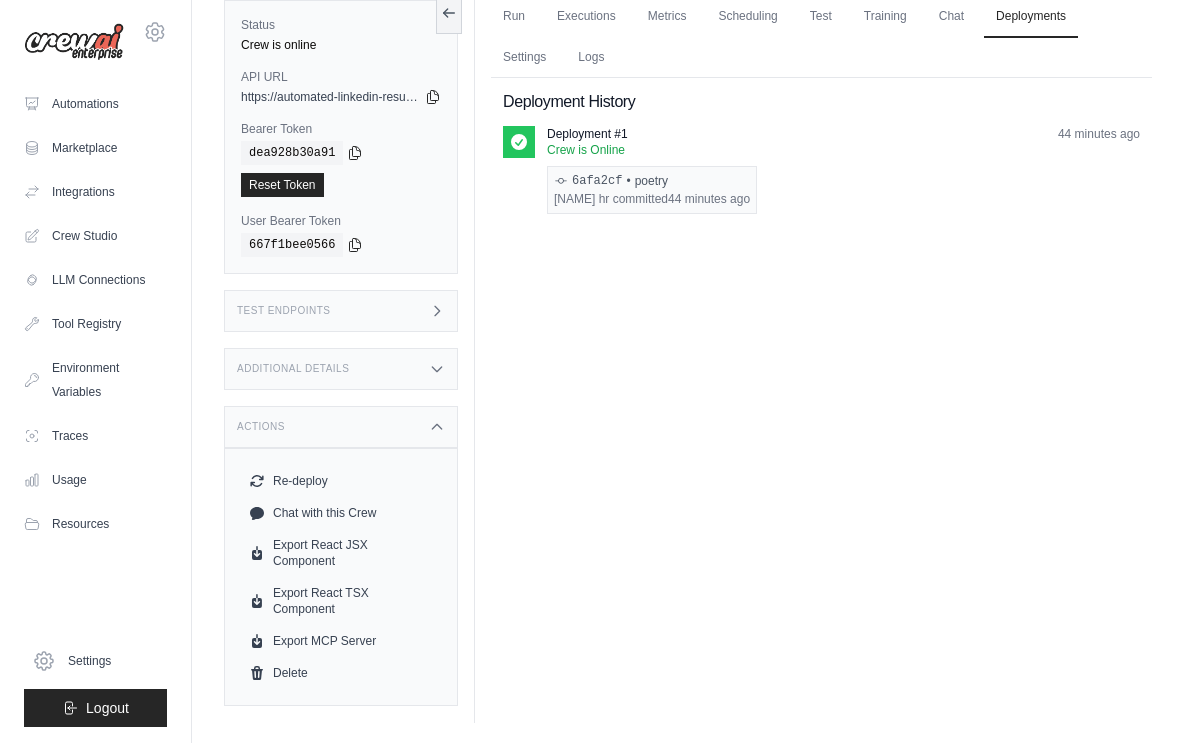 scroll, scrollTop: 0, scrollLeft: 0, axis: both 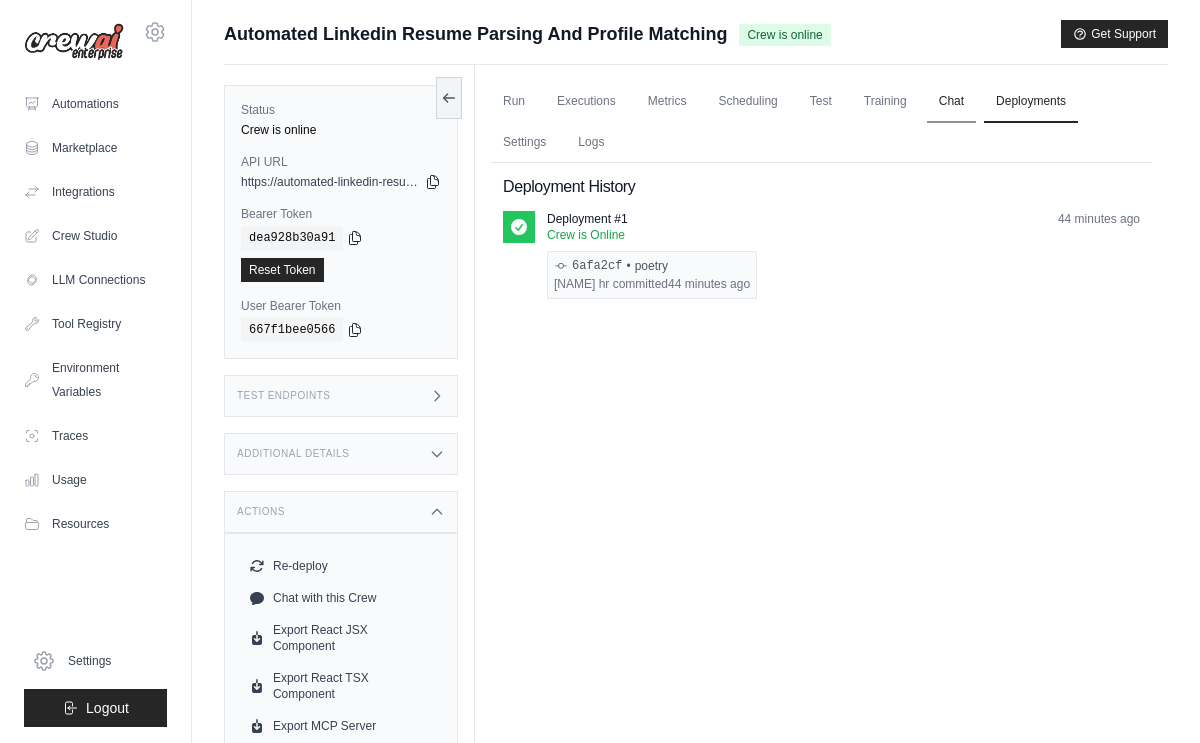 click on "Chat" at bounding box center (951, 102) 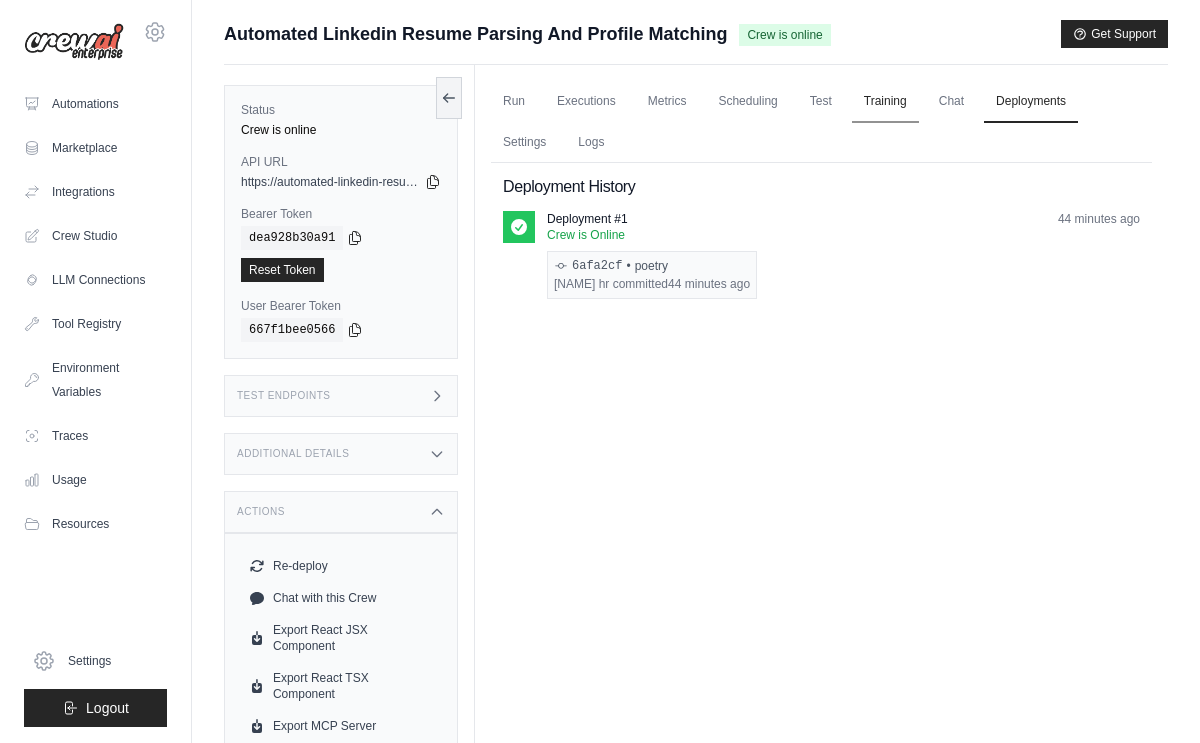 click on "Training" at bounding box center (885, 102) 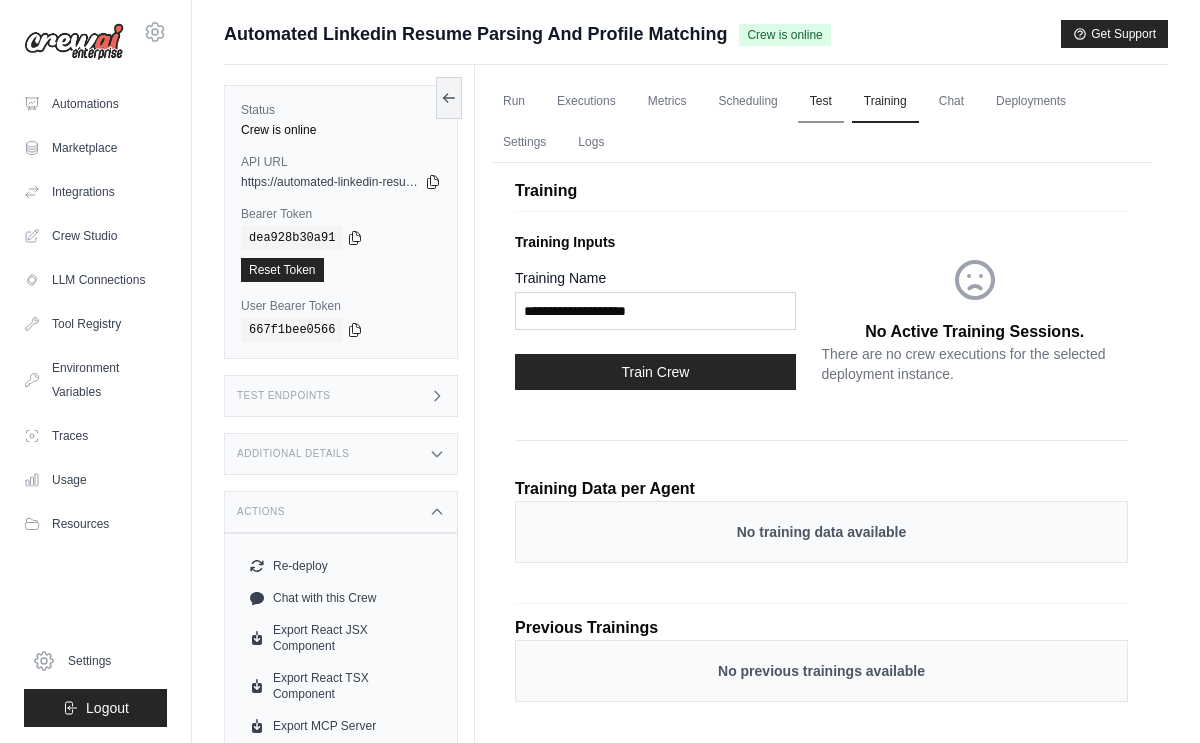 click on "Test" at bounding box center [821, 102] 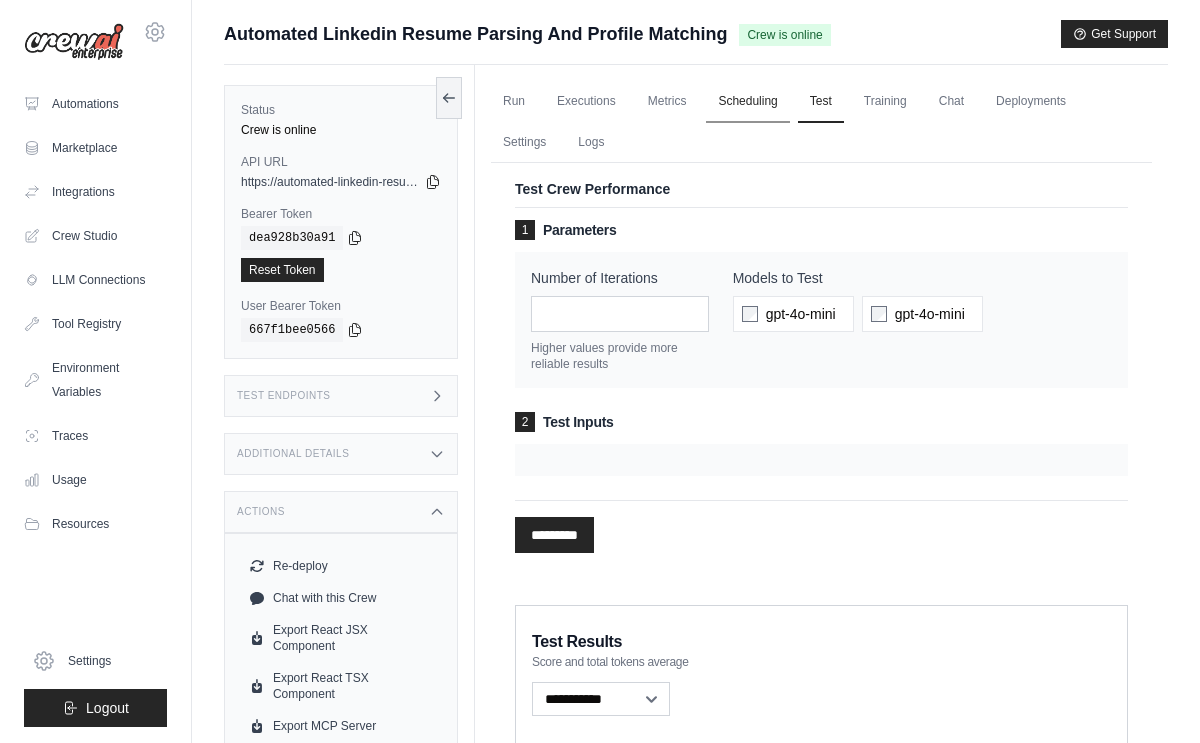 click on "Scheduling" at bounding box center (747, 102) 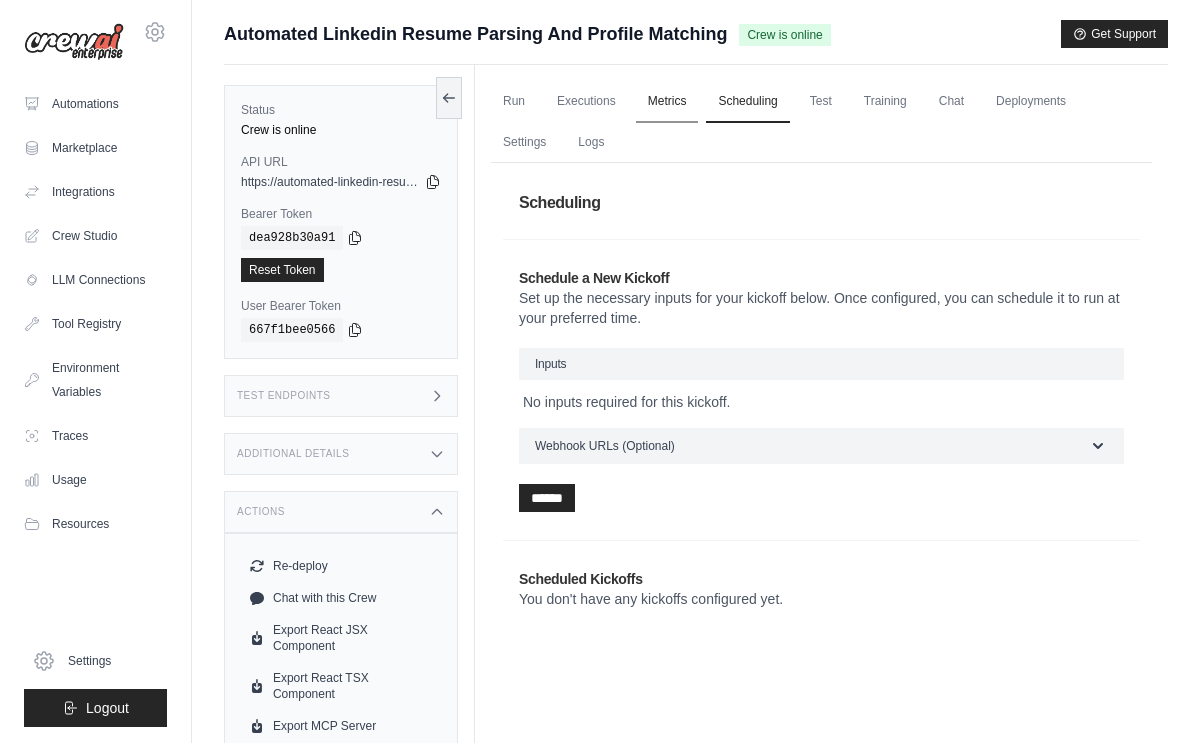 click on "Metrics" at bounding box center [667, 102] 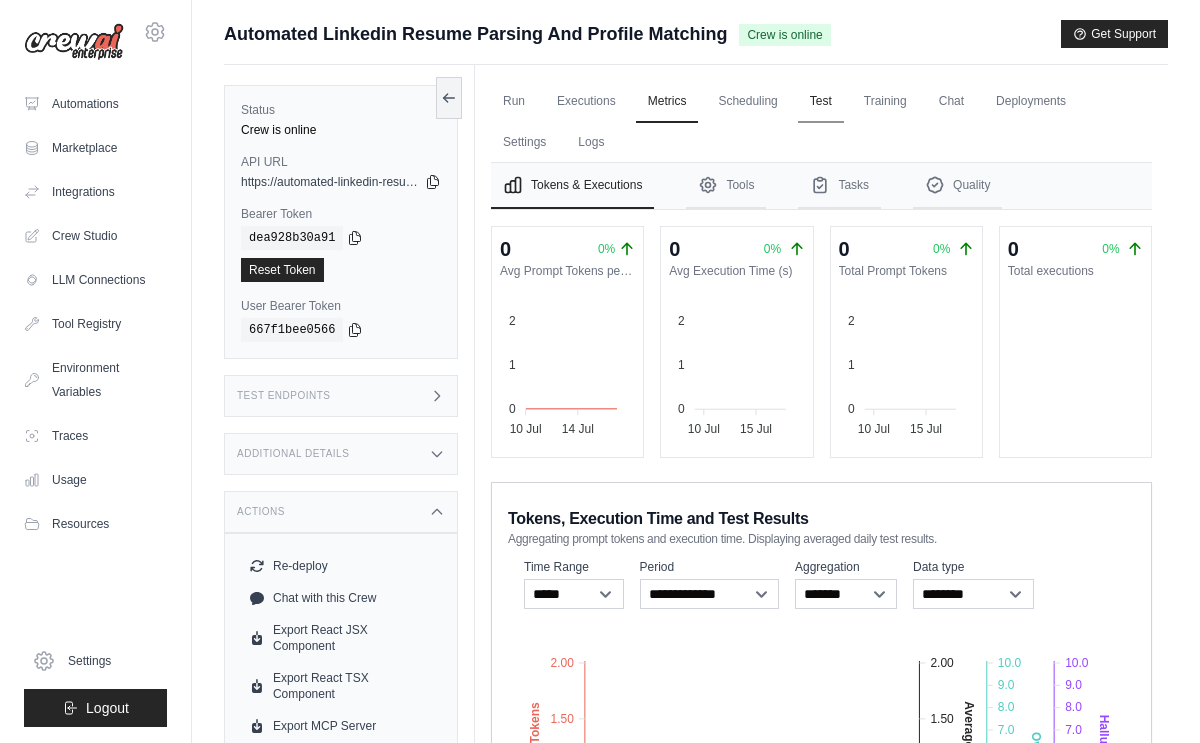 click on "Test" at bounding box center (821, 102) 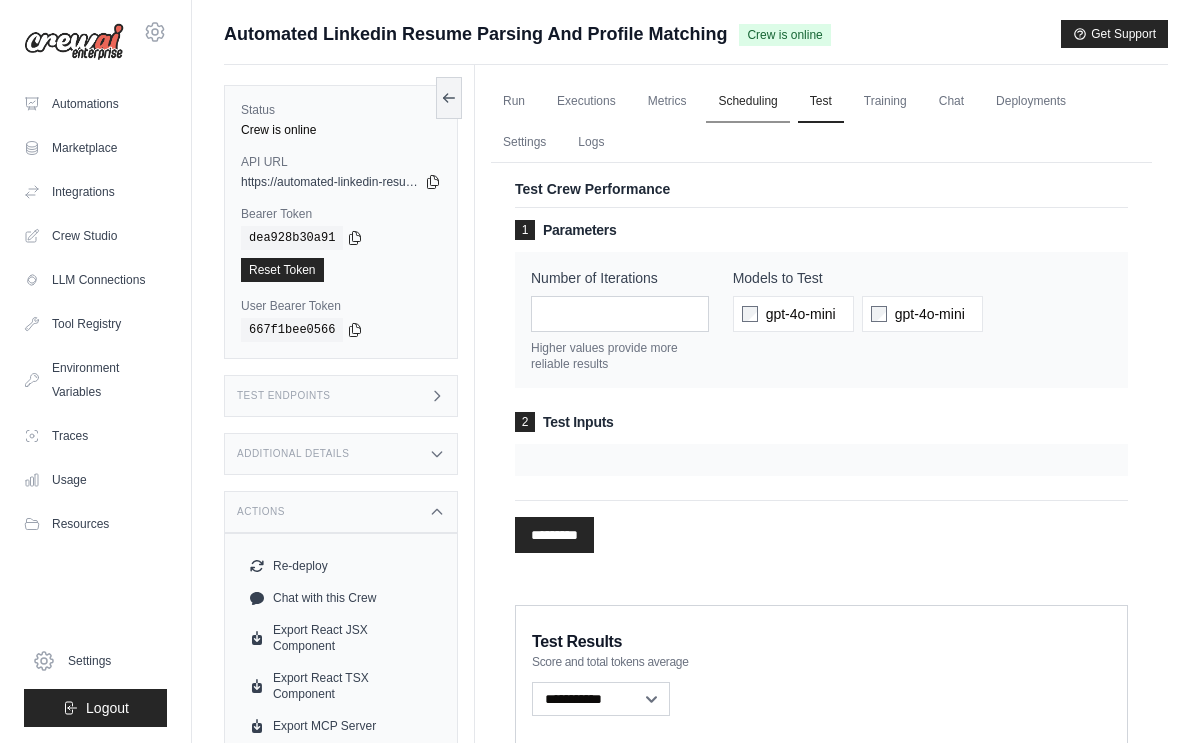 click on "Scheduling" at bounding box center (747, 102) 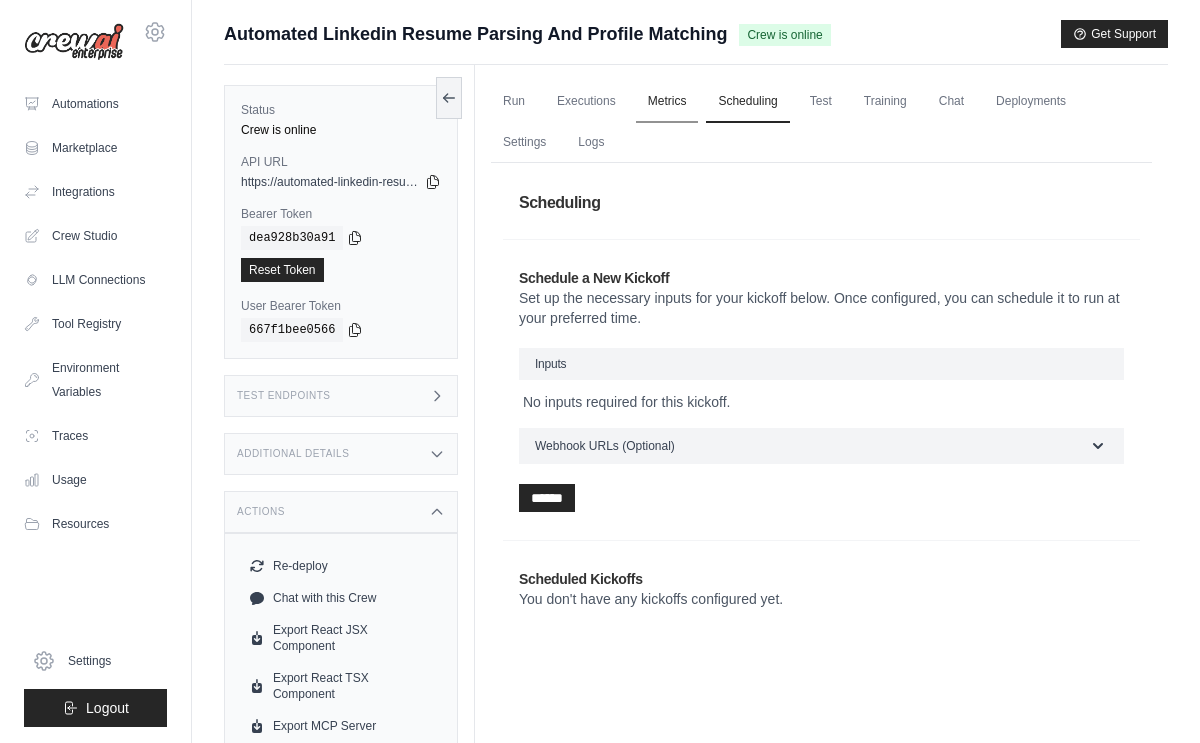 click on "Metrics" at bounding box center (667, 102) 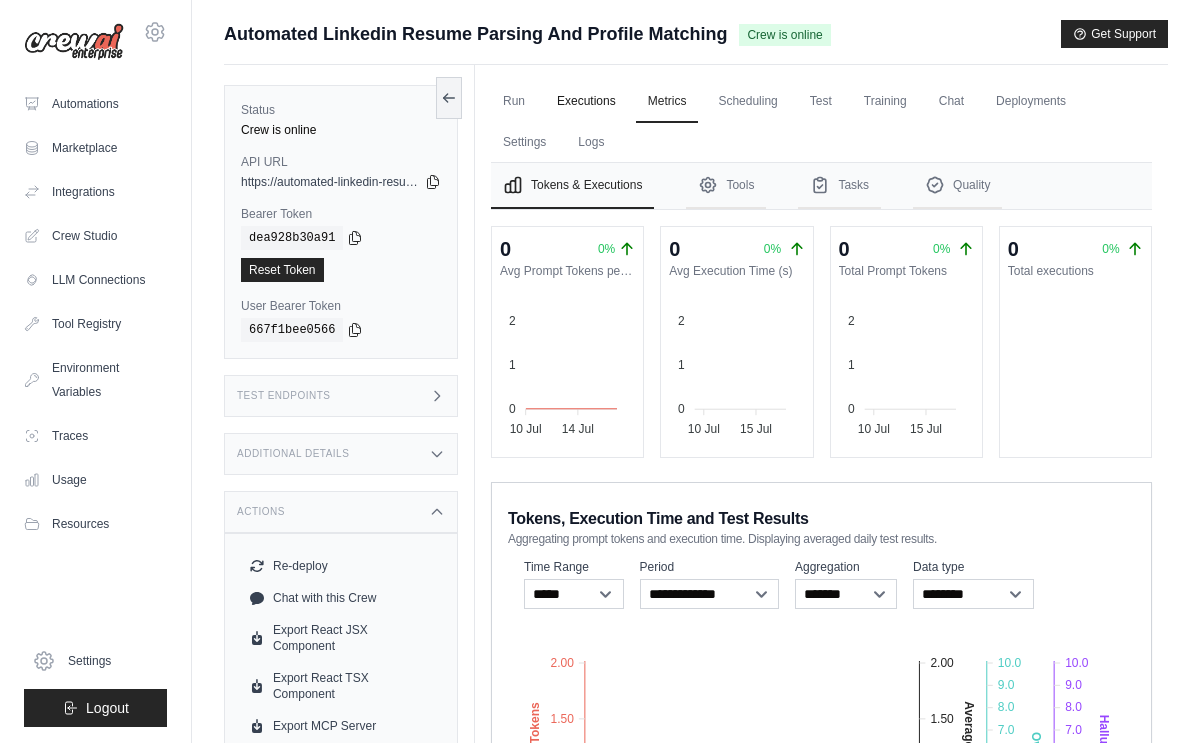 click on "Executions" at bounding box center (586, 102) 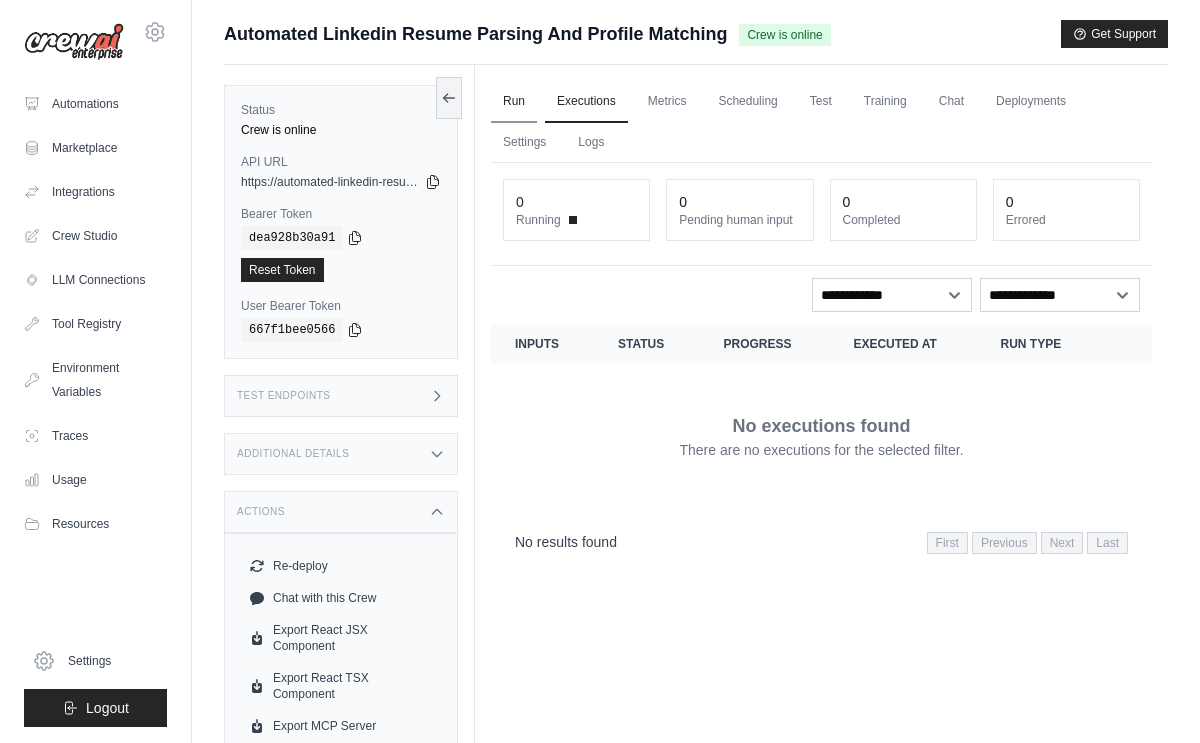 click on "Run" at bounding box center (514, 102) 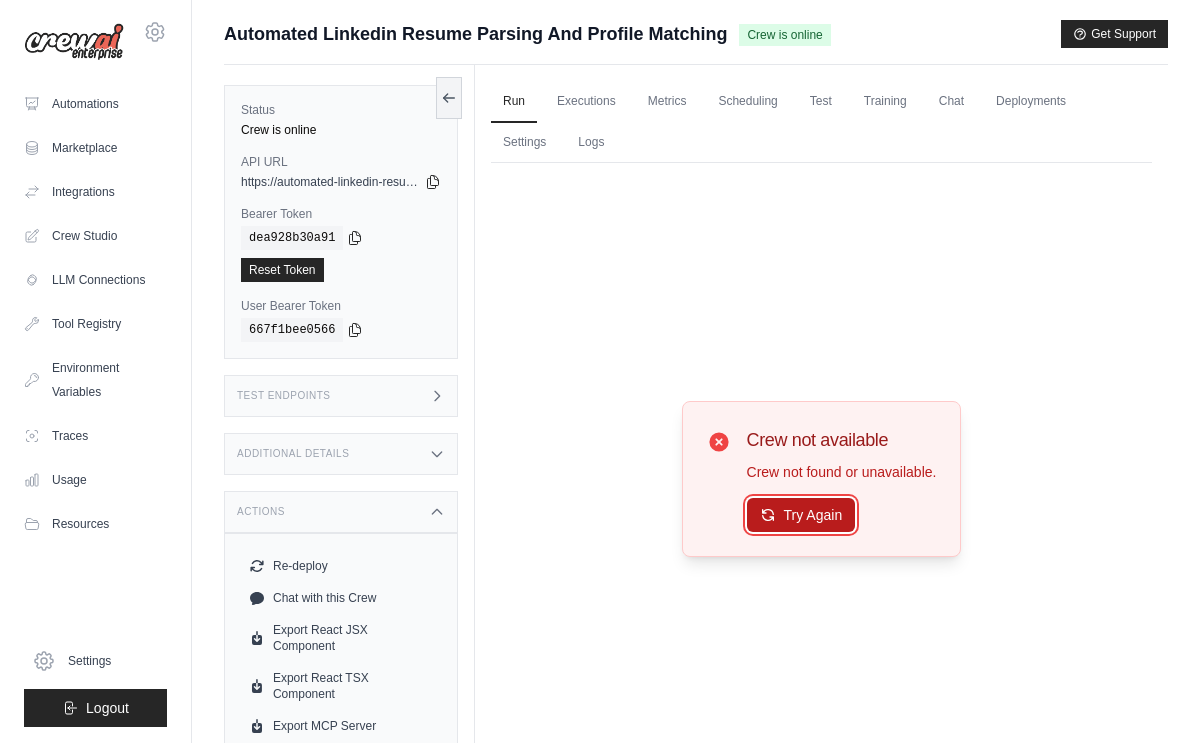 click on "Try Again" at bounding box center [801, 515] 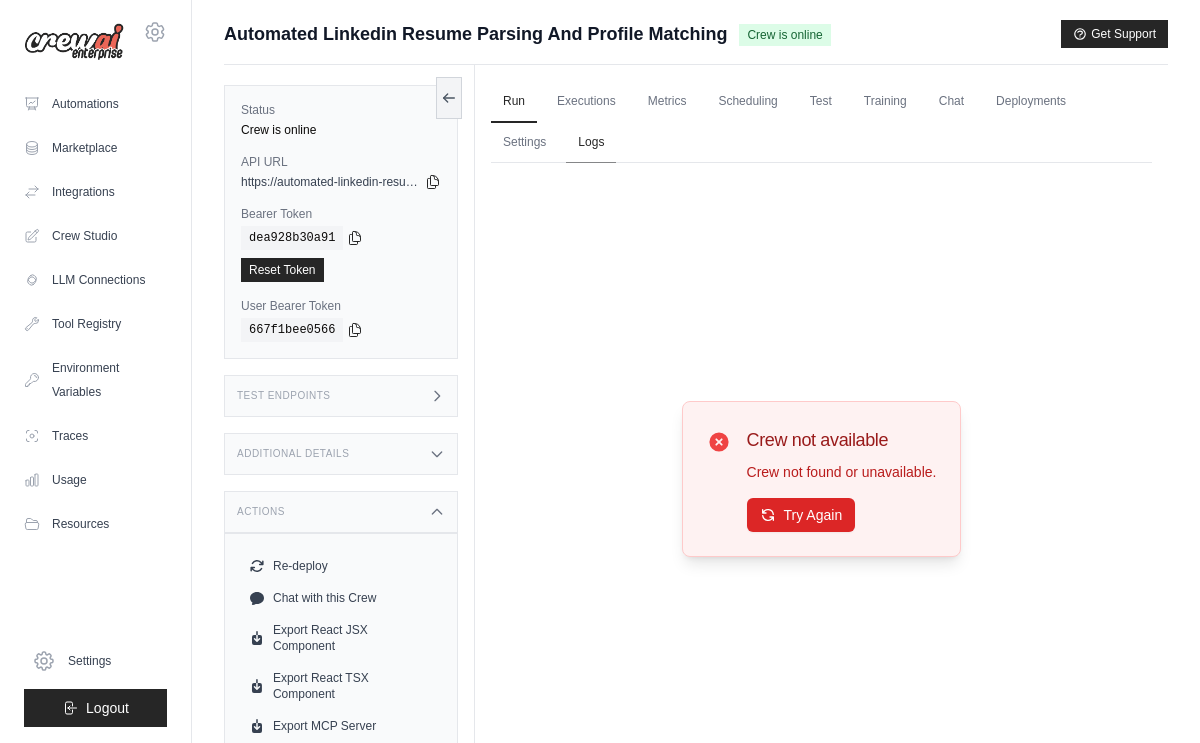 click on "Logs" at bounding box center [591, 143] 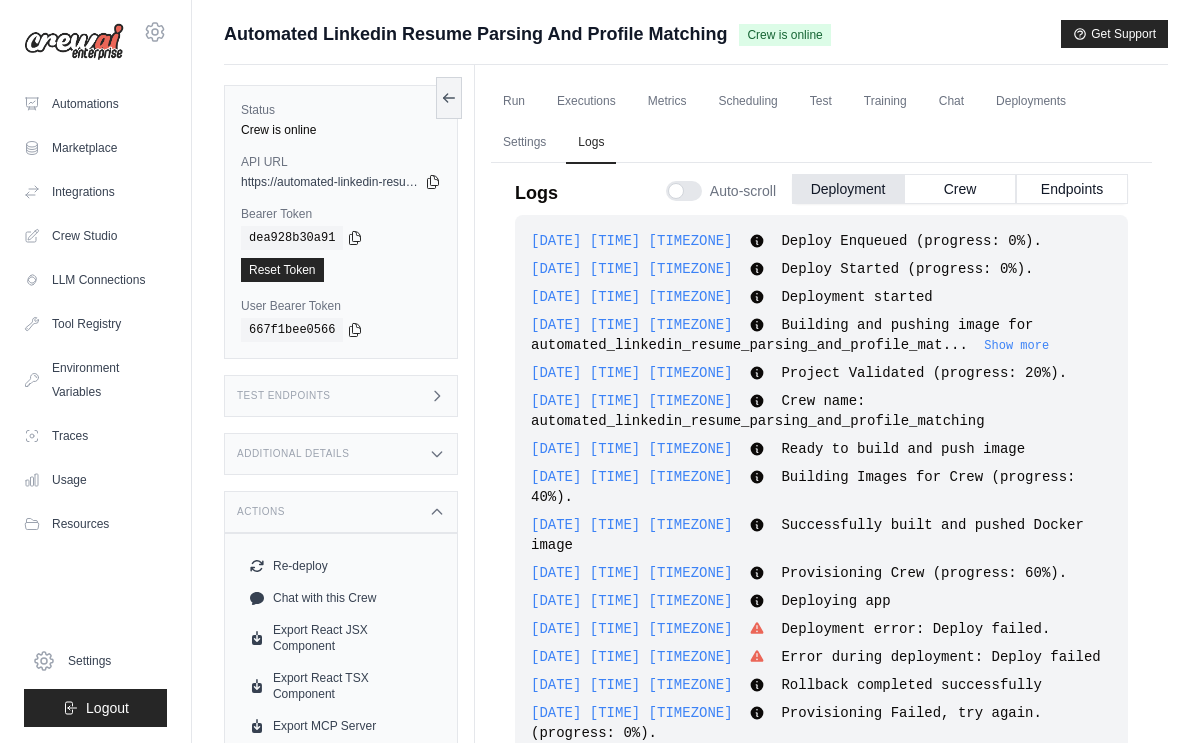 scroll, scrollTop: 433, scrollLeft: 0, axis: vertical 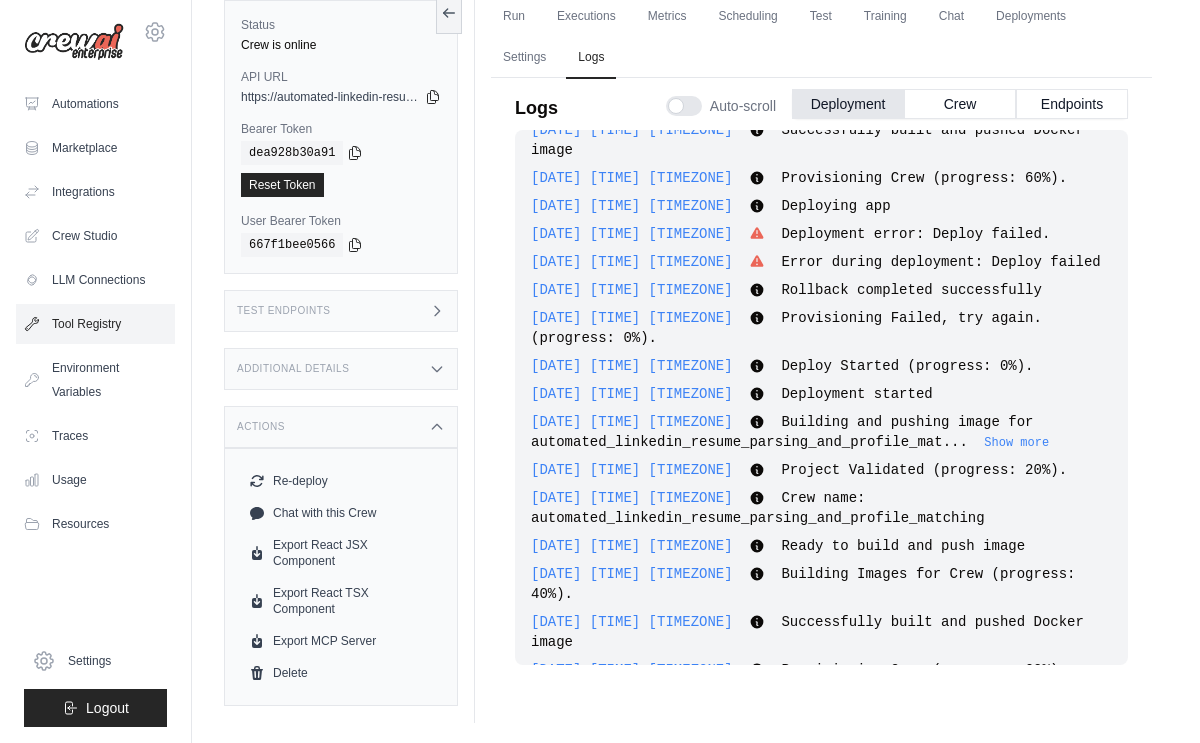 click on "Tool Registry" at bounding box center (95, 324) 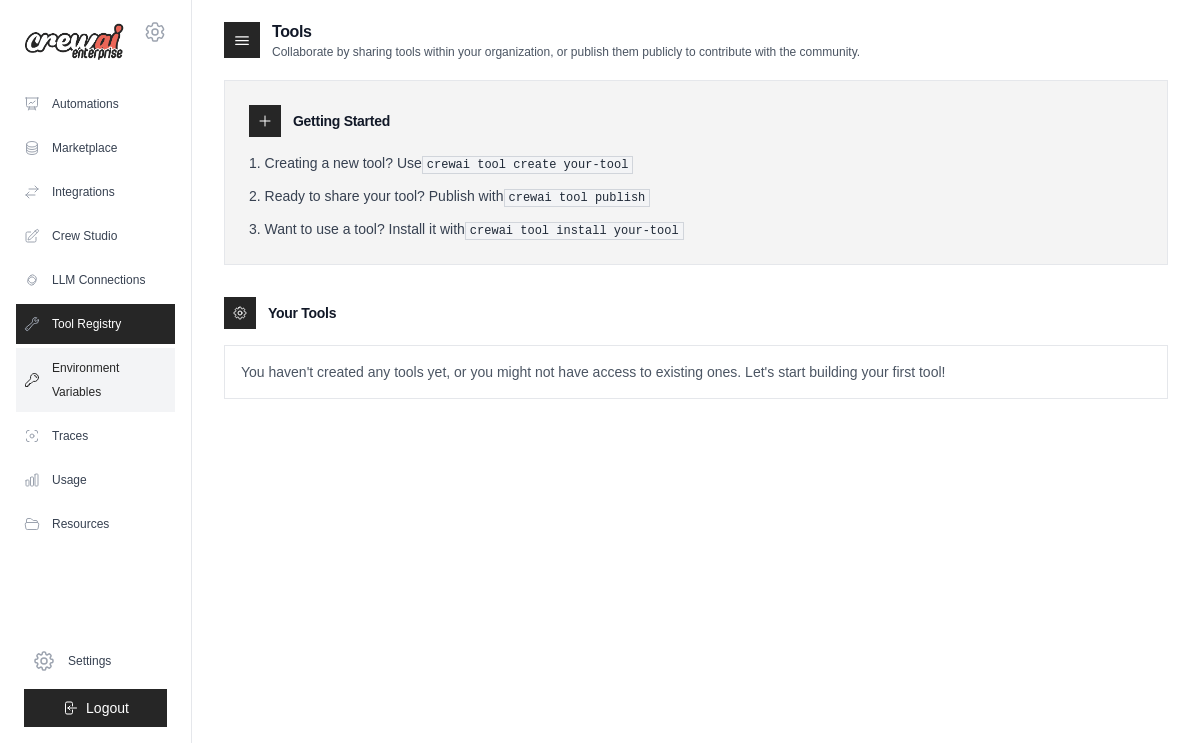 click on "Environment Variables" at bounding box center [95, 380] 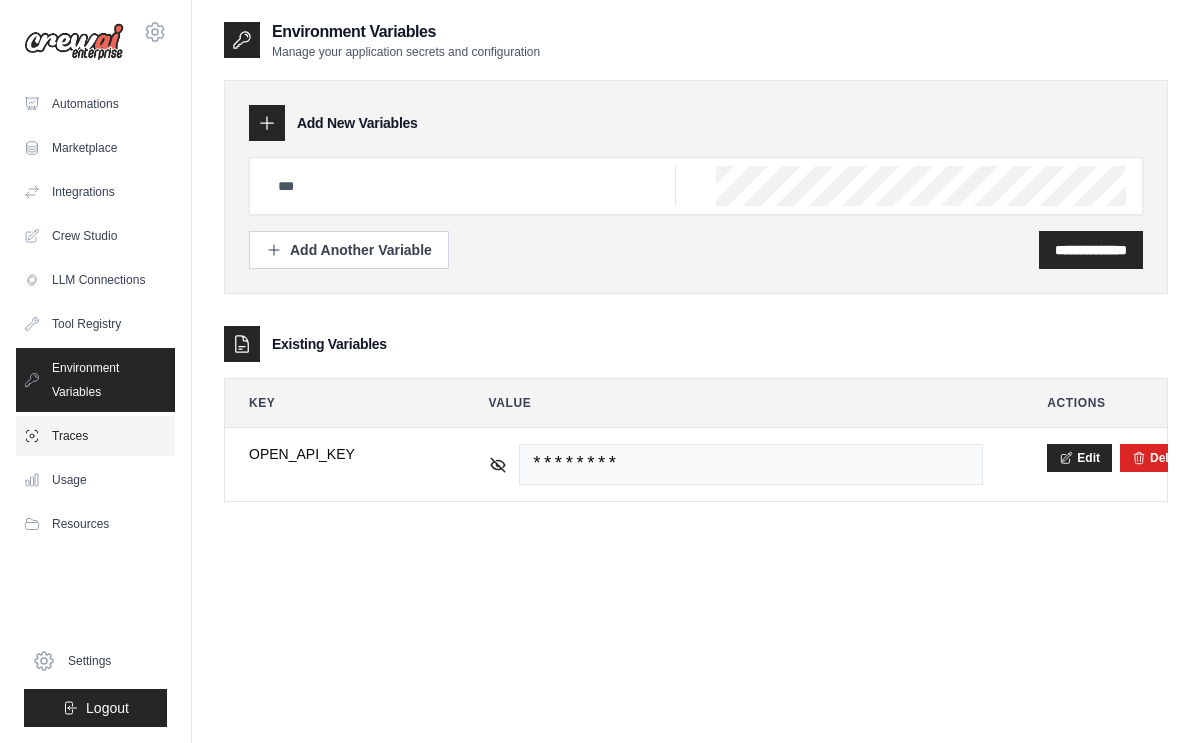 click on "Traces" at bounding box center (95, 436) 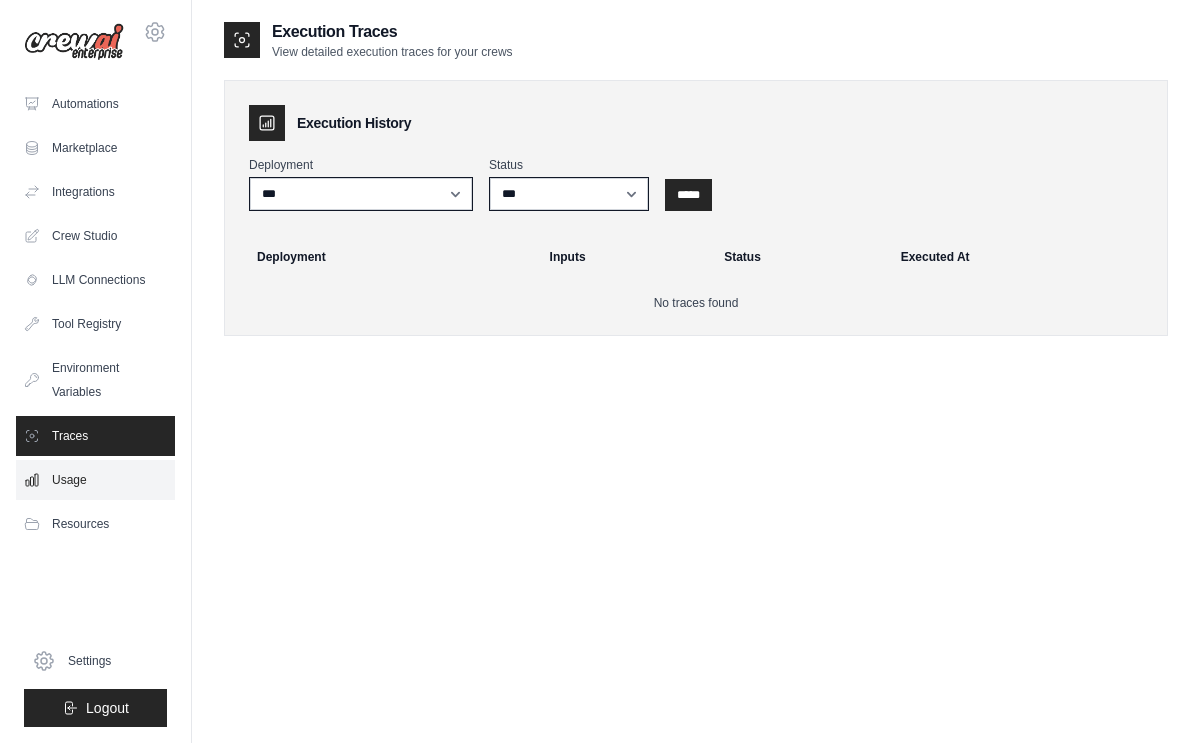 click on "Usage" at bounding box center [95, 480] 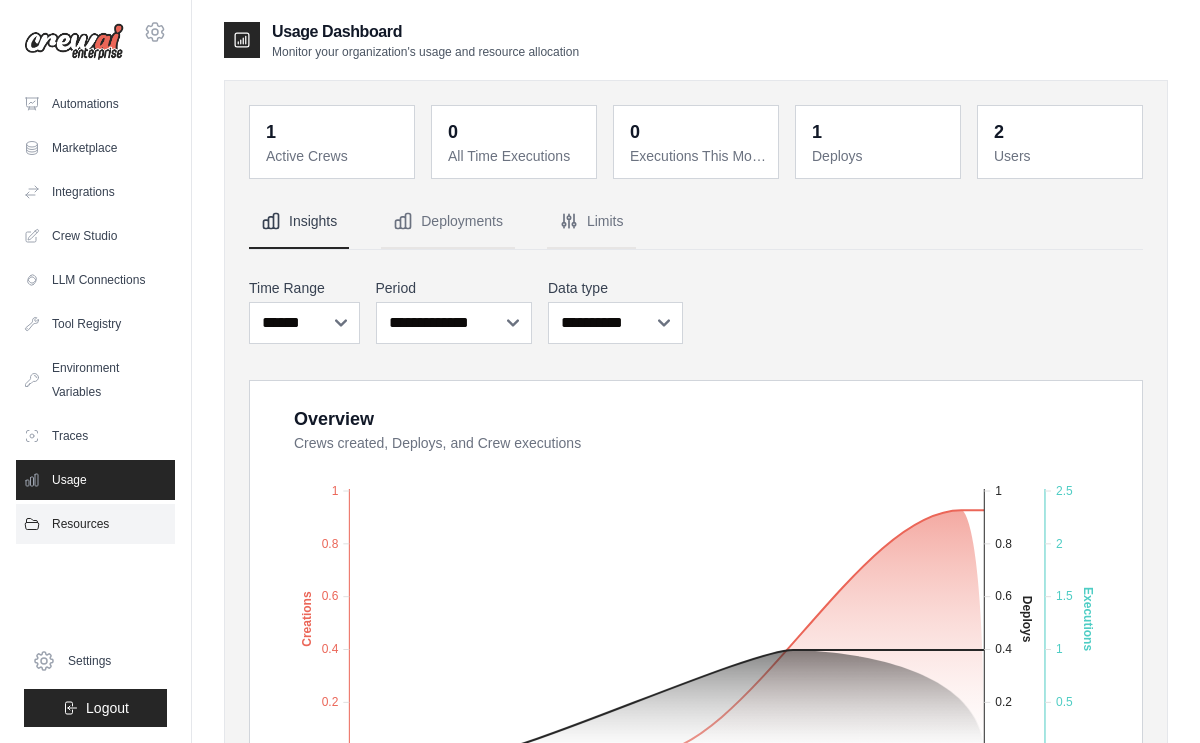 click on "Resources" at bounding box center (95, 524) 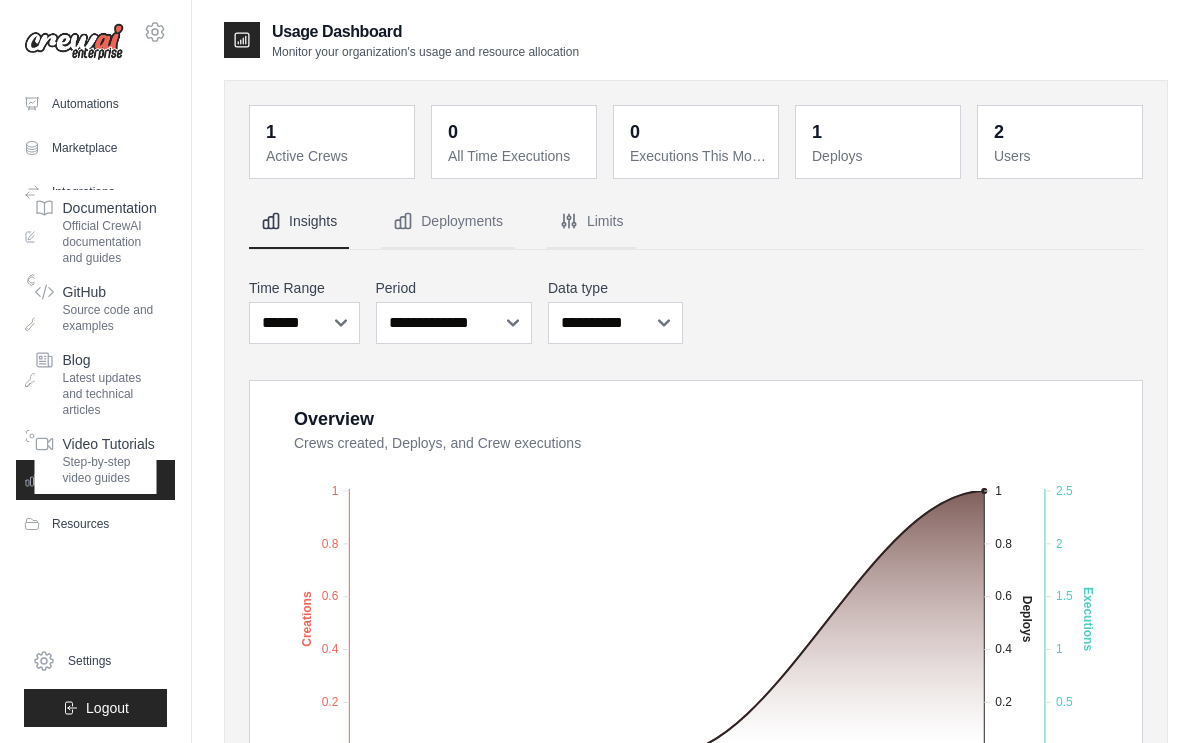 click on "Automations
Marketplace
Integrations
Crew Studio
LLM Connections
Documentation" at bounding box center (95, 405) 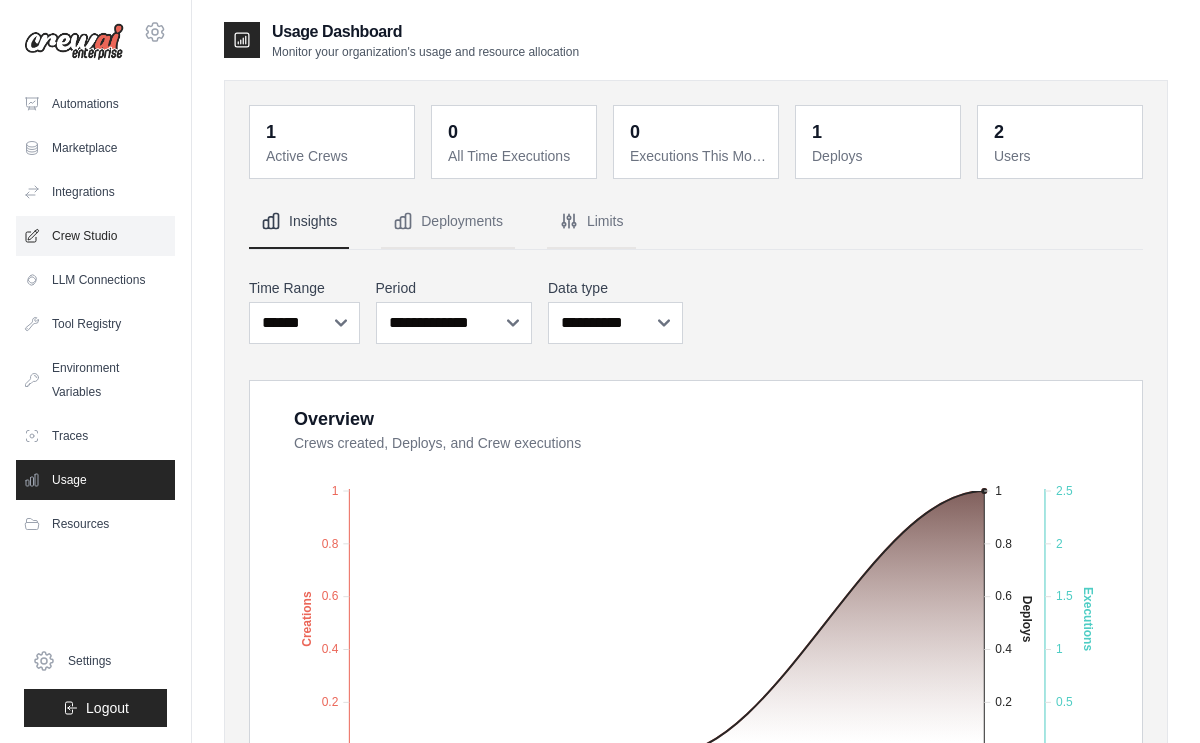 click on "Crew Studio" at bounding box center (95, 236) 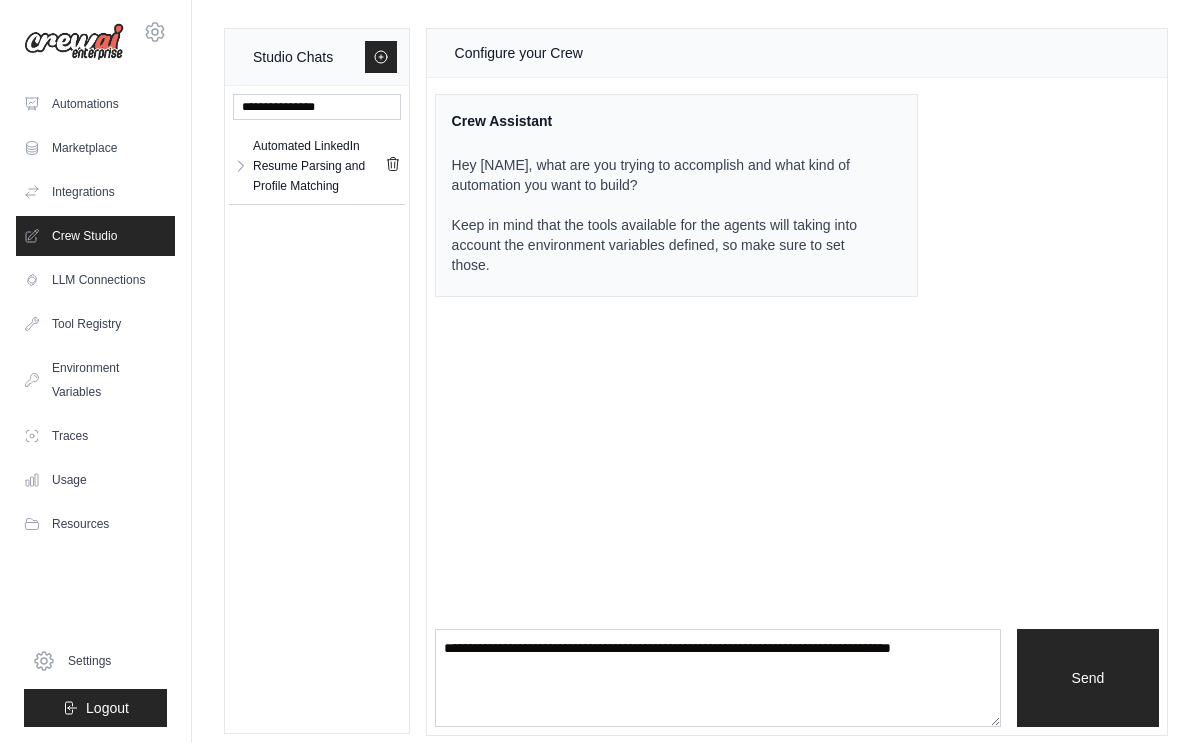 click on "Marketplace" at bounding box center (95, 148) 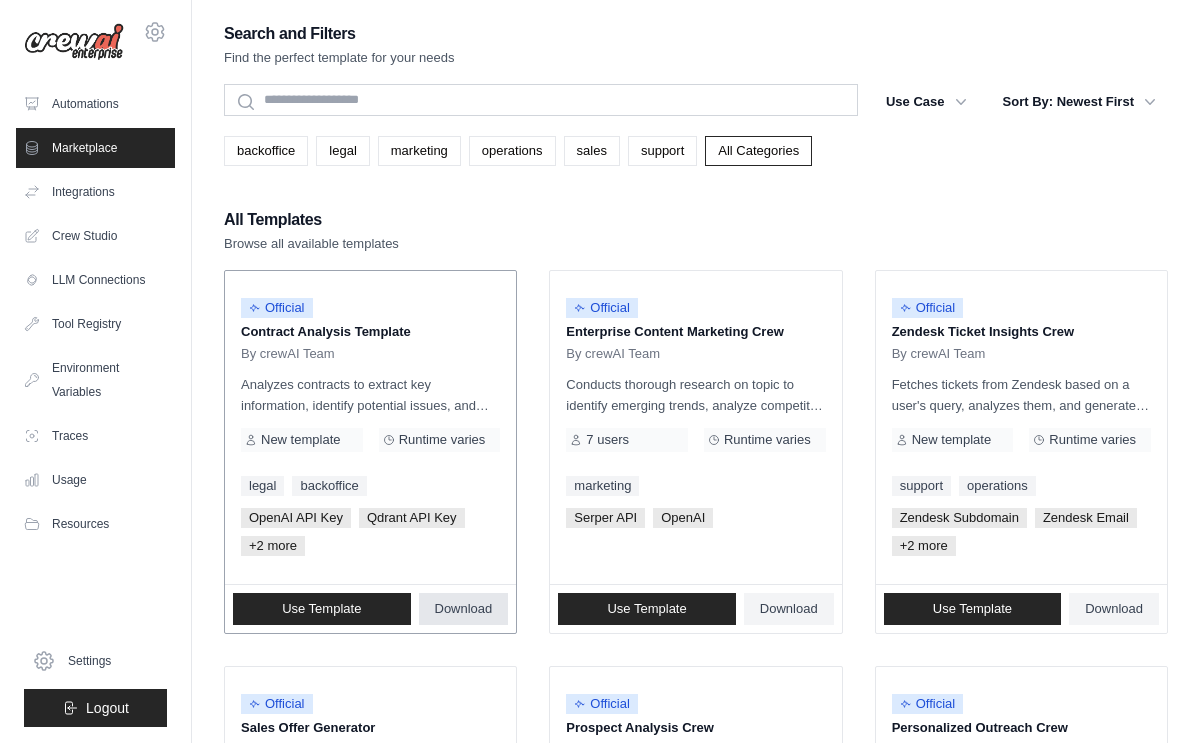 click on "Download" at bounding box center (464, 609) 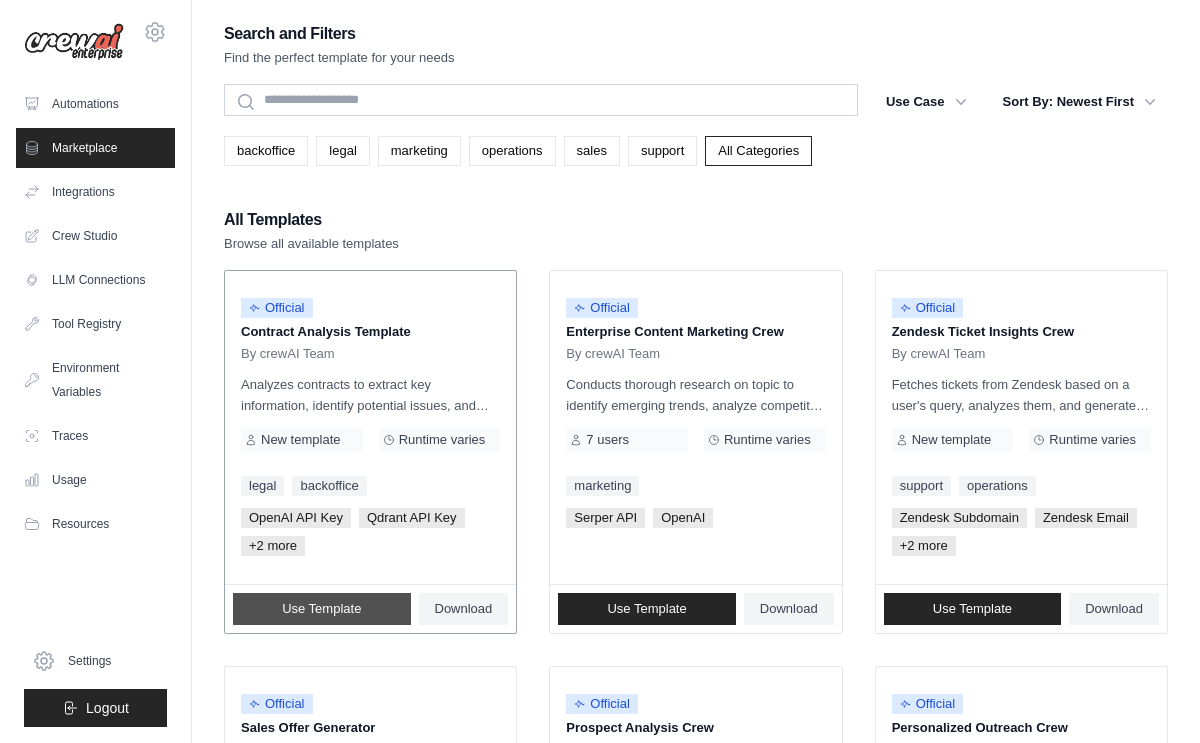 click on "Use Template" at bounding box center [321, 609] 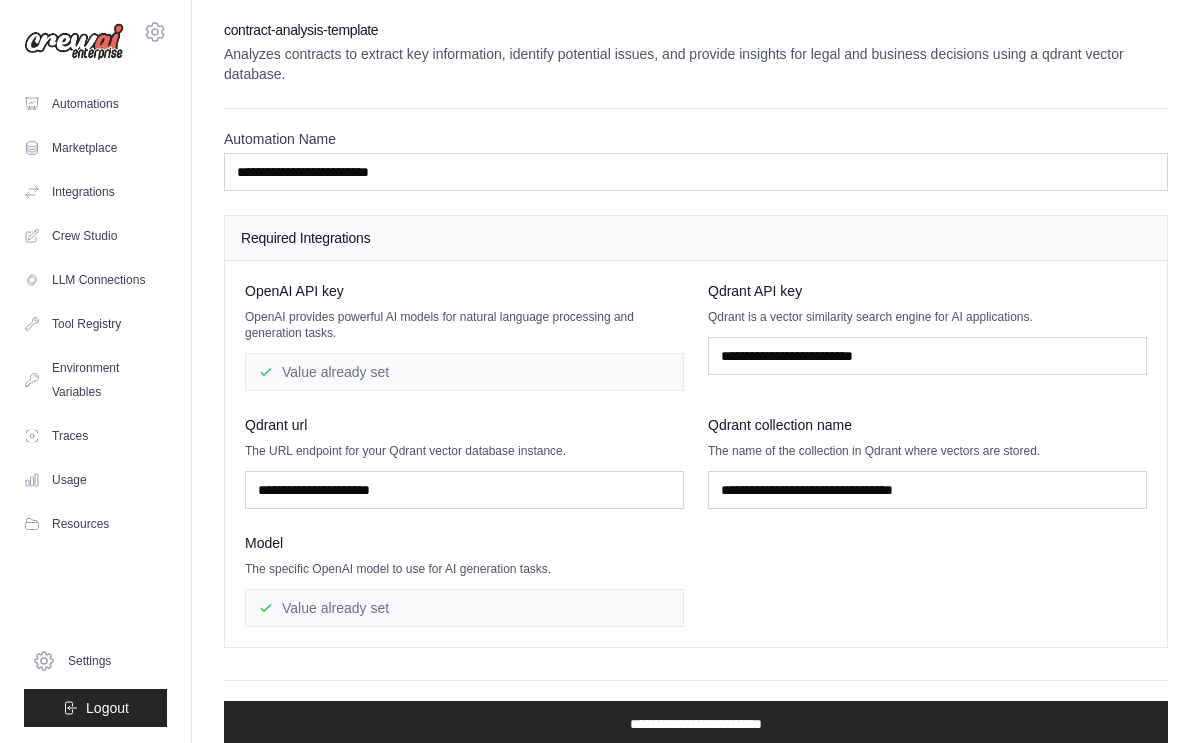 scroll, scrollTop: 24, scrollLeft: 0, axis: vertical 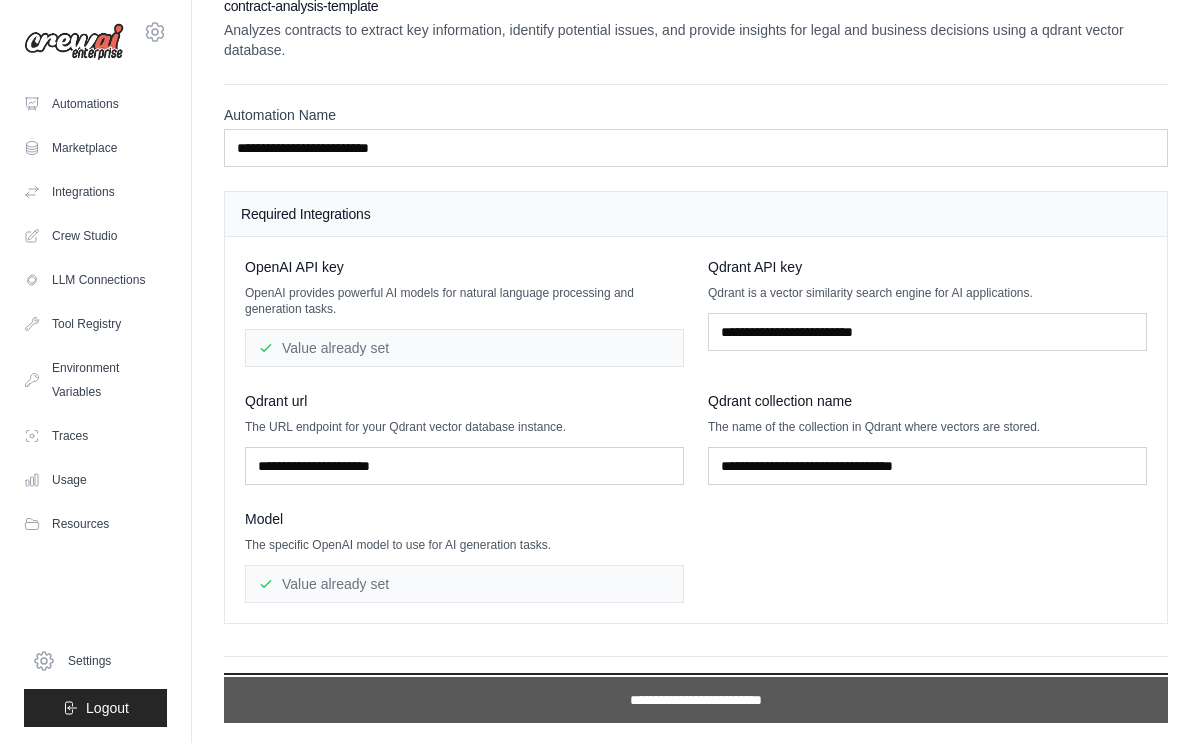 click on "**********" at bounding box center [696, 700] 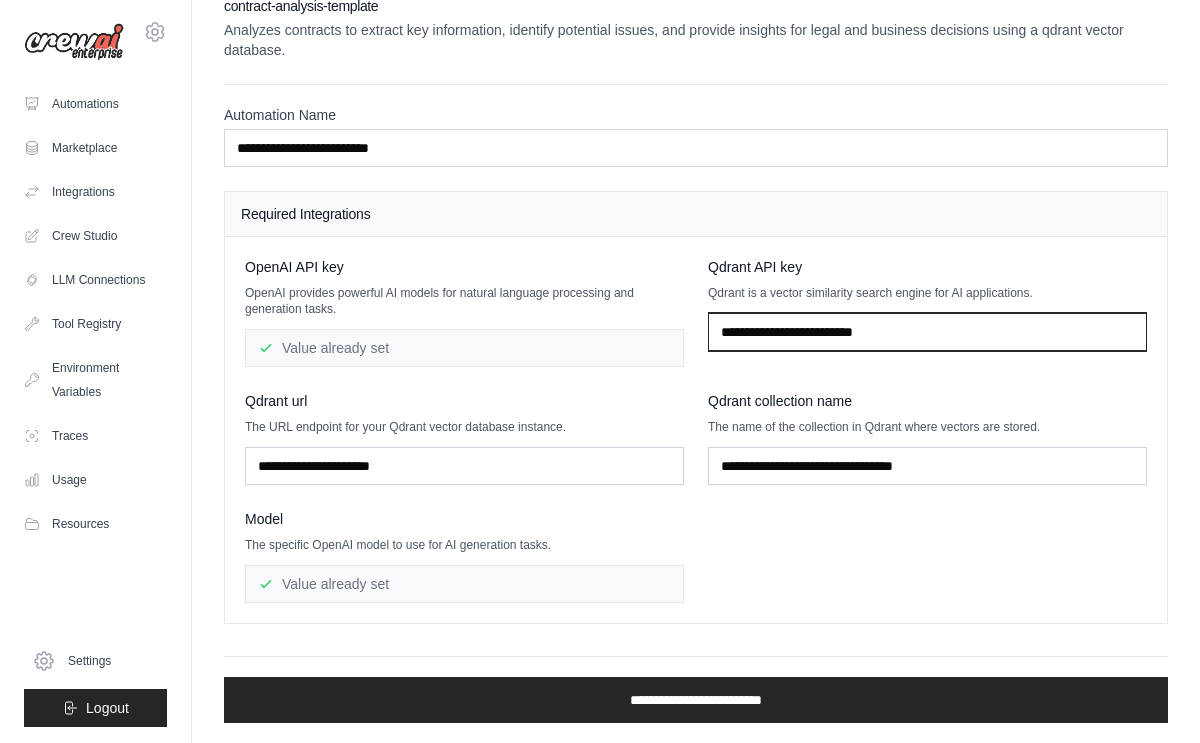 click at bounding box center [927, 332] 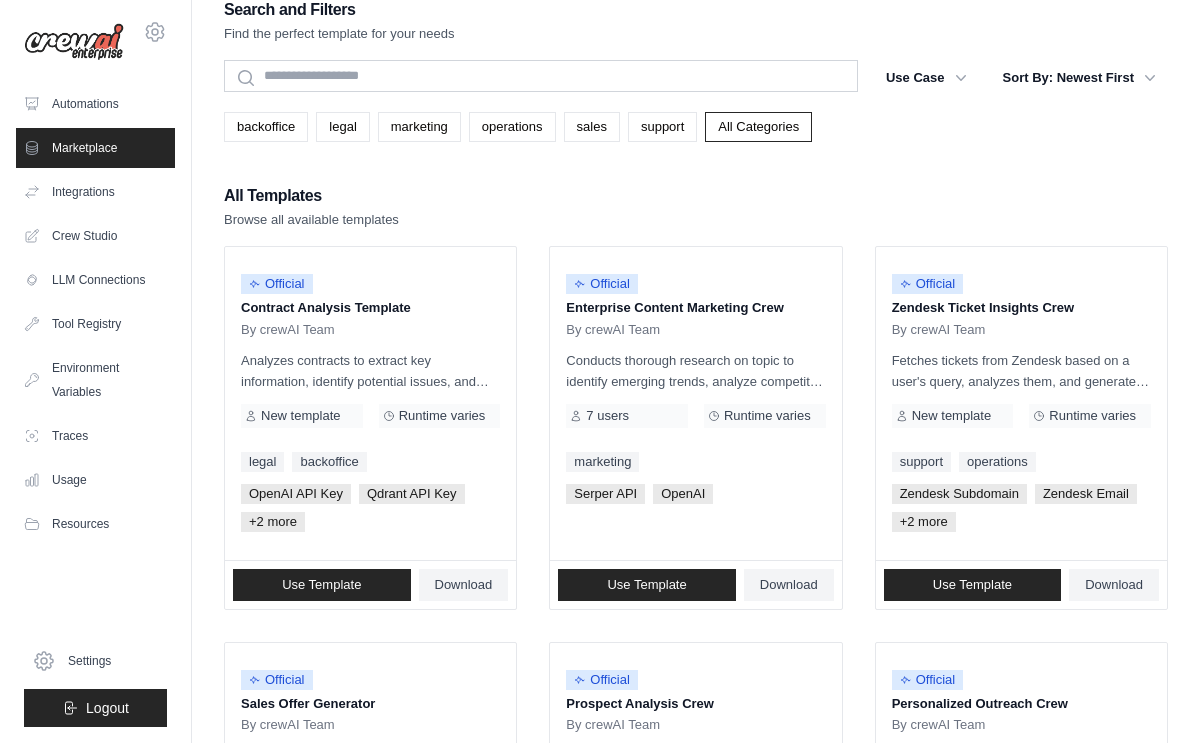 scroll, scrollTop: 0, scrollLeft: 0, axis: both 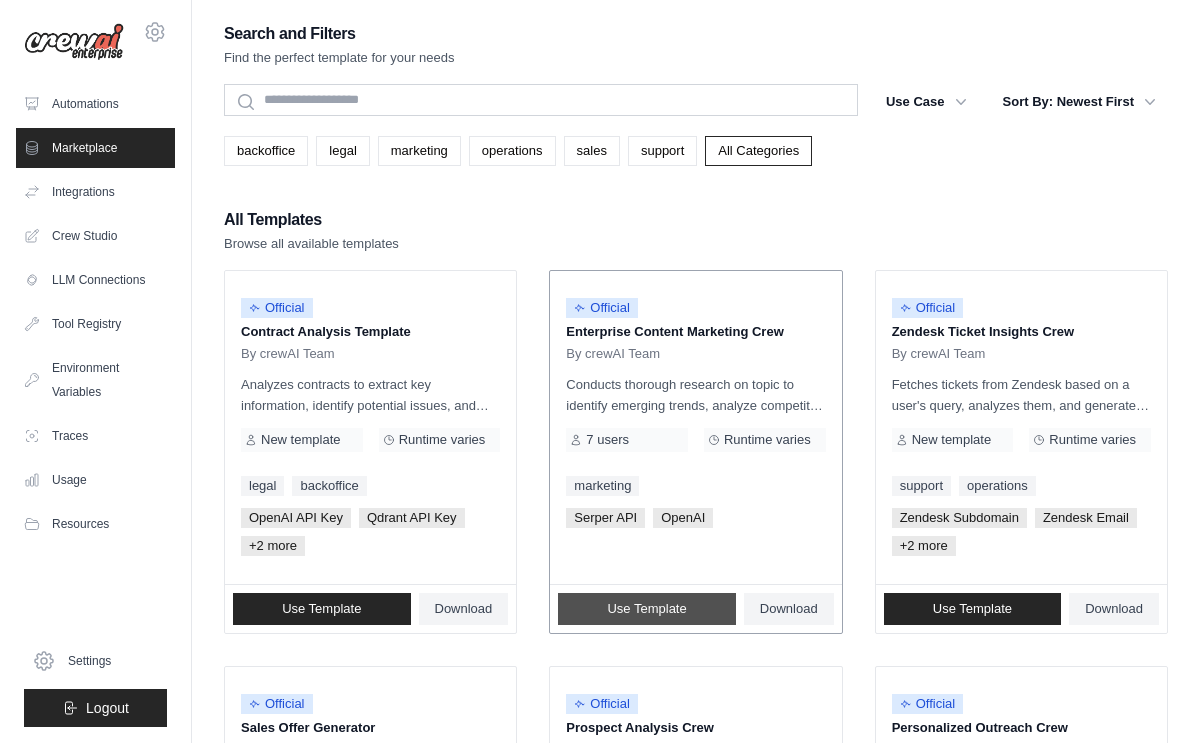 click on "Use Template" at bounding box center [647, 609] 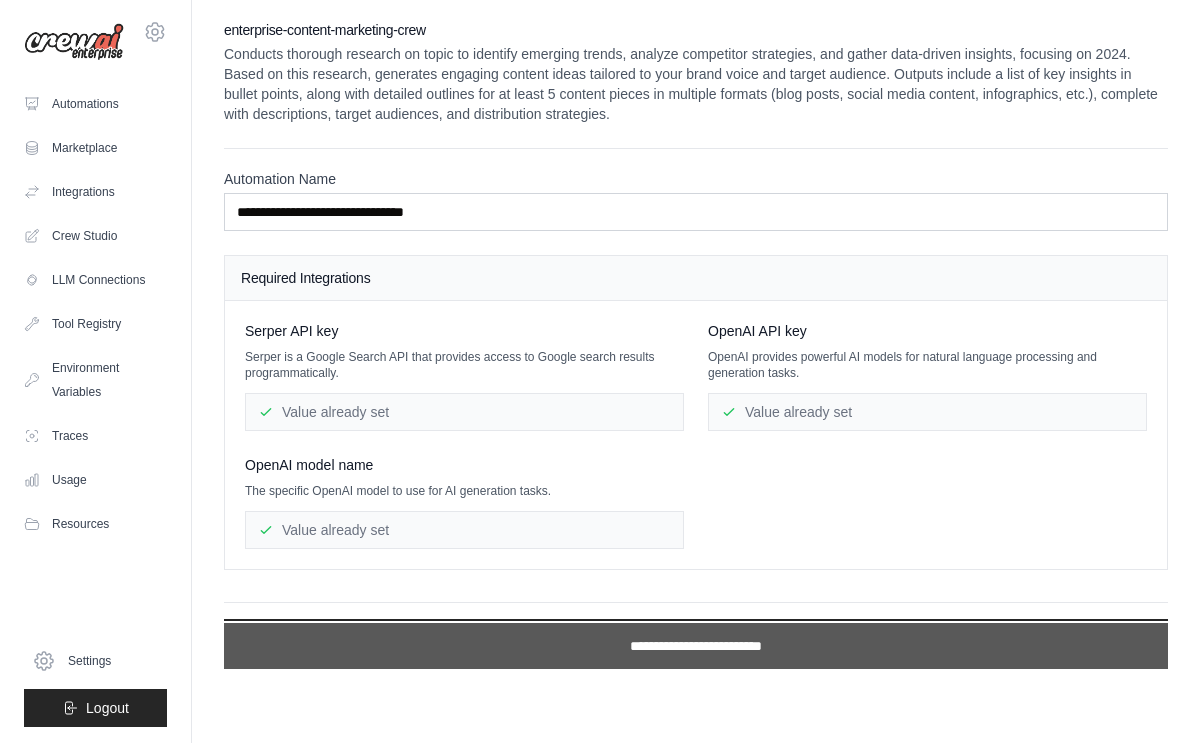 click on "**********" at bounding box center (696, 646) 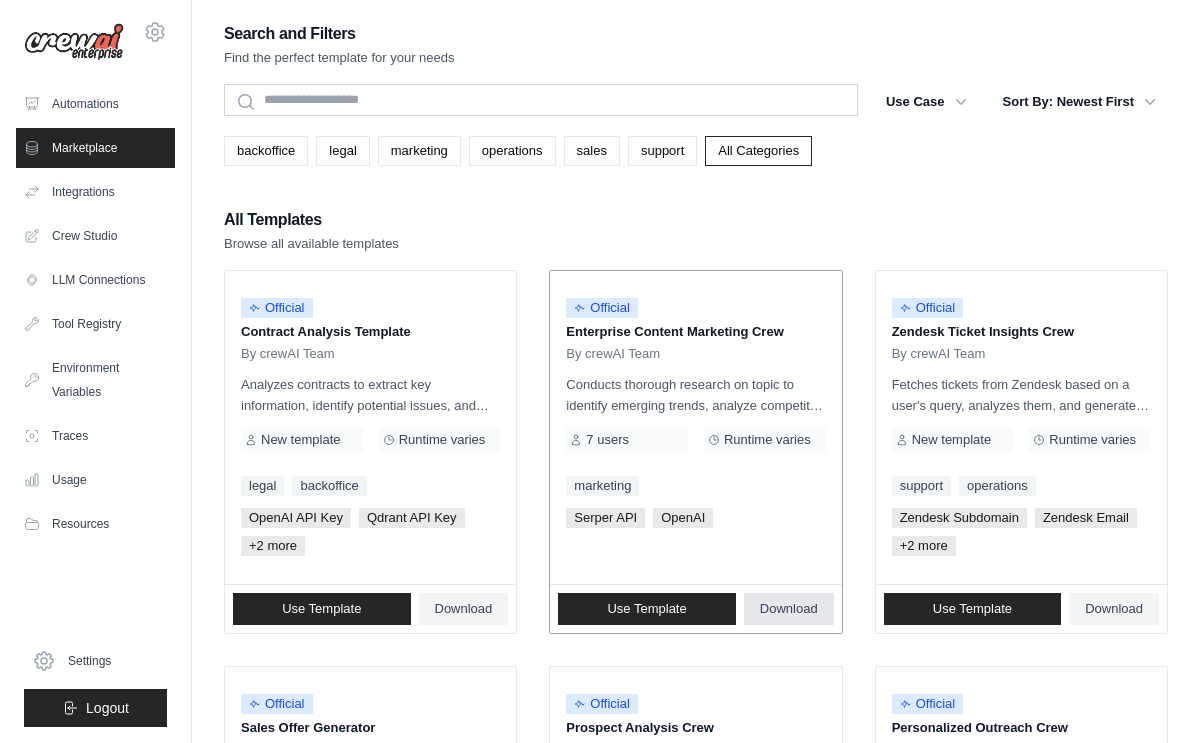 click on "Download" at bounding box center [789, 609] 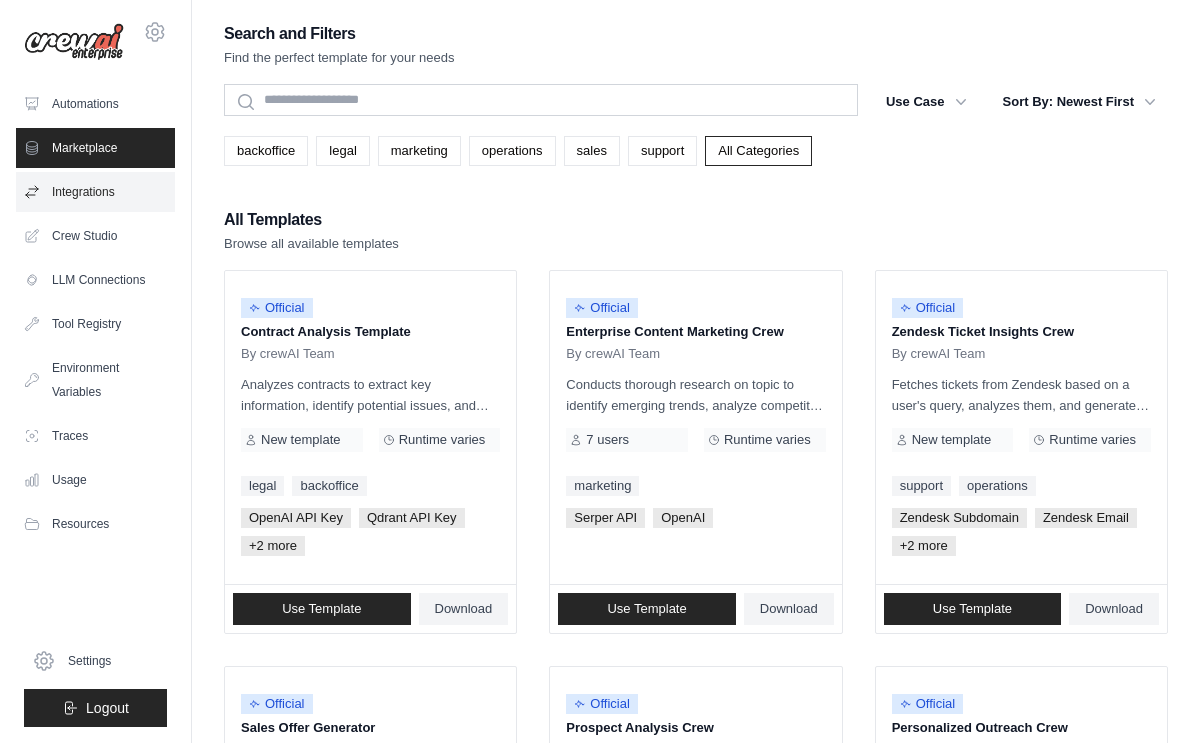 click on "Integrations" at bounding box center [95, 192] 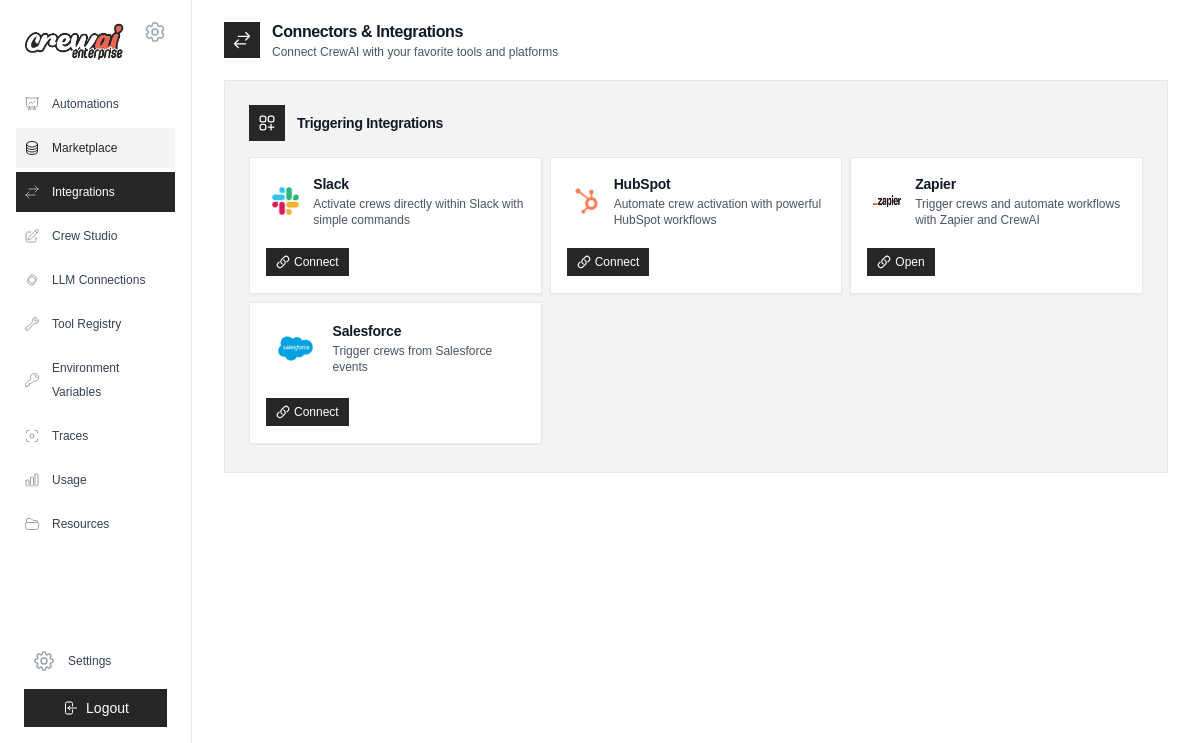 click on "Marketplace" at bounding box center (95, 148) 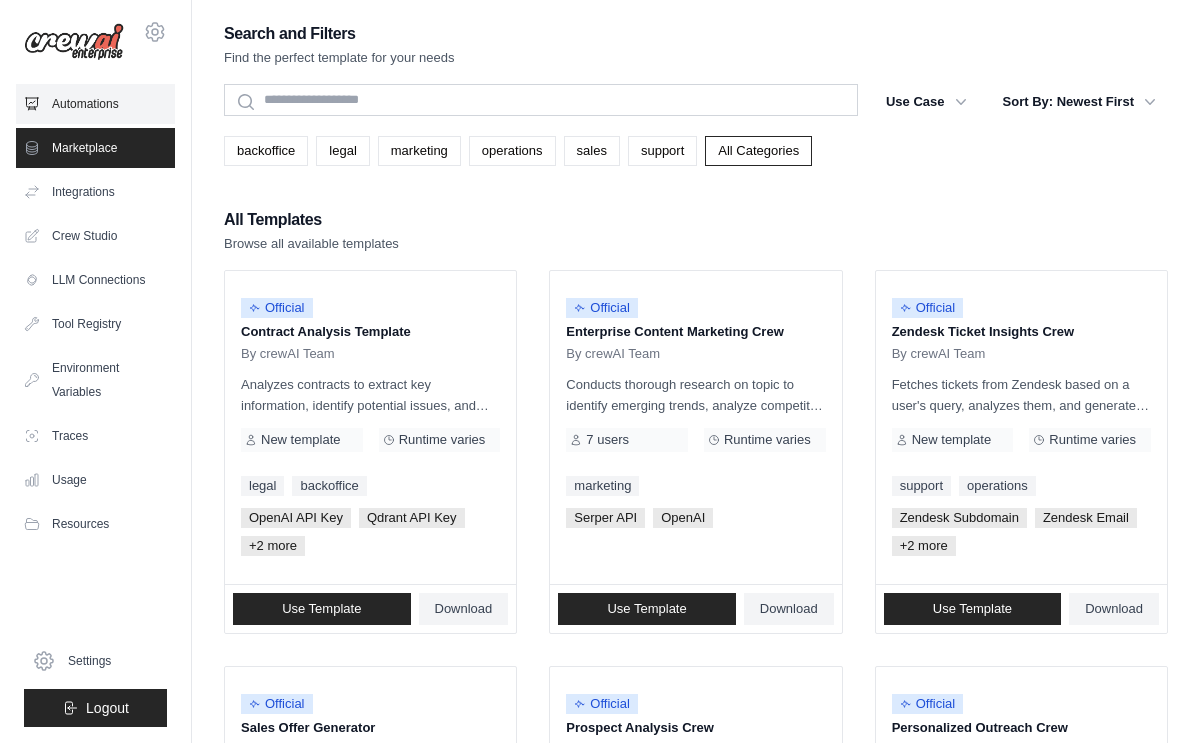 click on "Automations" at bounding box center [95, 104] 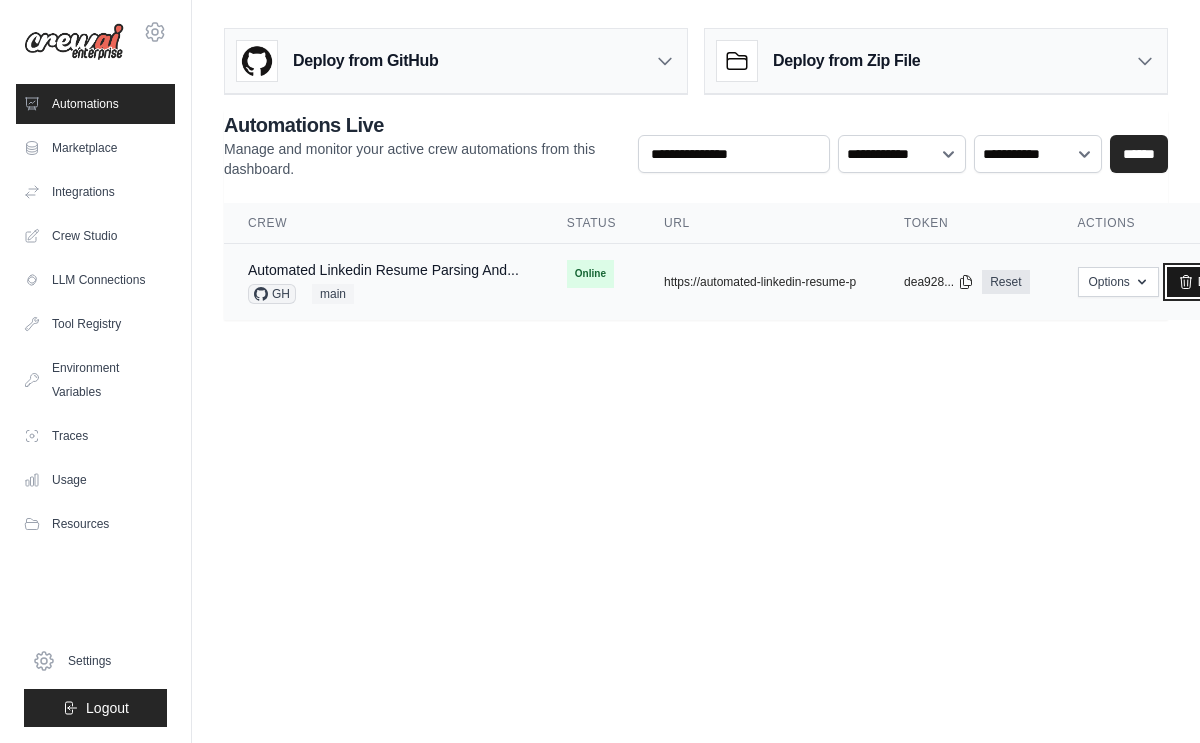 click 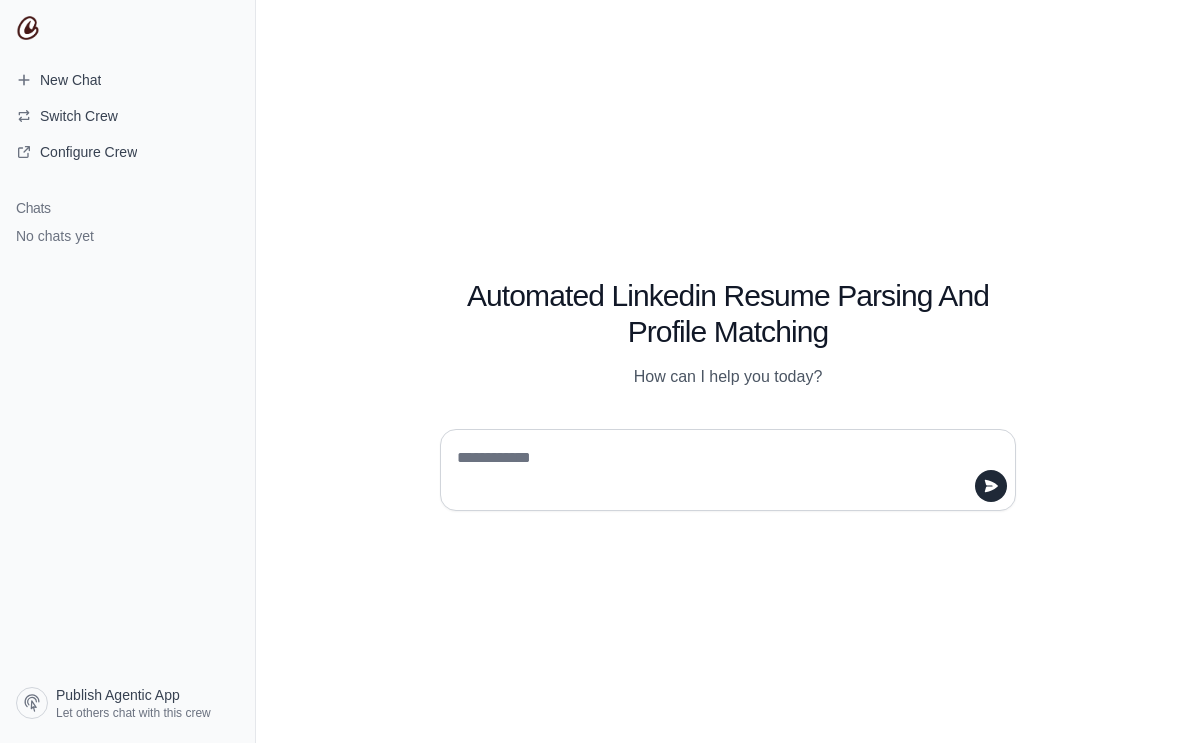 scroll, scrollTop: 0, scrollLeft: 0, axis: both 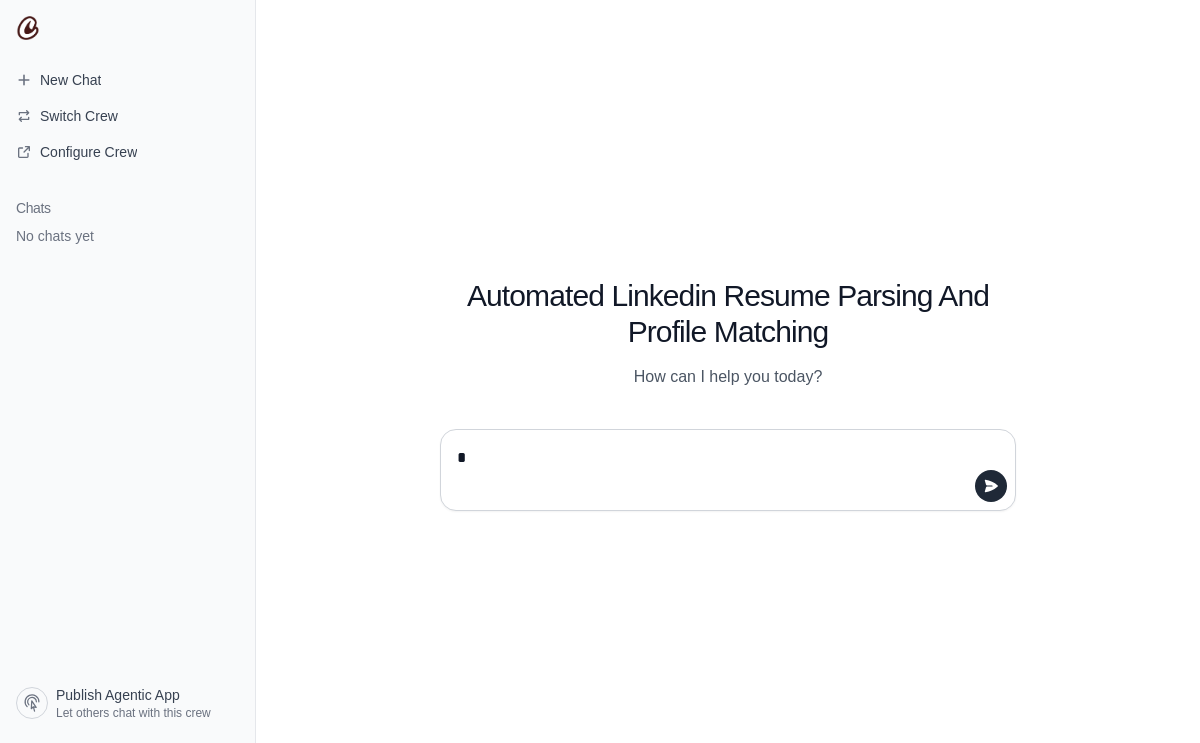 type on "**" 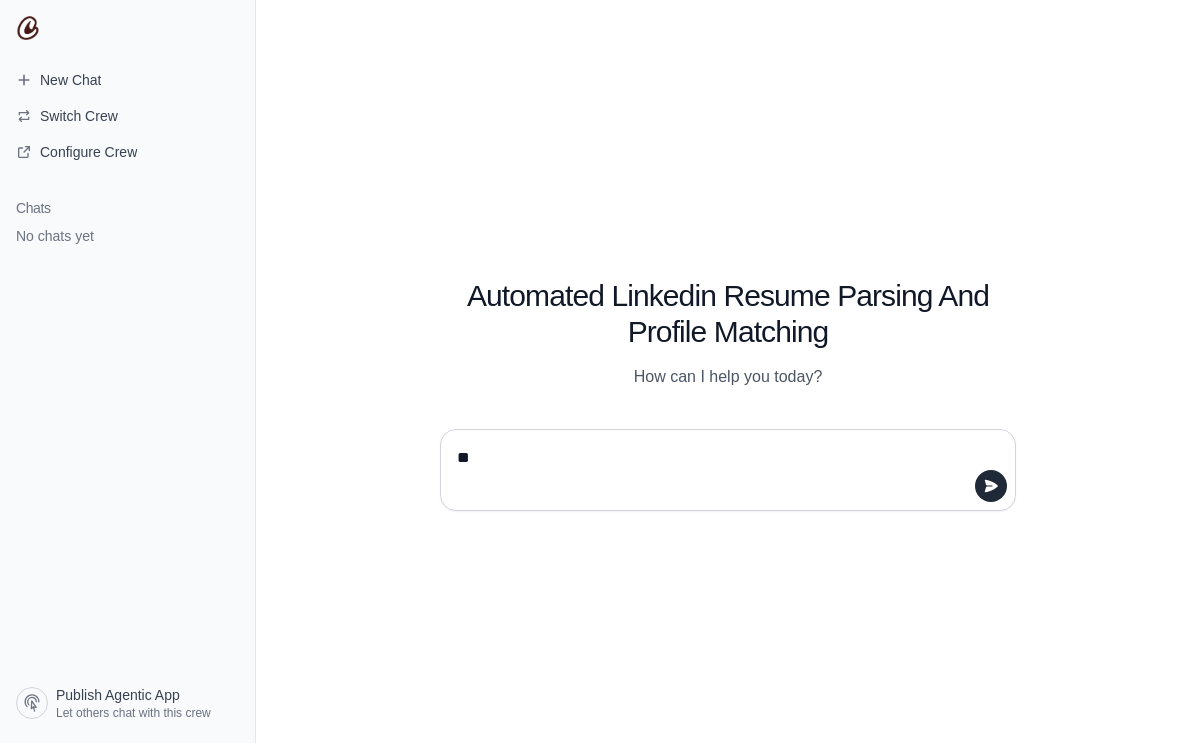 type 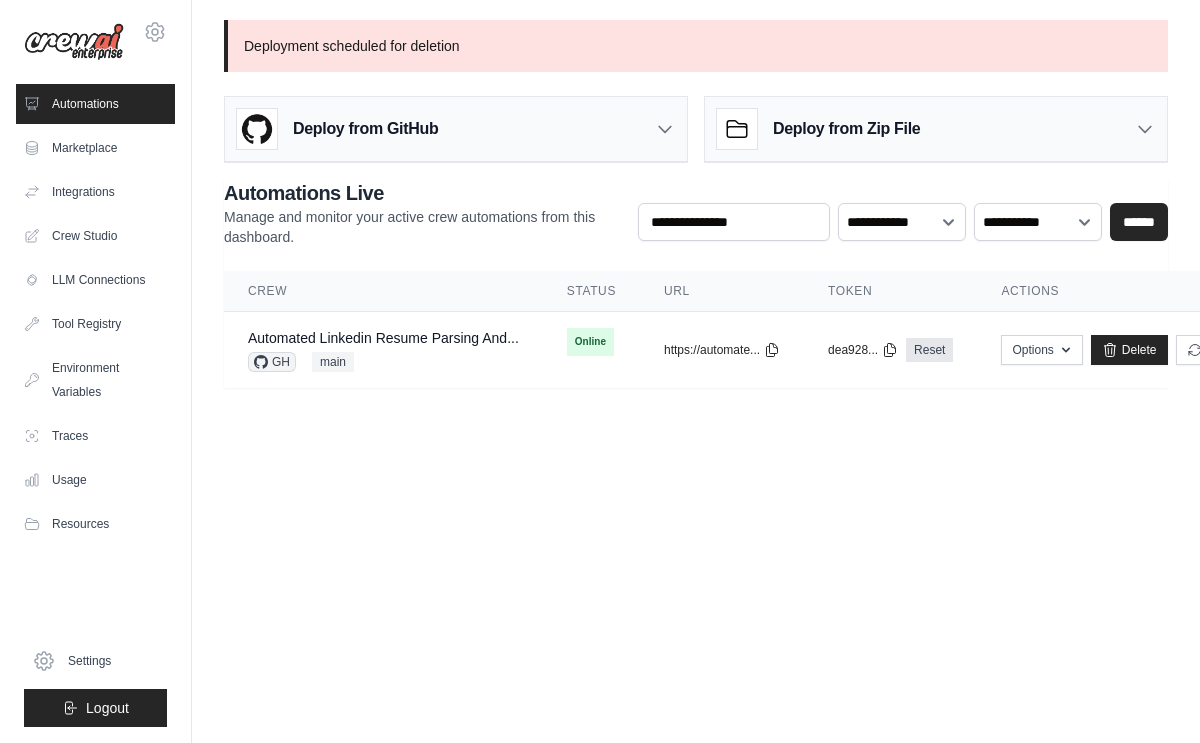 scroll, scrollTop: 0, scrollLeft: 0, axis: both 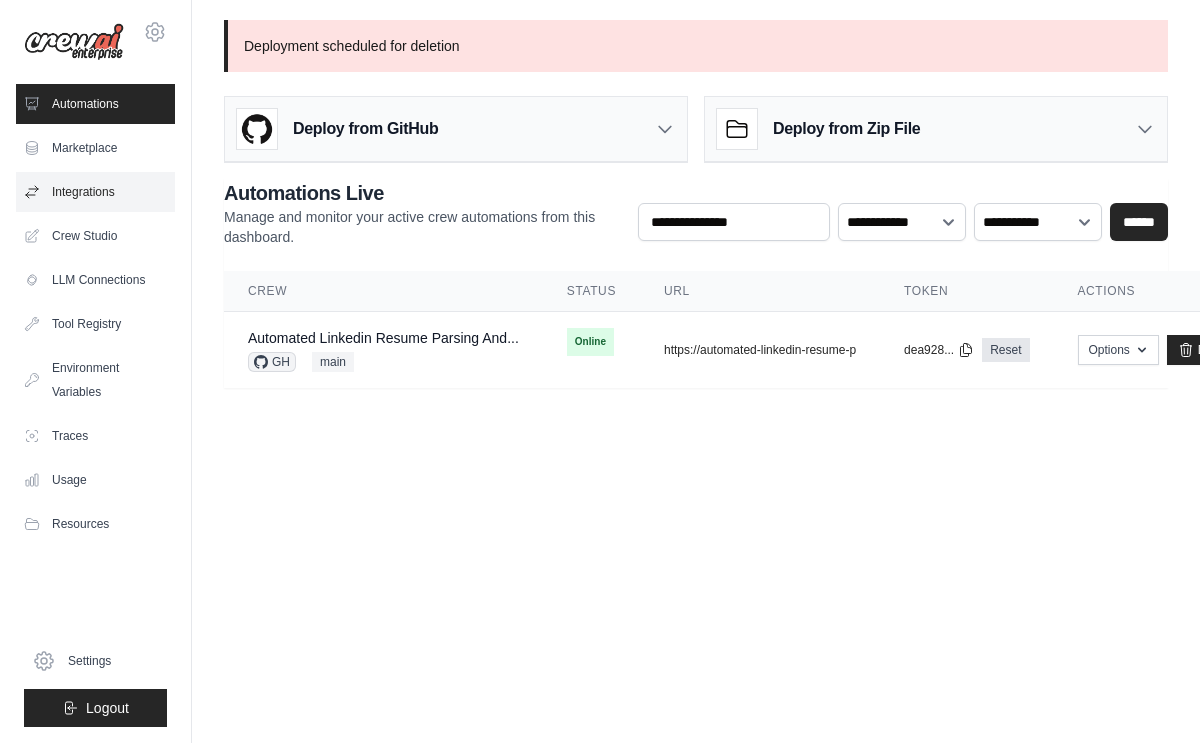 click on "Integrations" at bounding box center (95, 192) 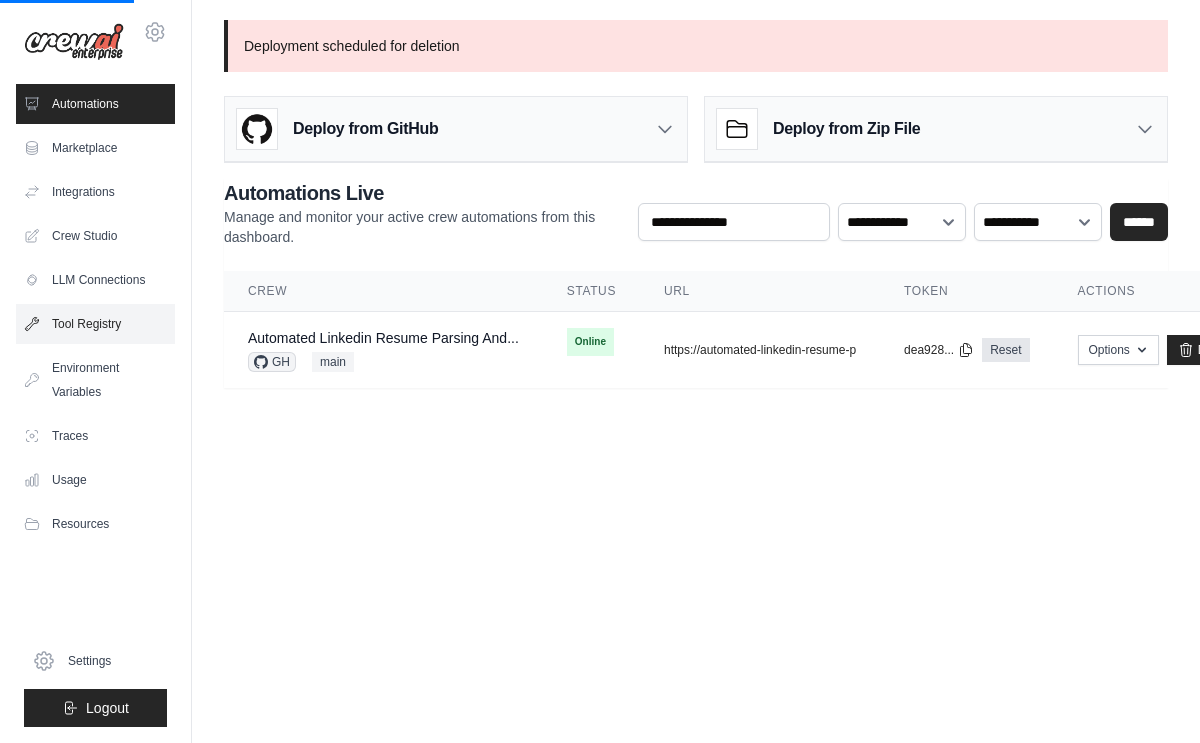 click on "Tool Registry" at bounding box center [95, 324] 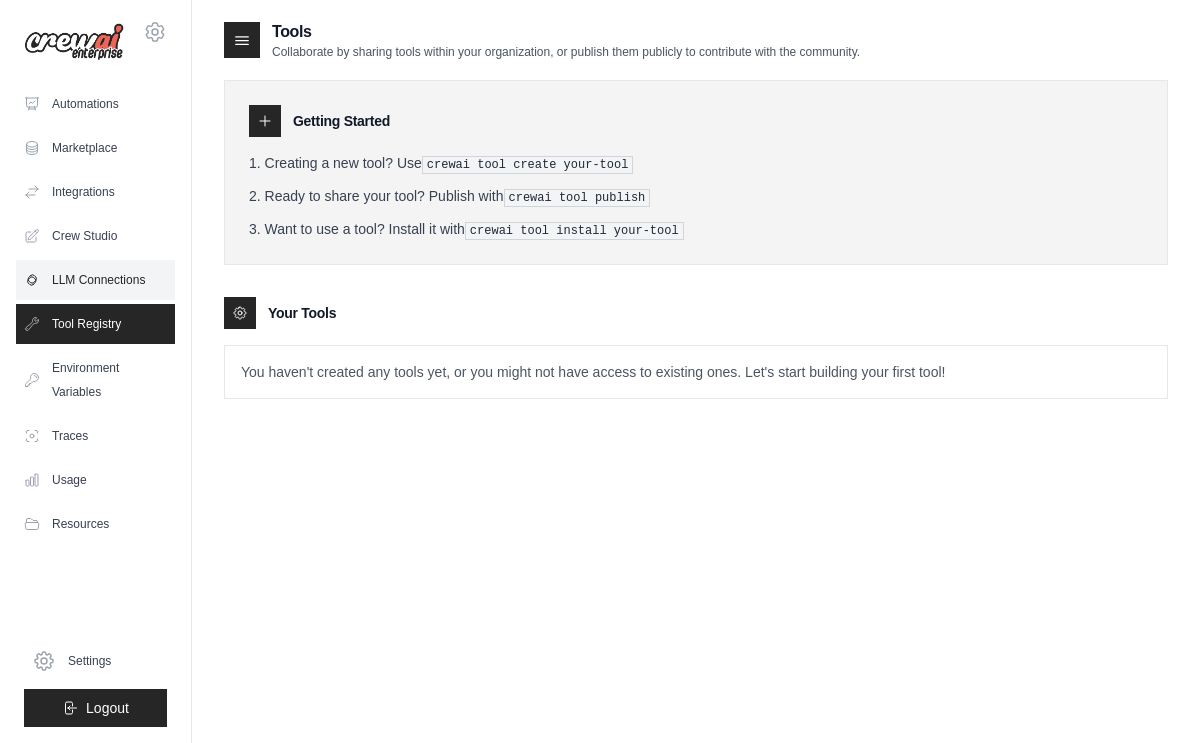 click on "LLM Connections" at bounding box center [95, 280] 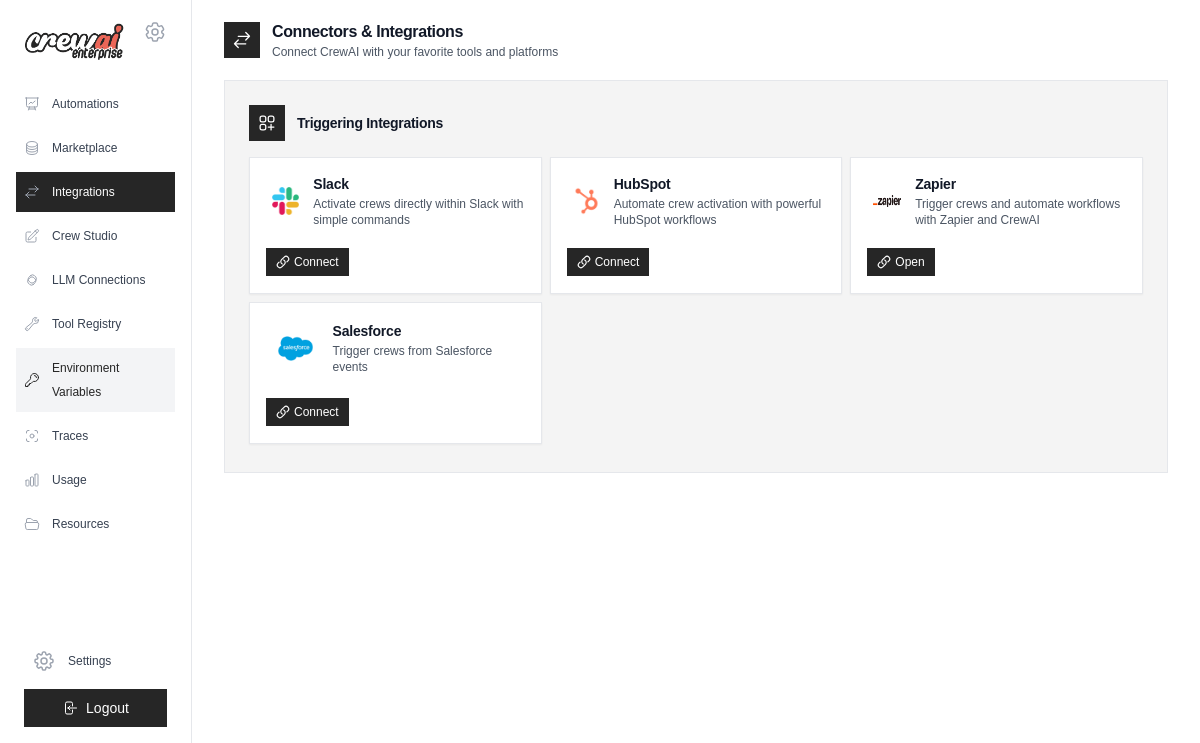 click on "Environment Variables" at bounding box center (95, 380) 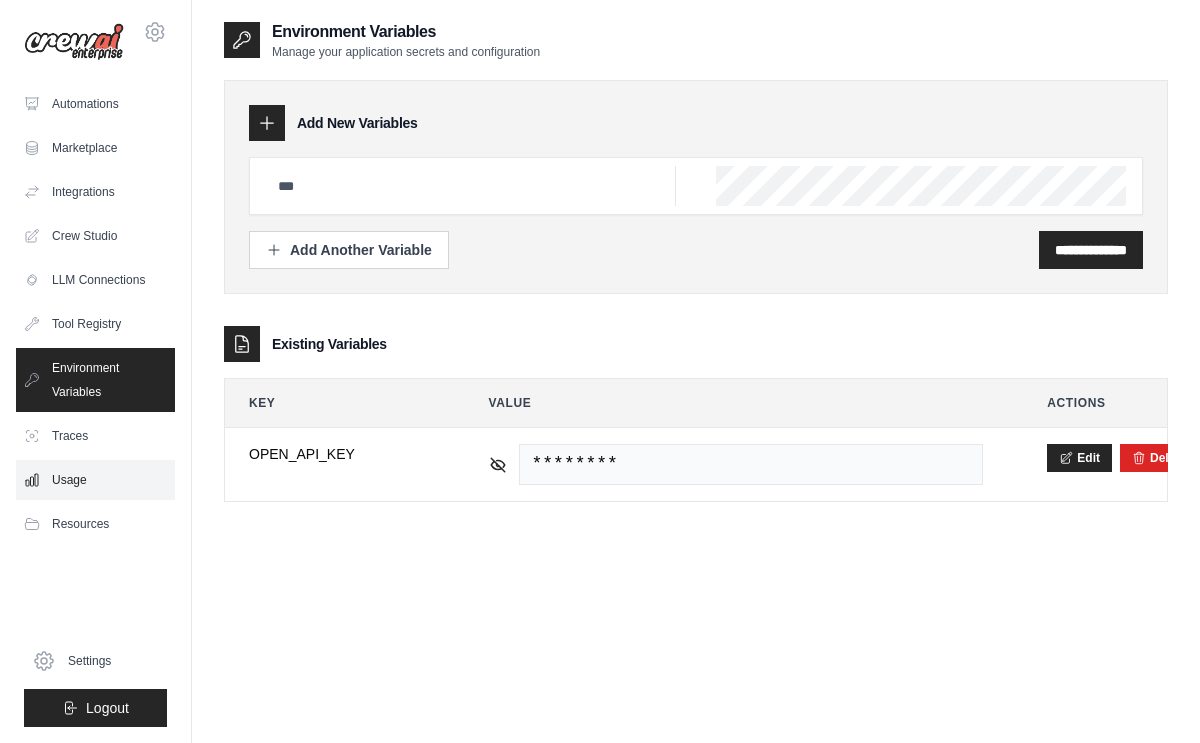click on "Usage" at bounding box center [95, 480] 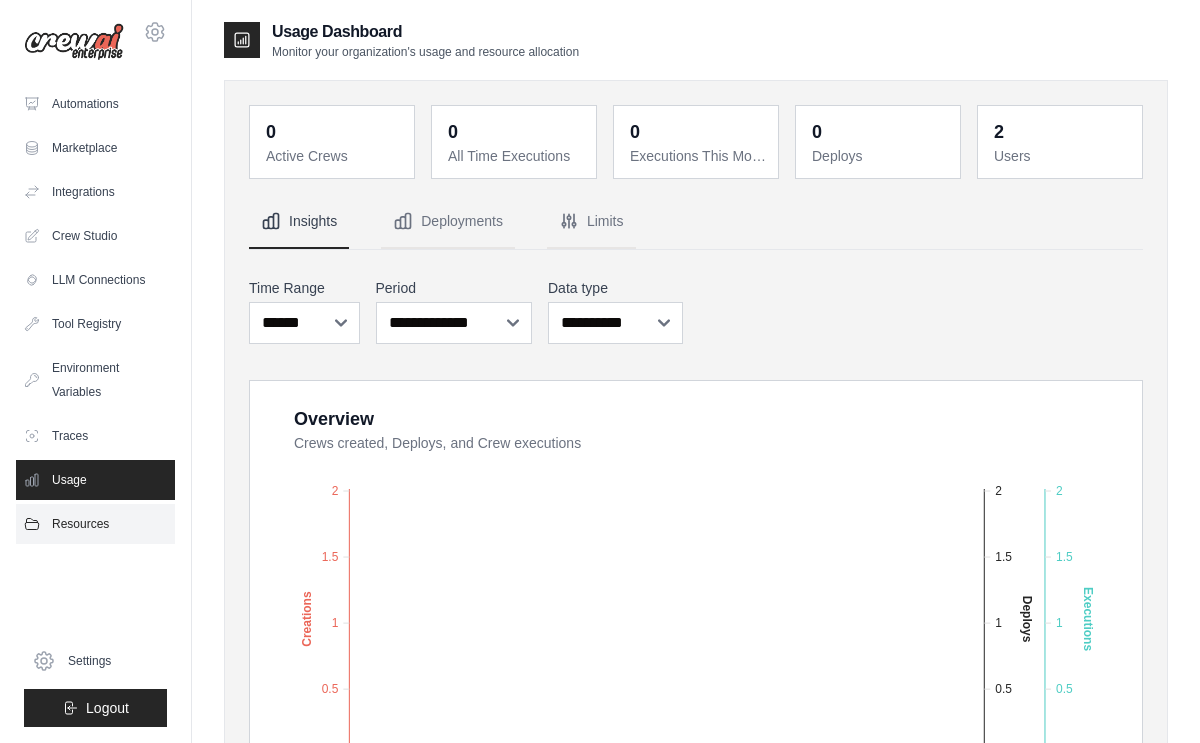 click on "Resources" at bounding box center (95, 524) 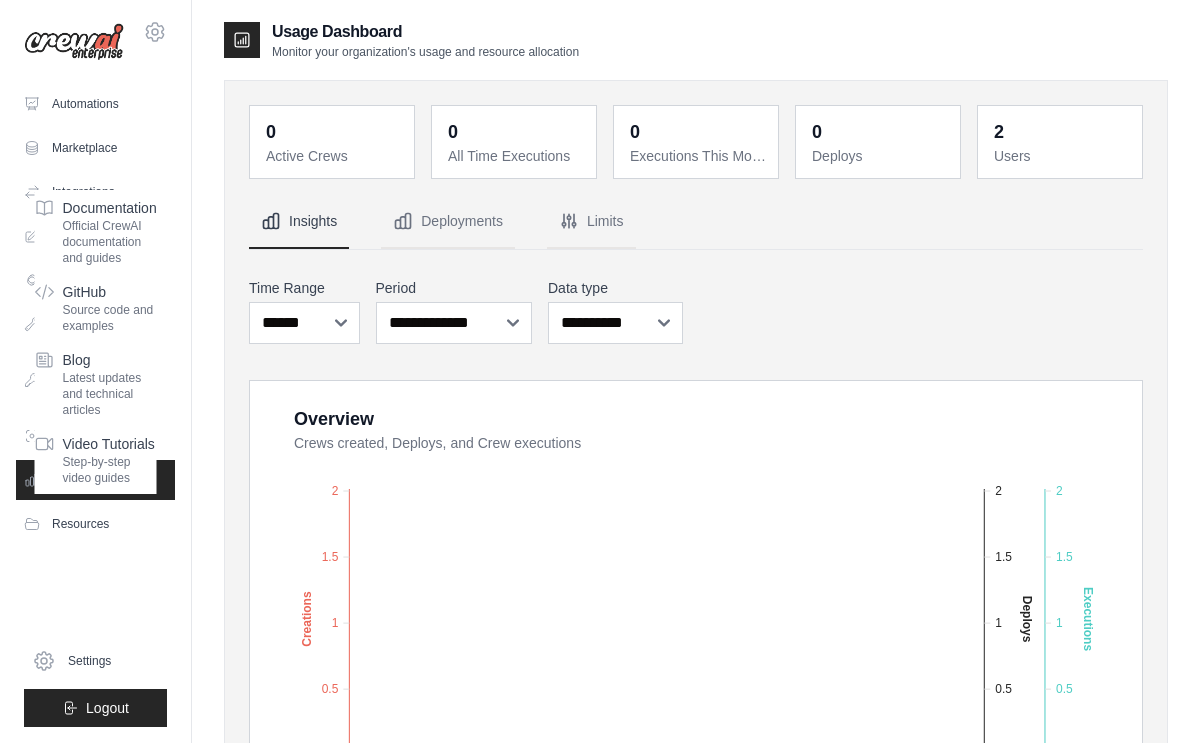 click on "Automations
Marketplace
Integrations
Crew Studio
LLM Connections
Documentation" at bounding box center [95, 405] 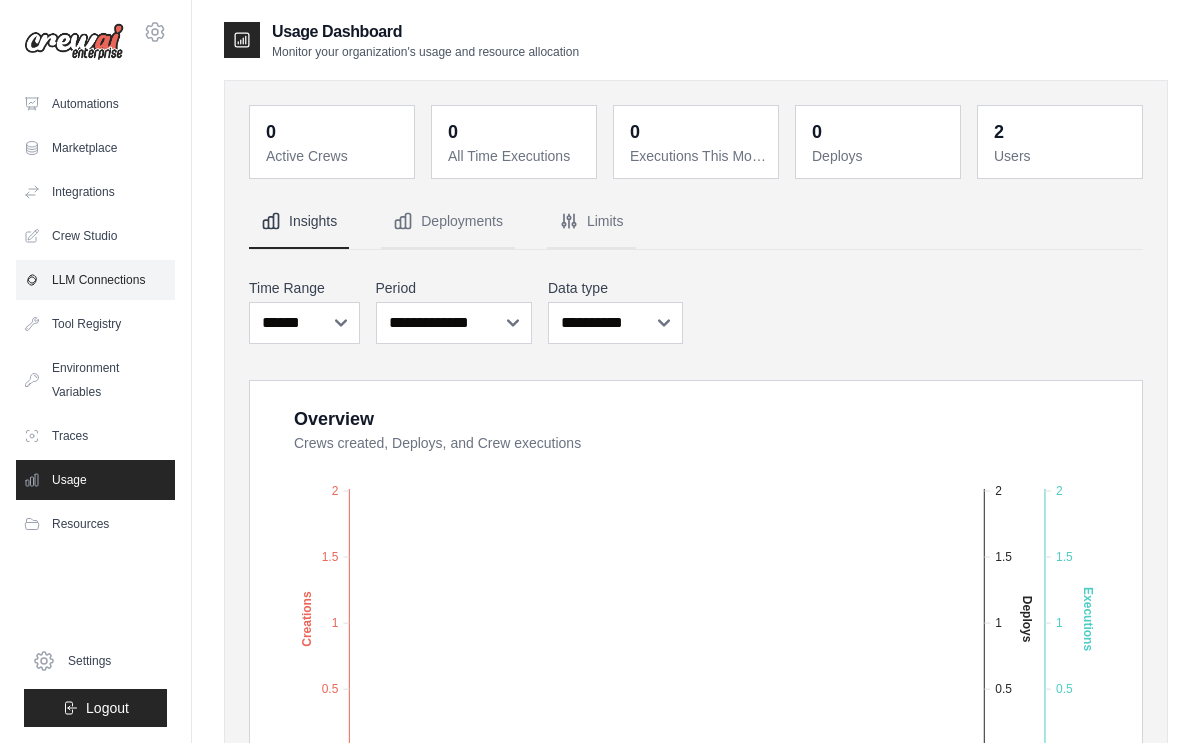 click on "LLM Connections" at bounding box center (95, 280) 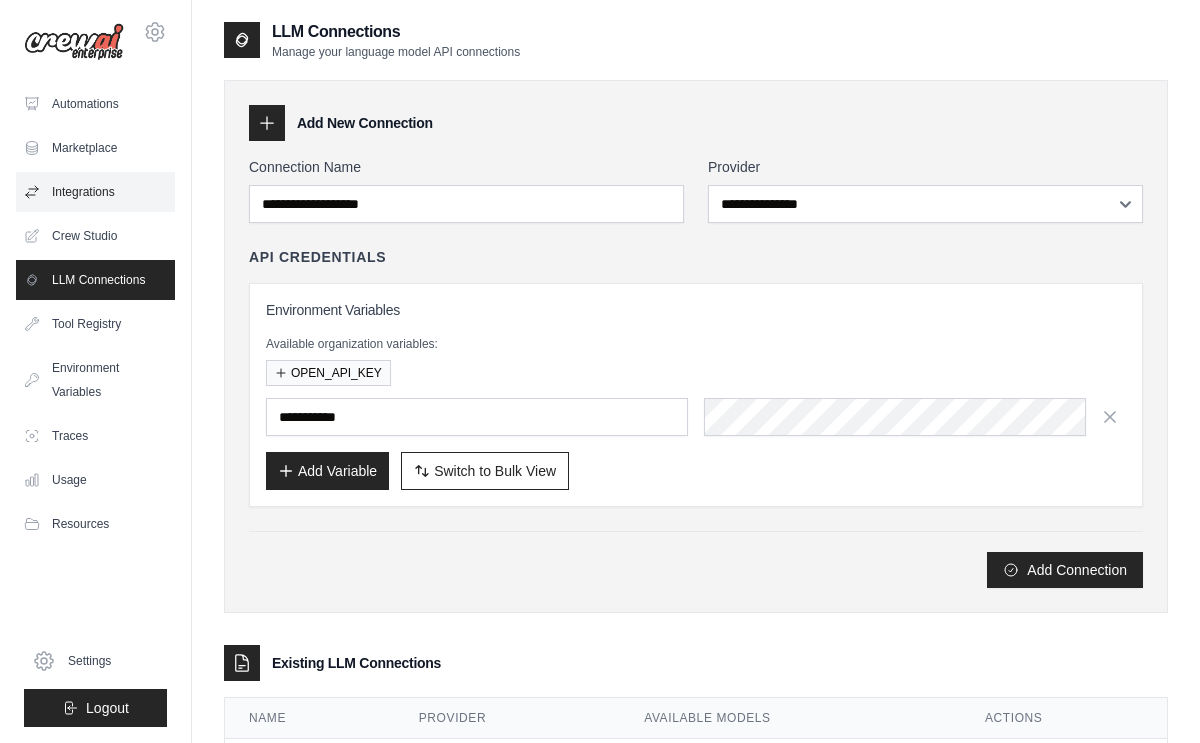 click on "Integrations" at bounding box center [95, 192] 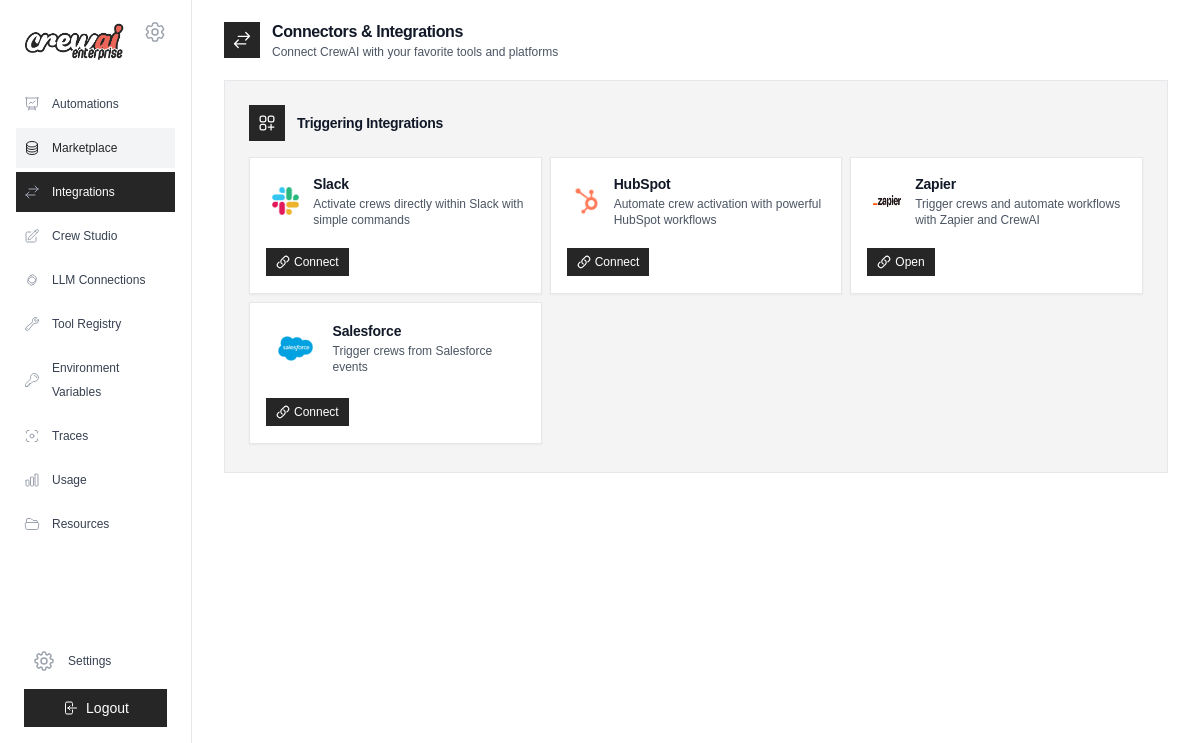 click on "Marketplace" at bounding box center [95, 148] 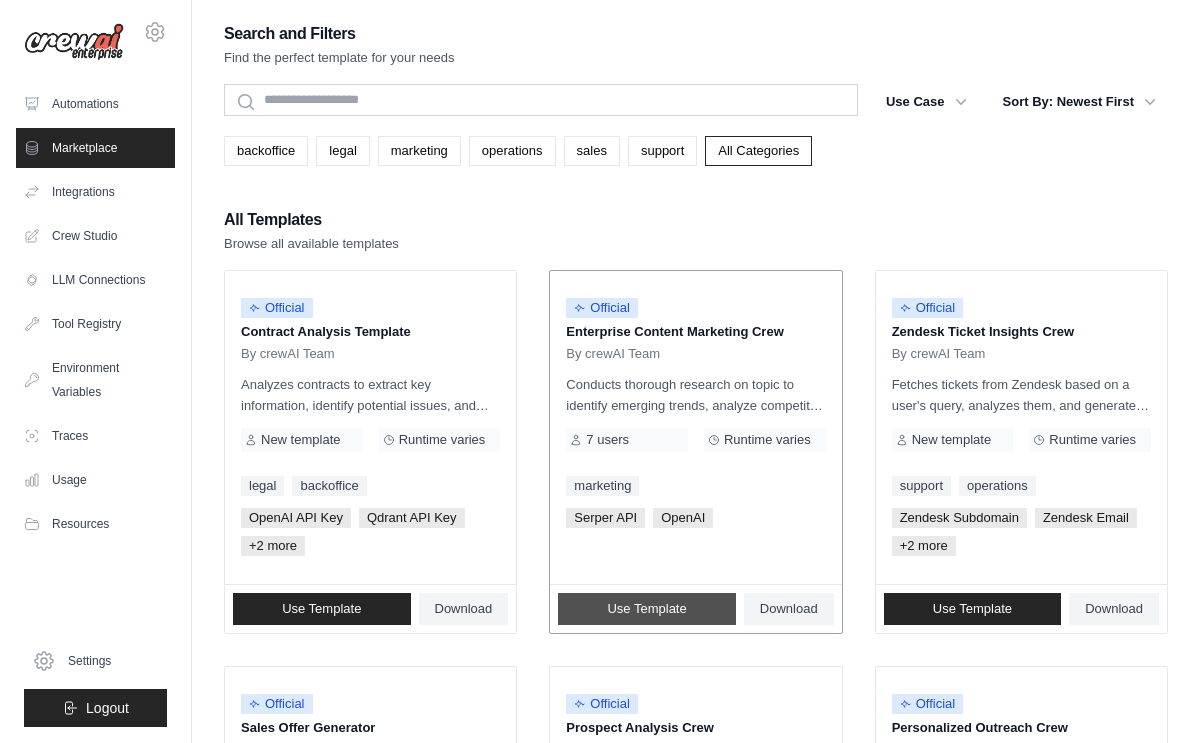 click on "Use Template" at bounding box center [646, 609] 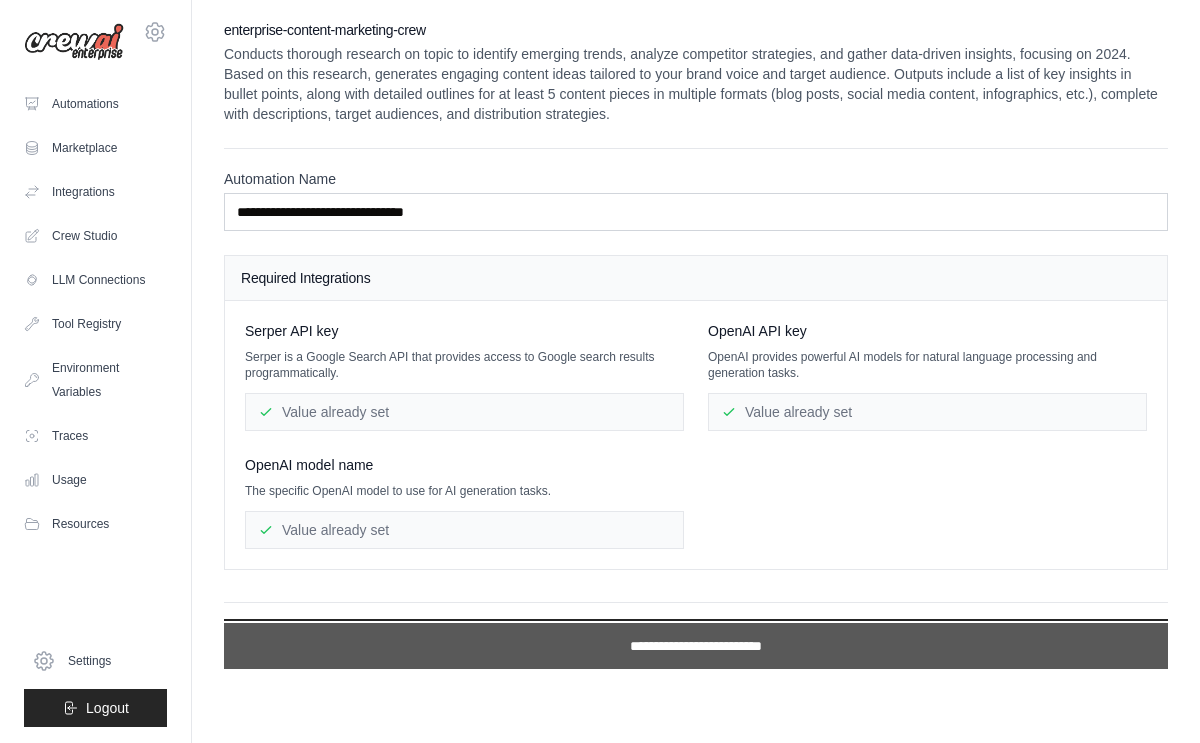 click on "**********" at bounding box center (696, 646) 